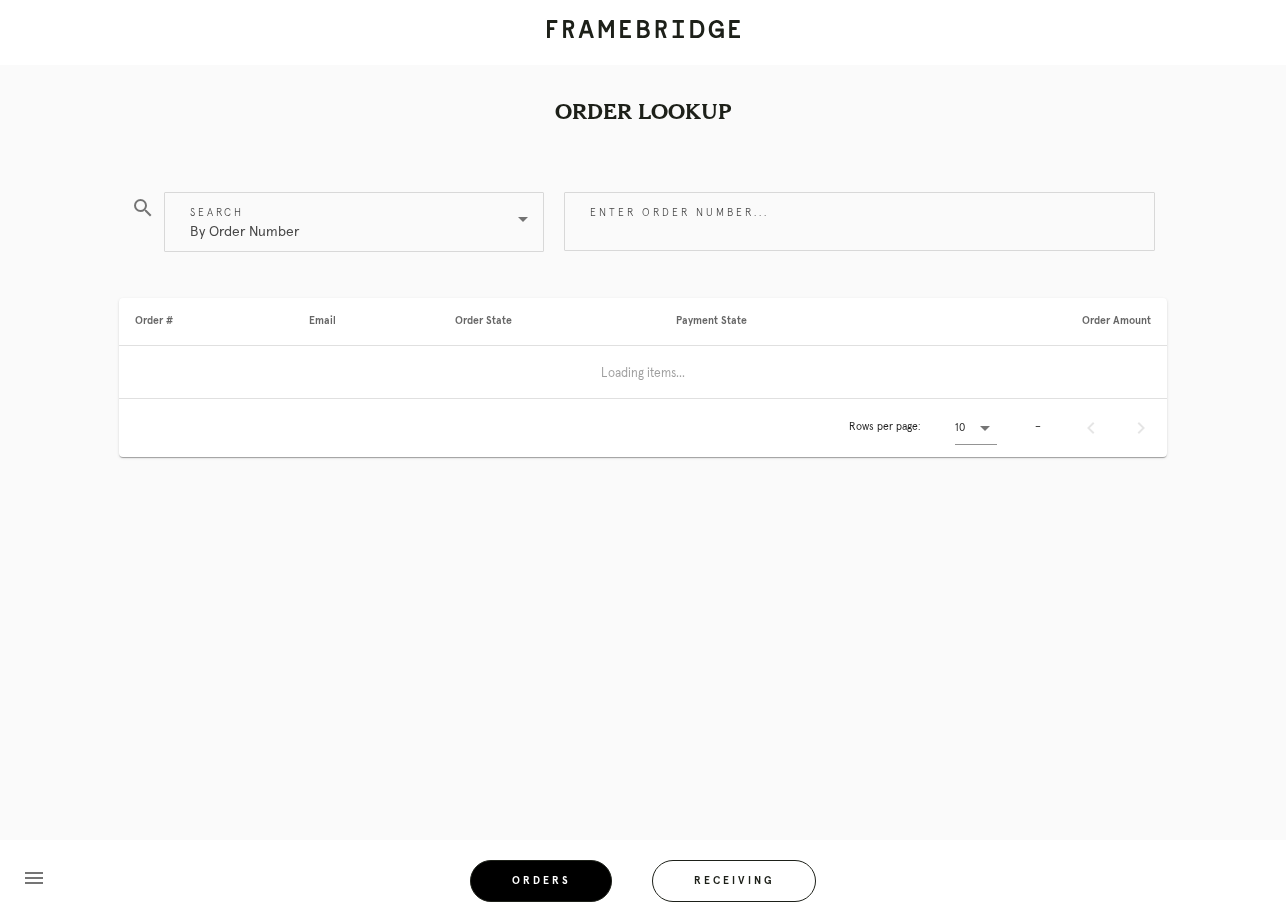 scroll, scrollTop: 0, scrollLeft: 0, axis: both 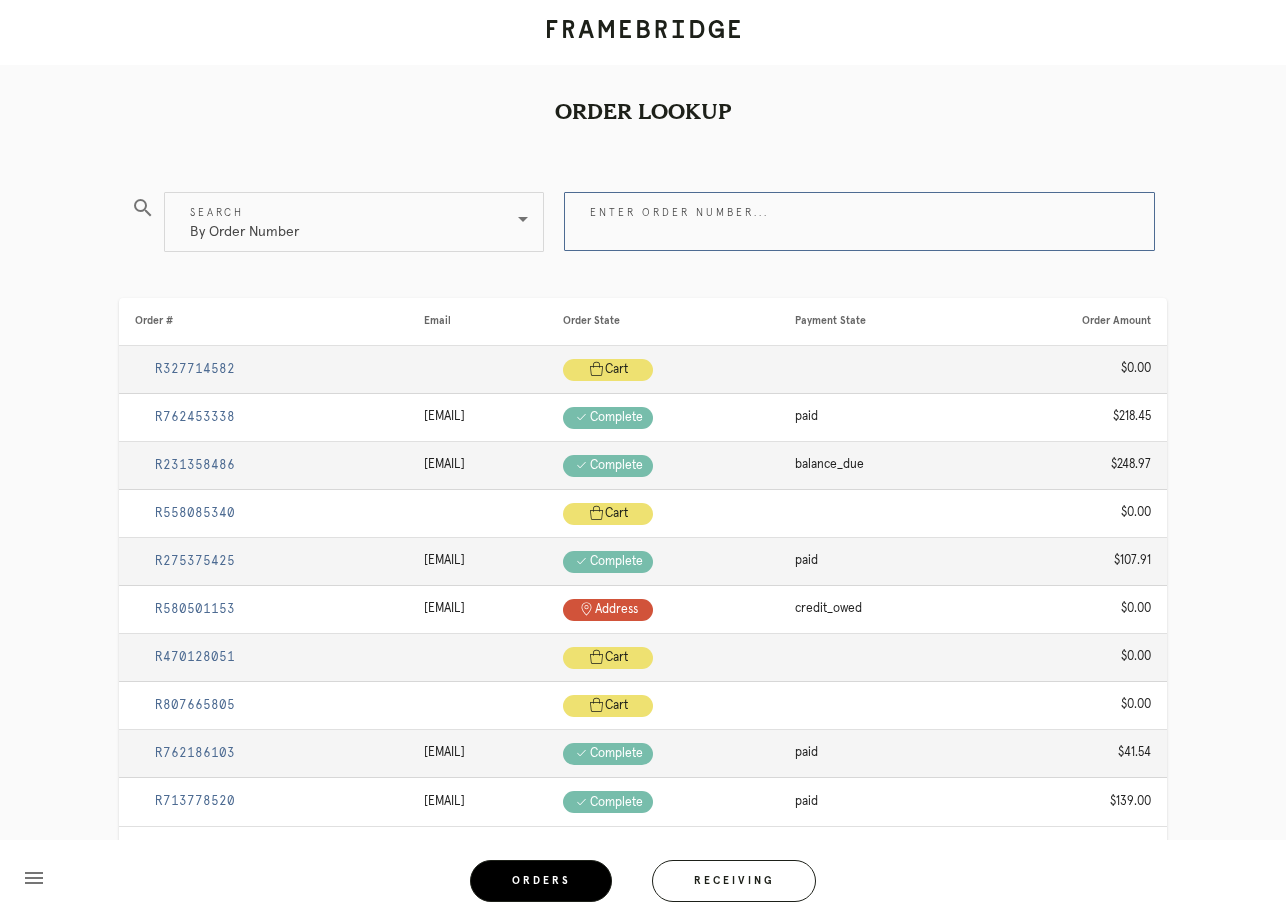 click on "Enter order number..." at bounding box center (859, 221) 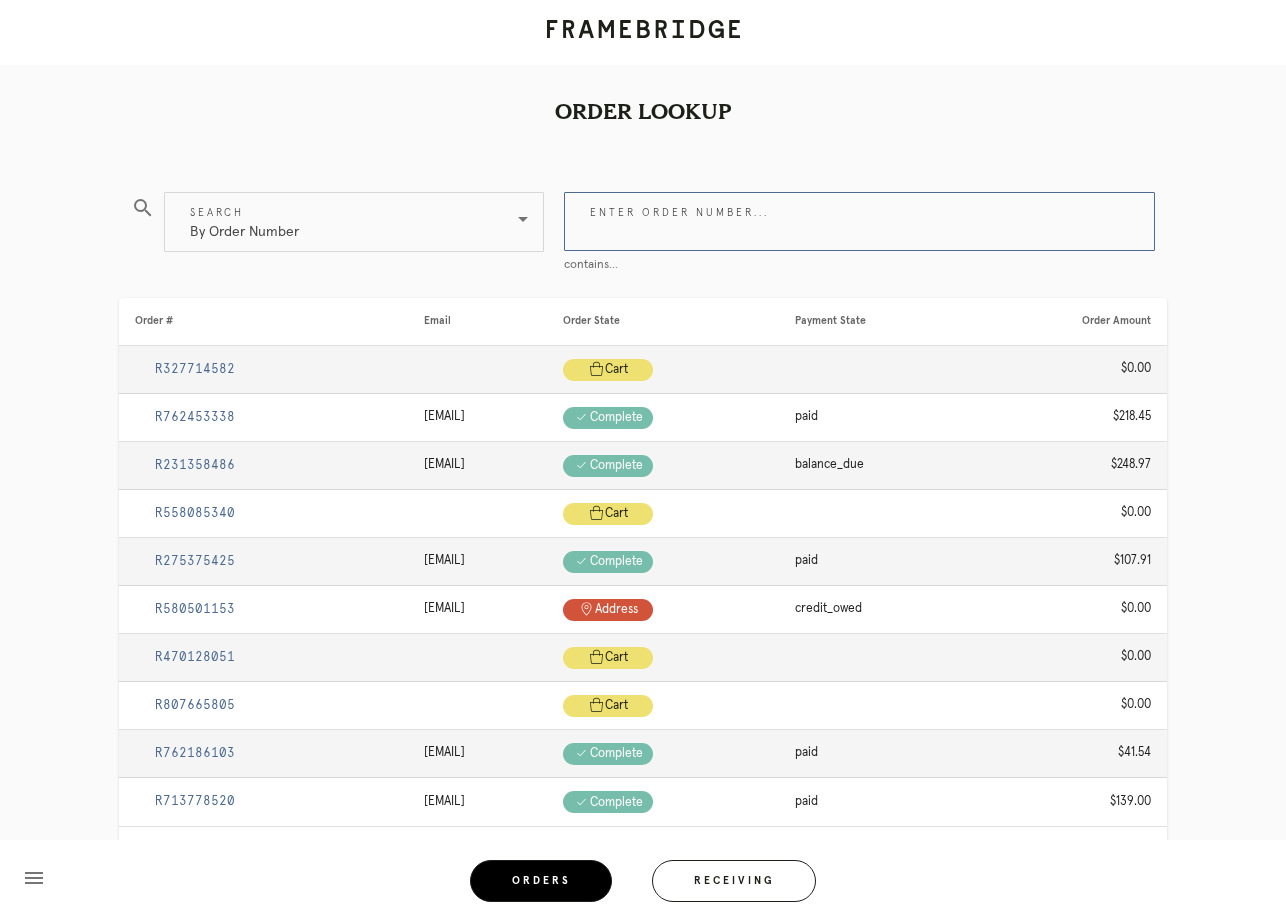 paste on "R413857445" 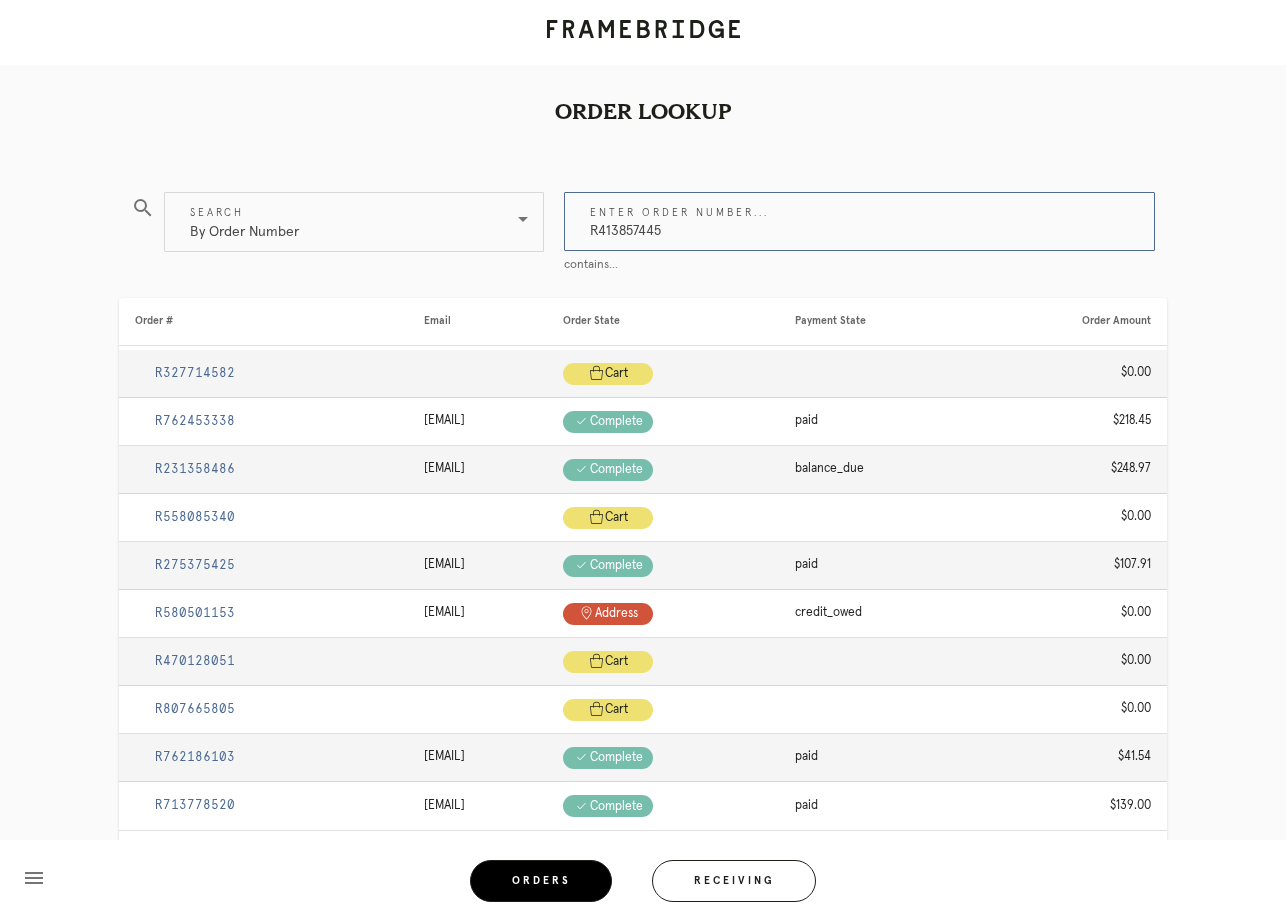 type on "R413857445" 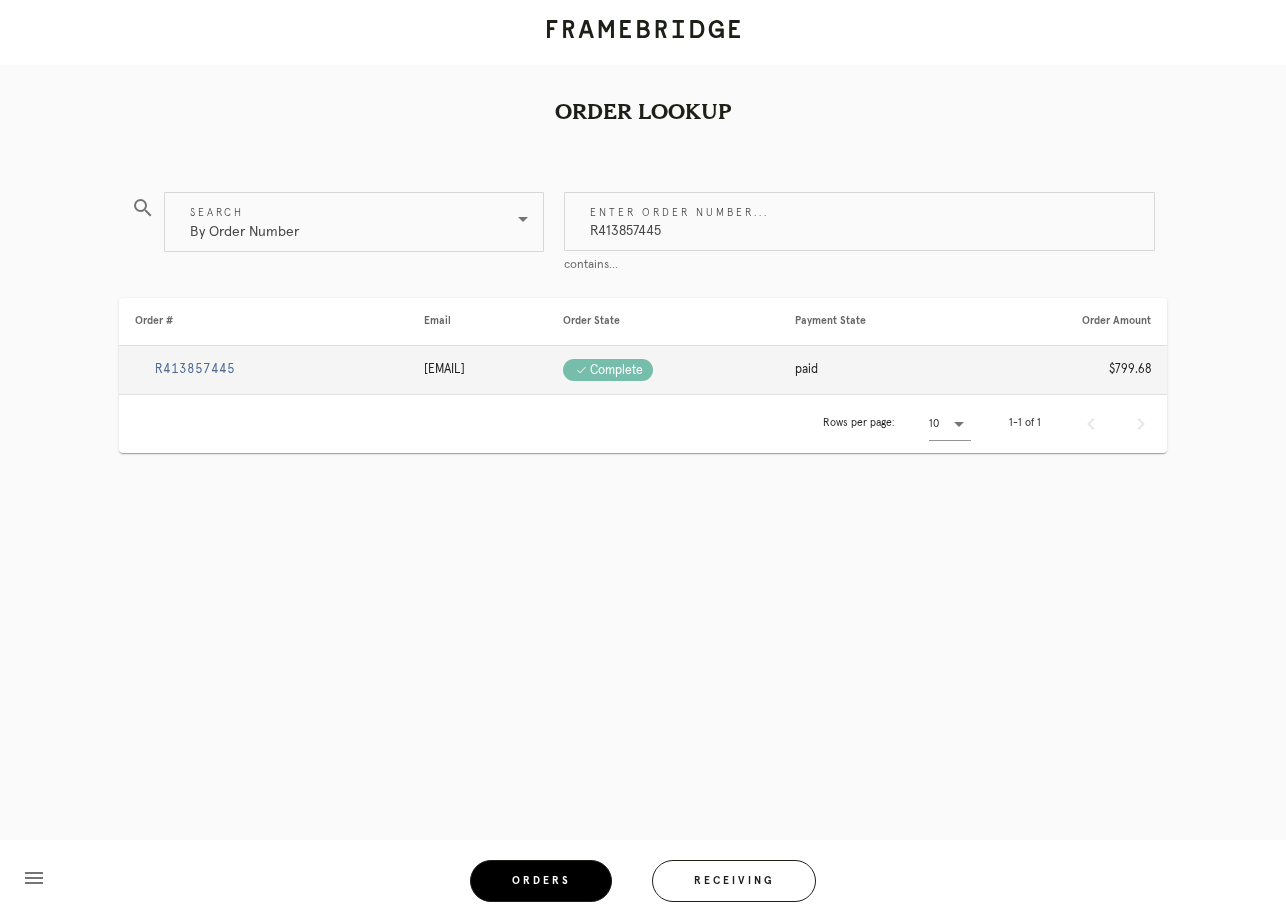 click on "R413857445" at bounding box center [195, 369] 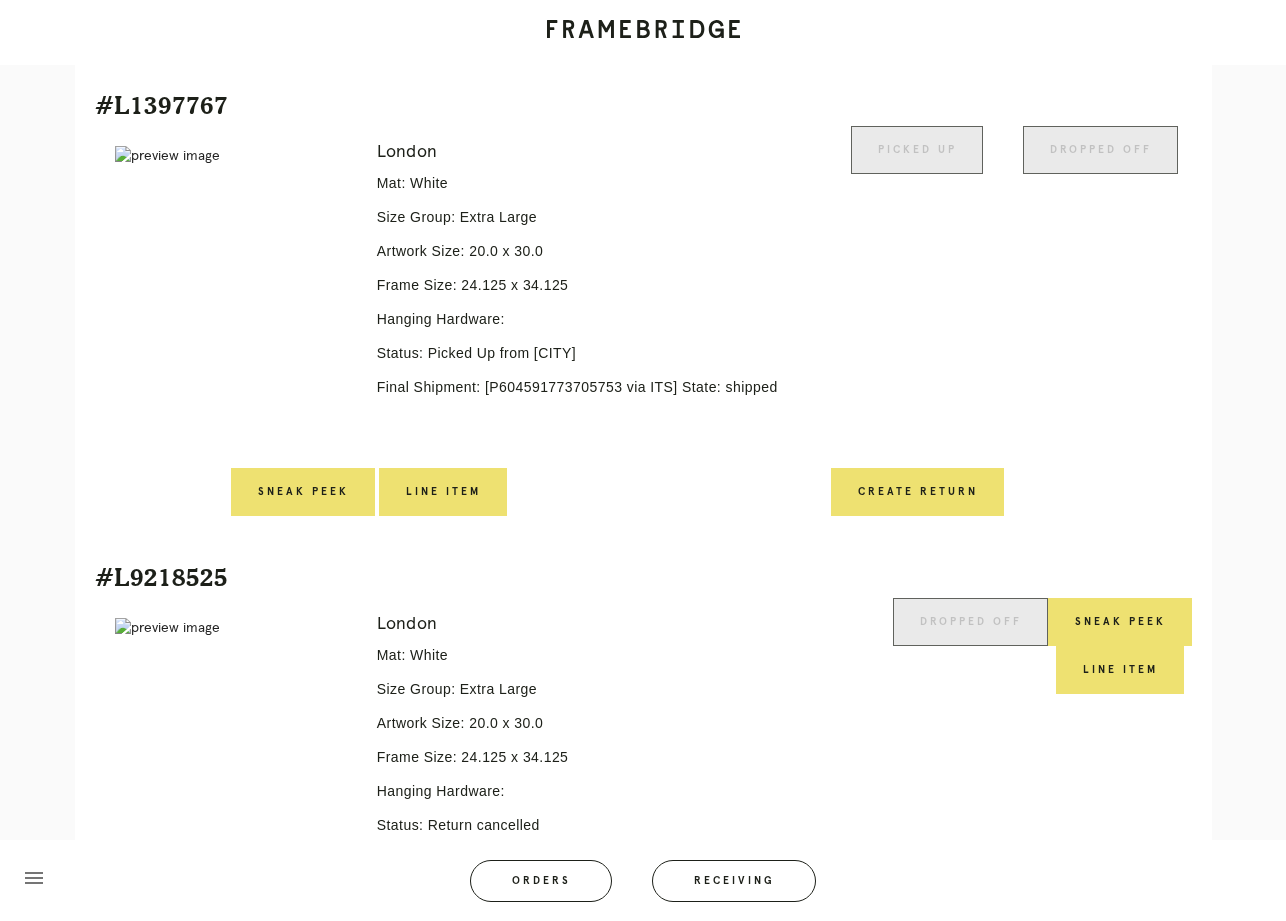 scroll, scrollTop: 0, scrollLeft: 0, axis: both 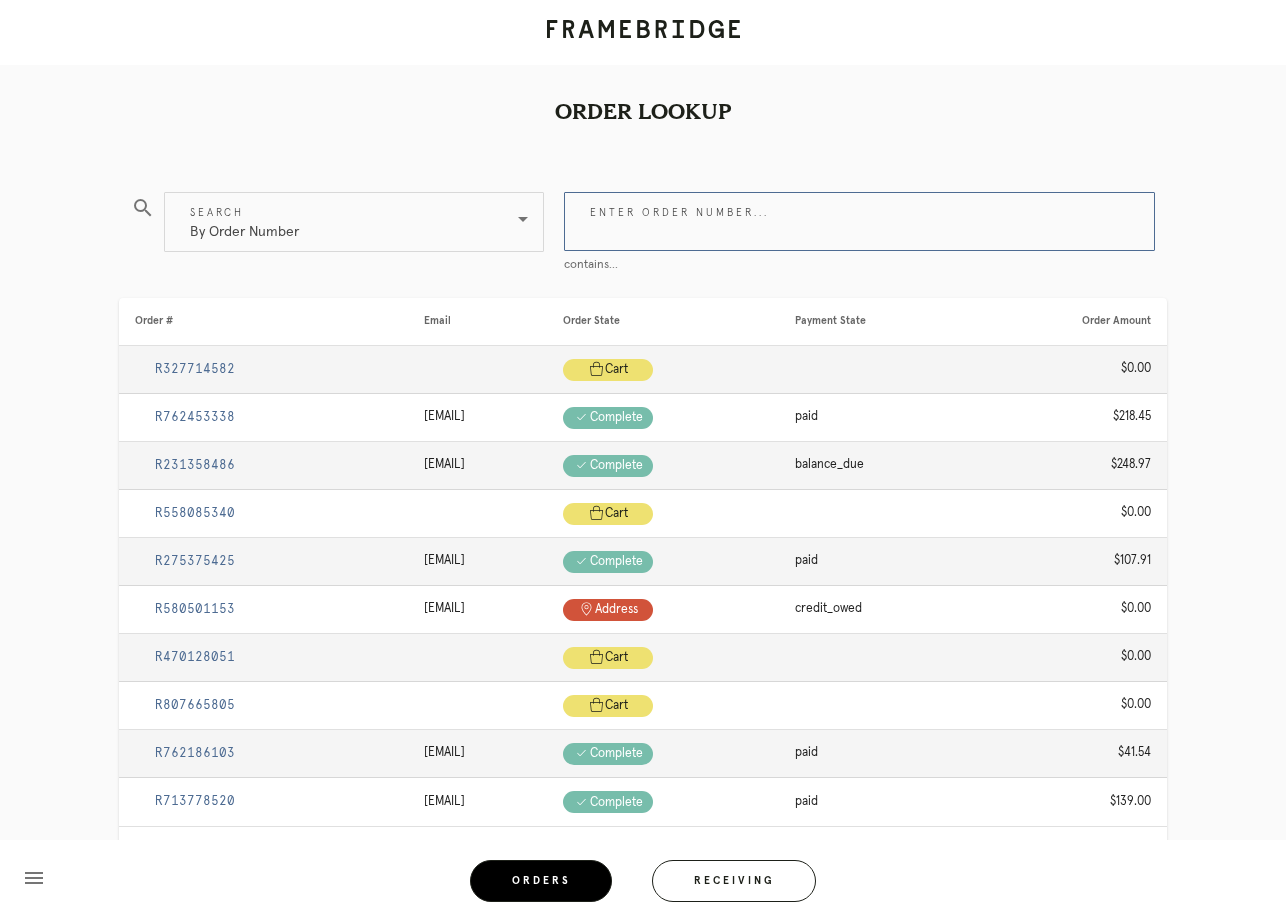 click on "Enter order number..." at bounding box center [859, 221] 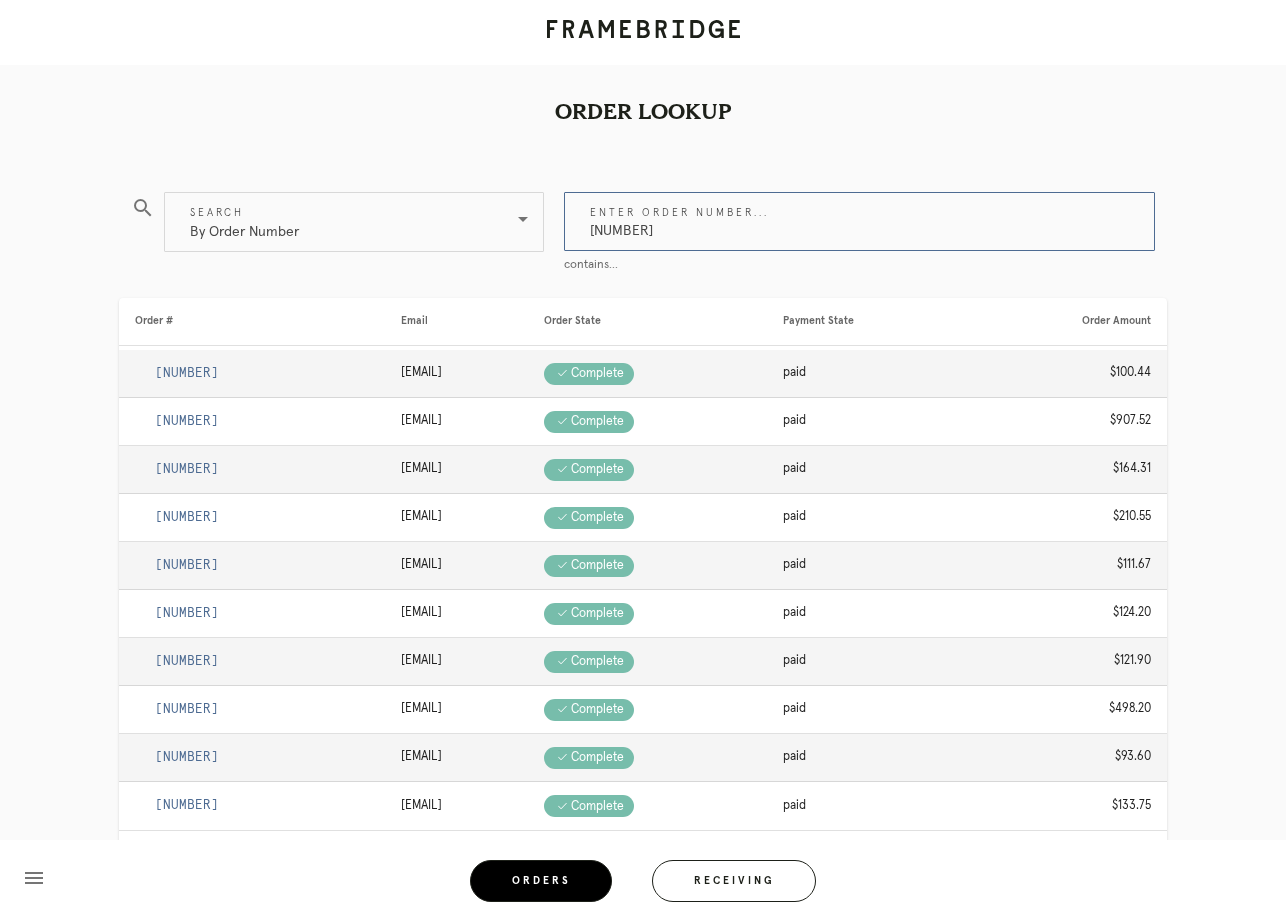 type on "[NUMBER]" 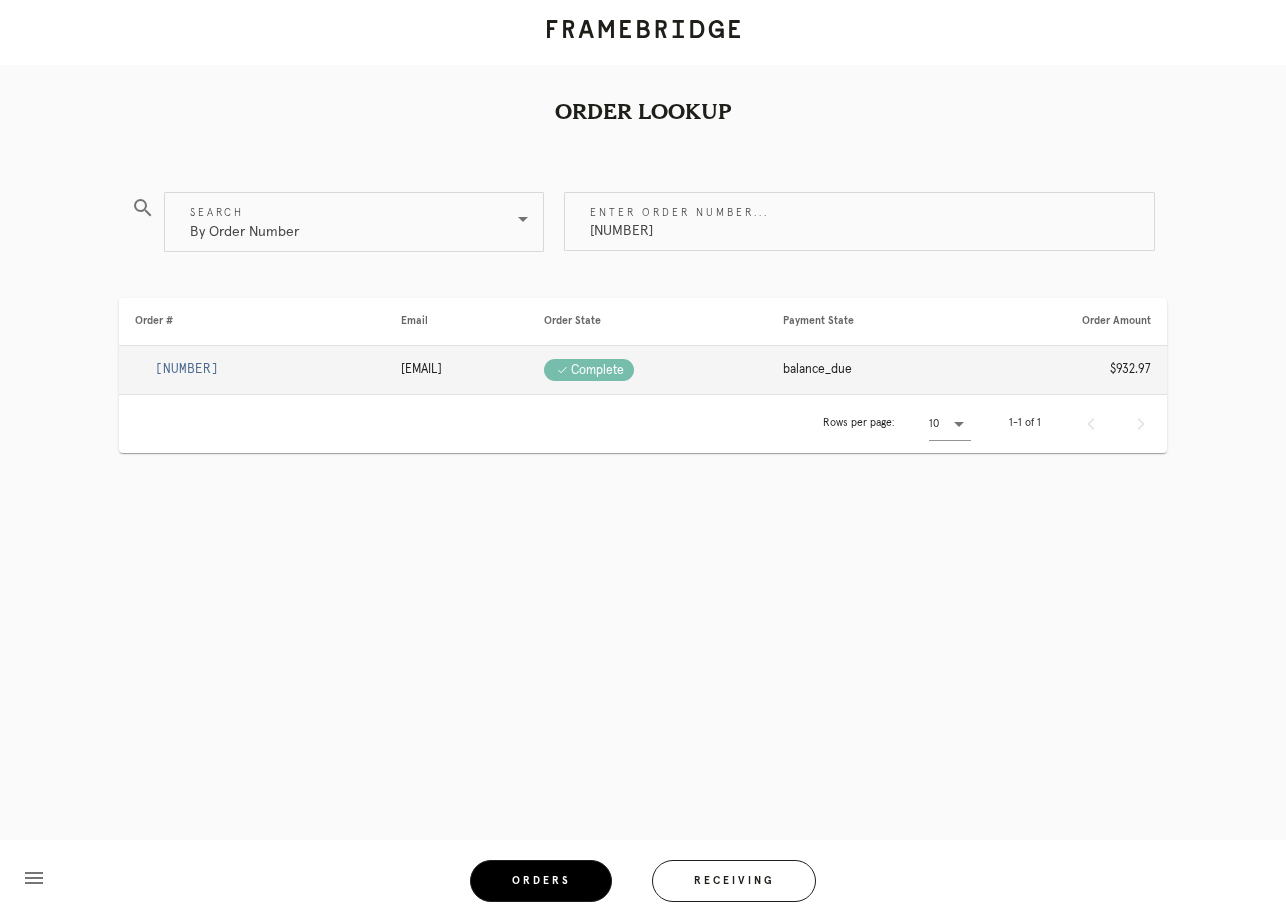 click on "[NUMBER]" at bounding box center [187, 369] 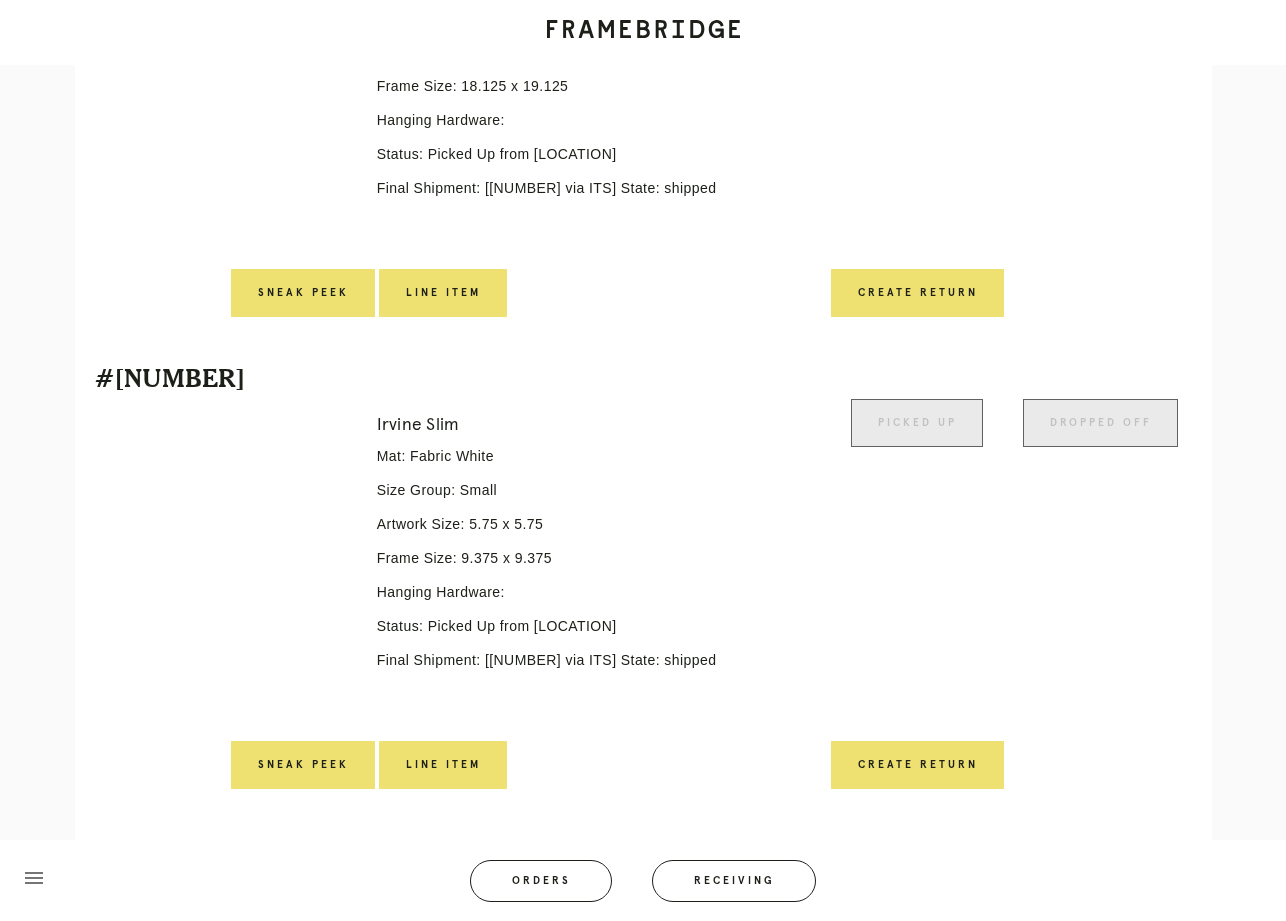 scroll, scrollTop: 673, scrollLeft: 0, axis: vertical 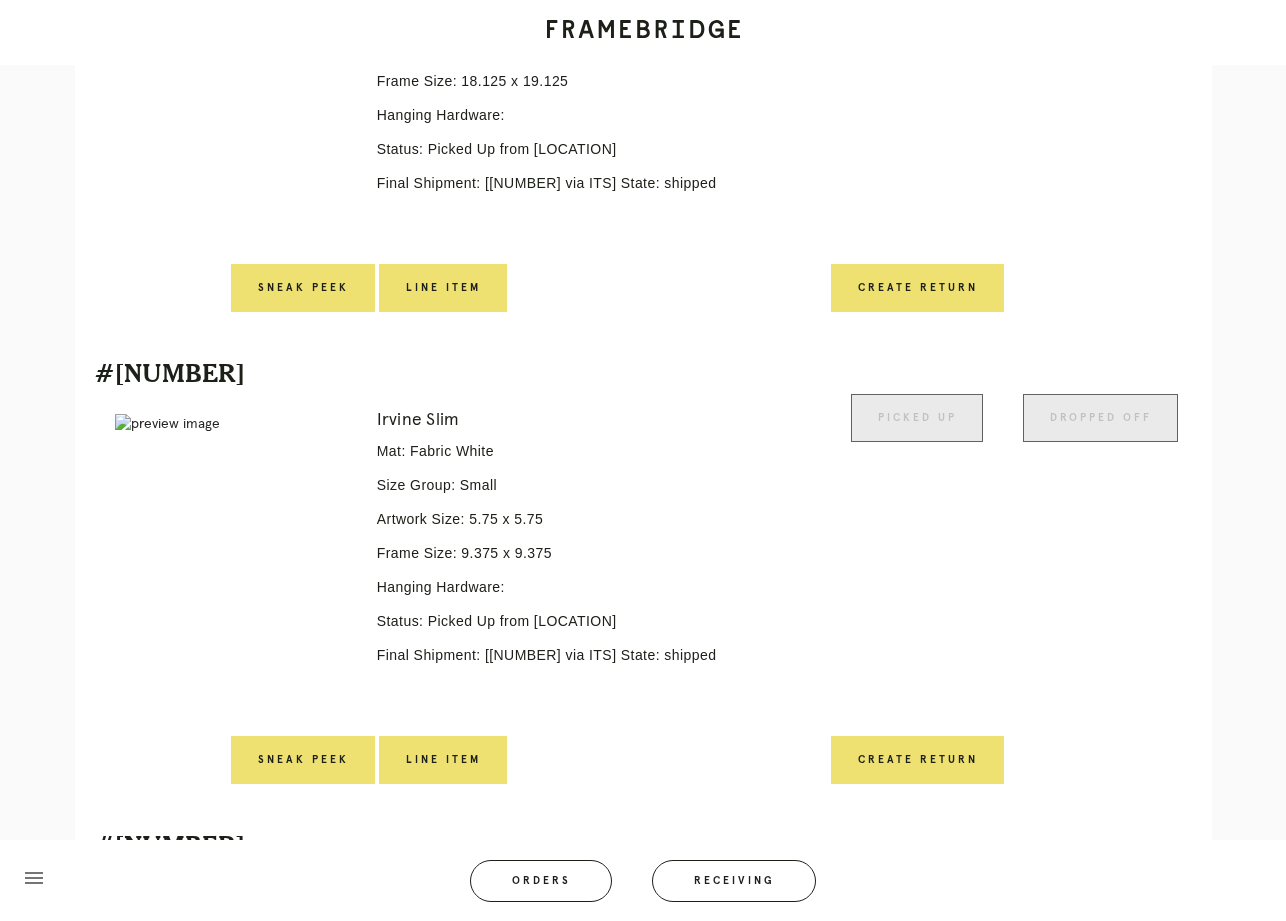 click on "Final Shipment:
[[NUMBER] via ITS] State: shipped" at bounding box center (597, 655) 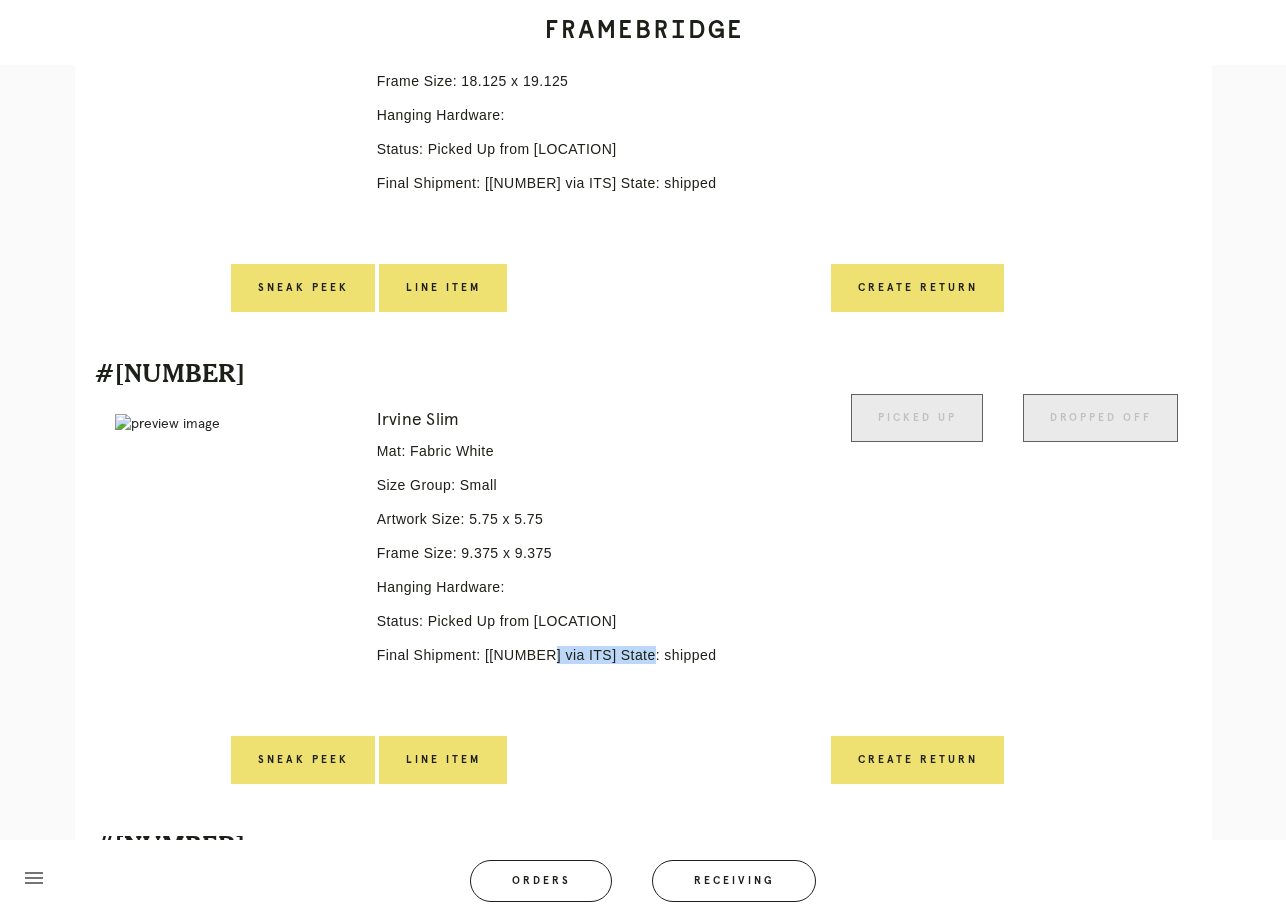 click on "Final Shipment:
[P697975592096086 via ITS] State: shipped" at bounding box center (597, 655) 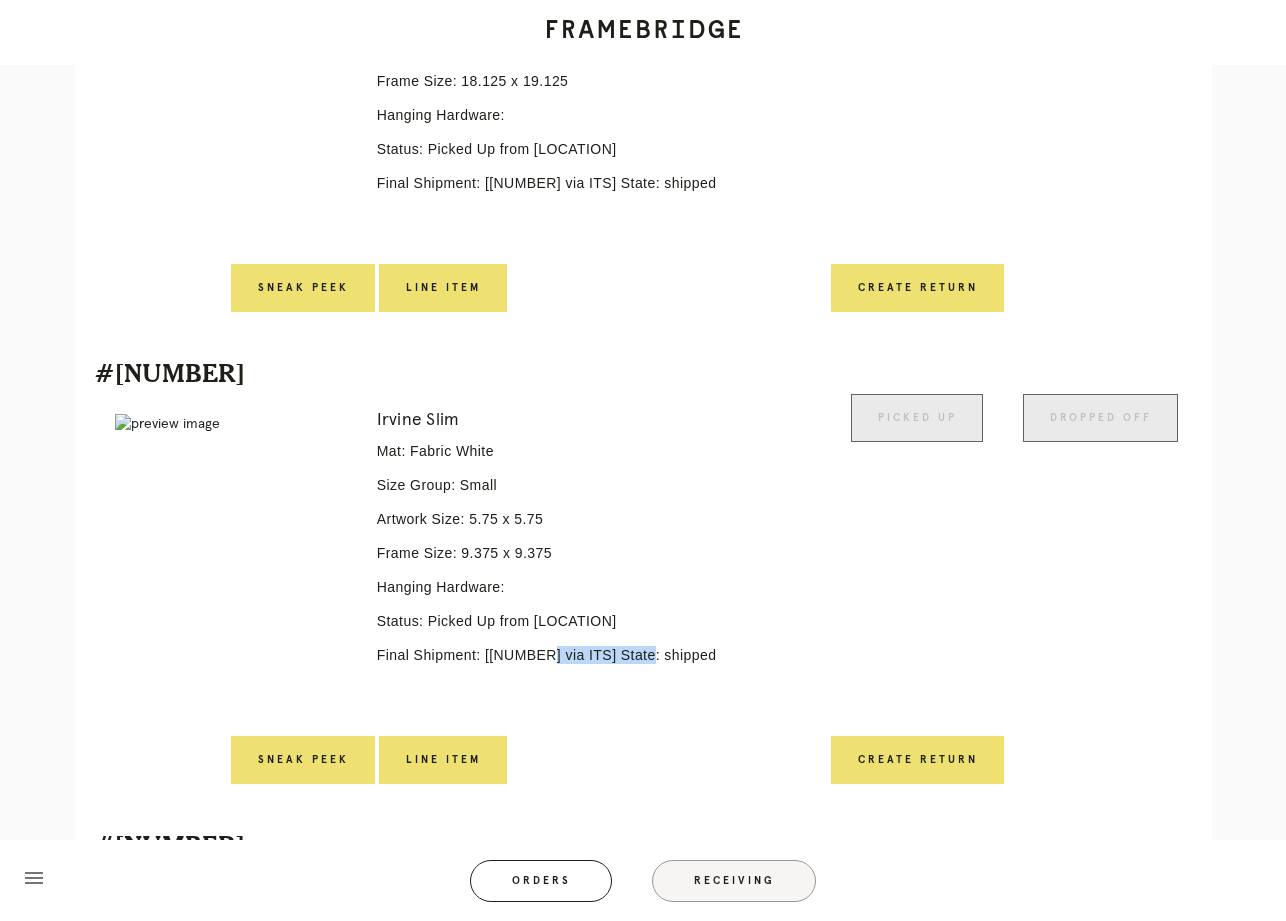click on "Receiving" at bounding box center (734, 881) 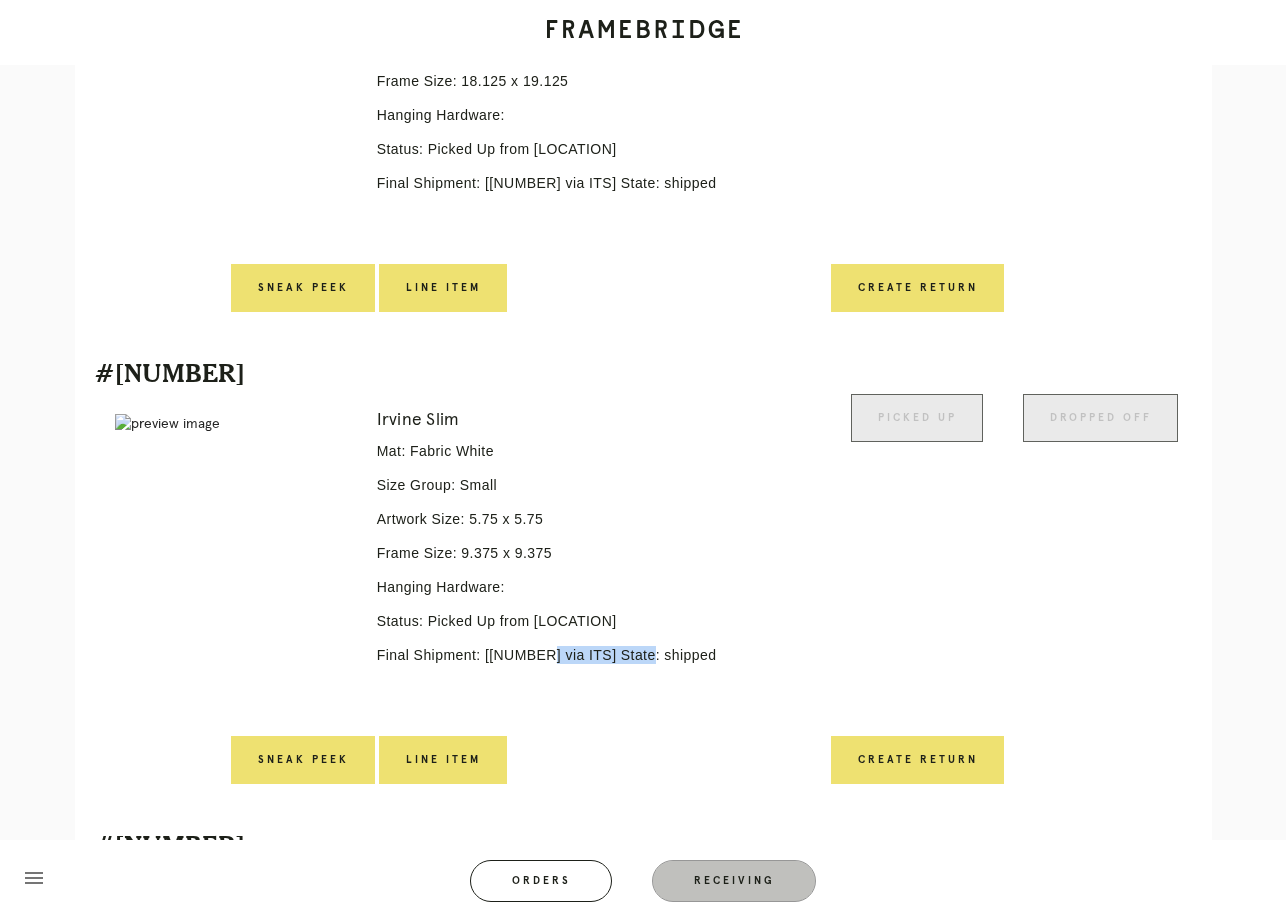 scroll, scrollTop: 0, scrollLeft: 0, axis: both 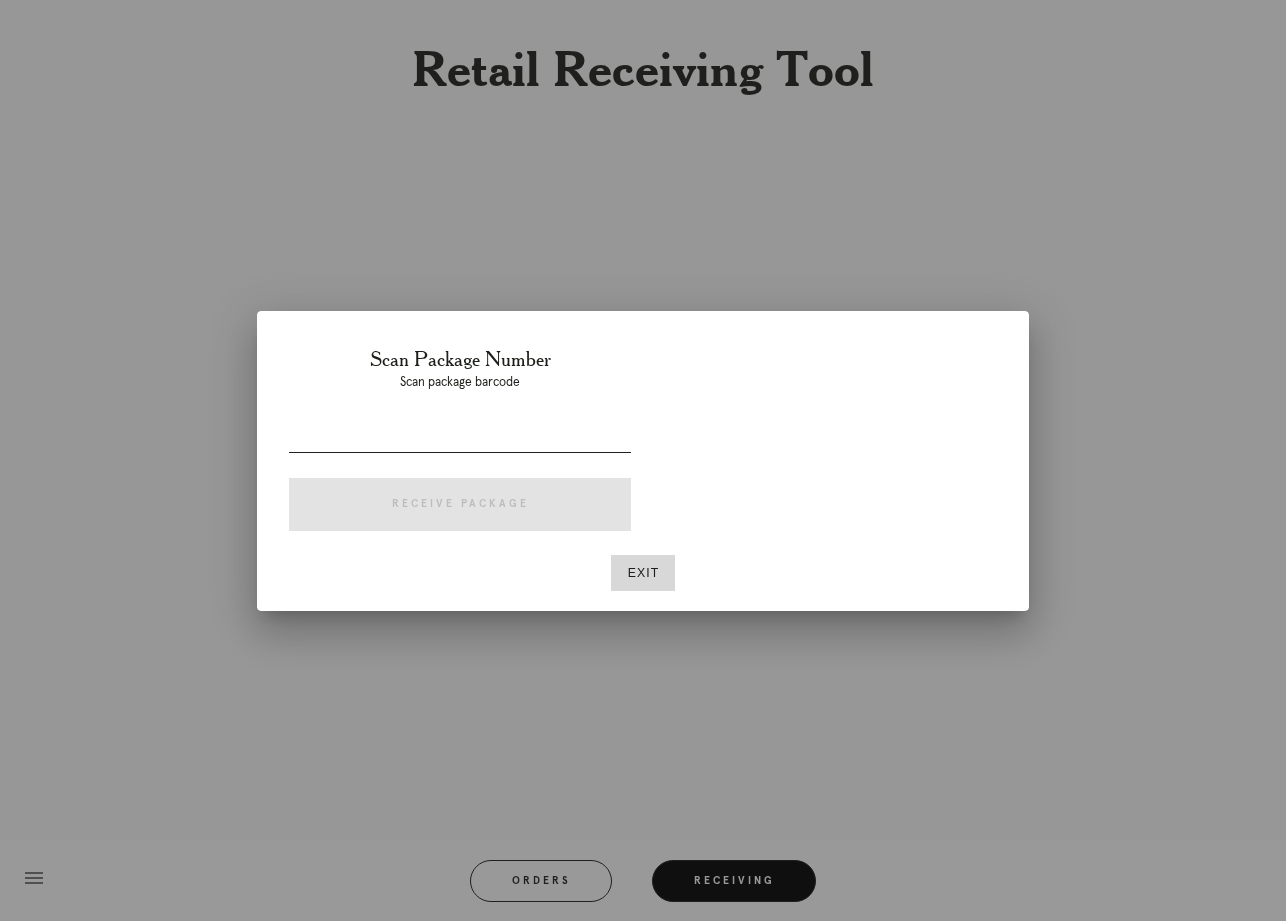 click at bounding box center [460, 441] 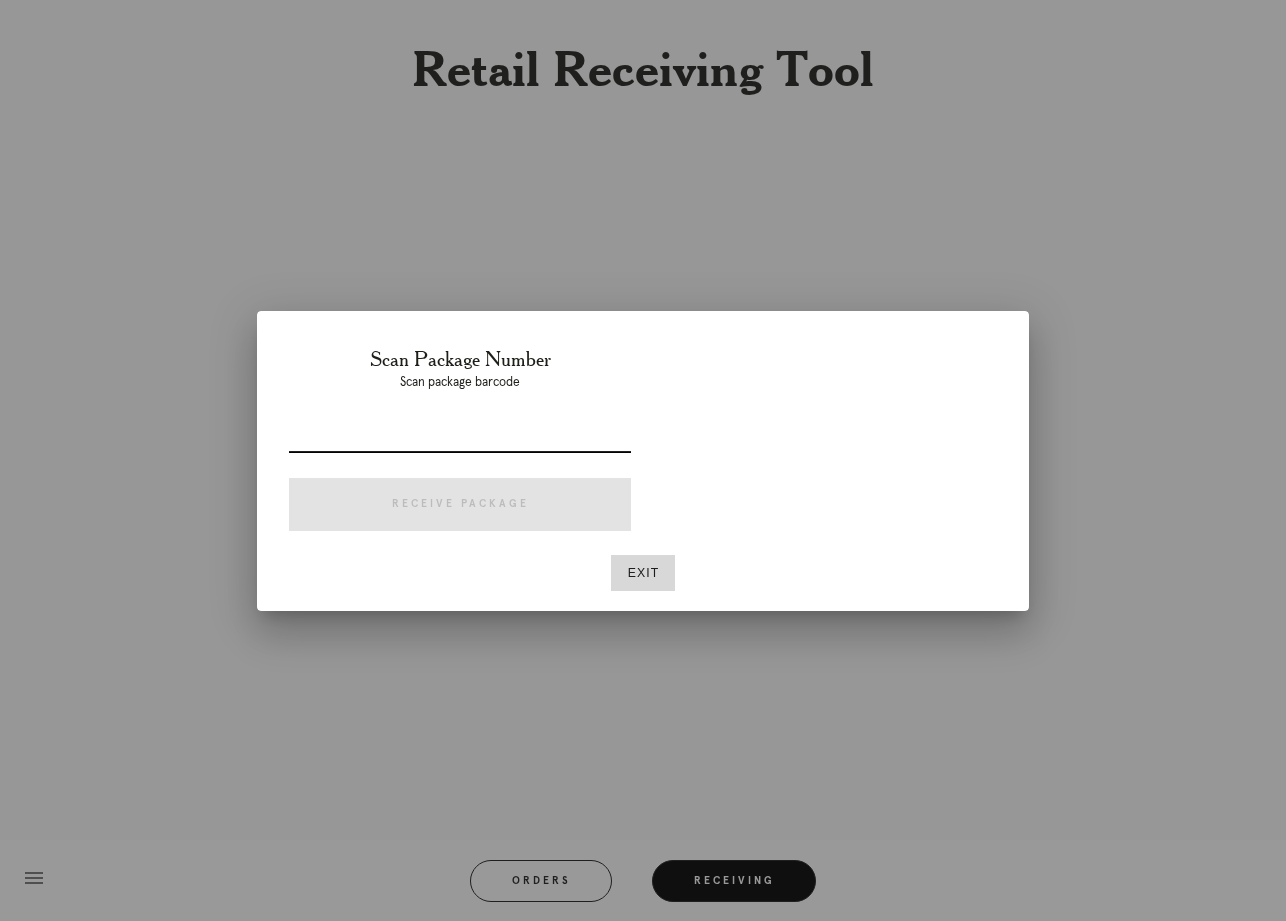 click at bounding box center (460, 436) 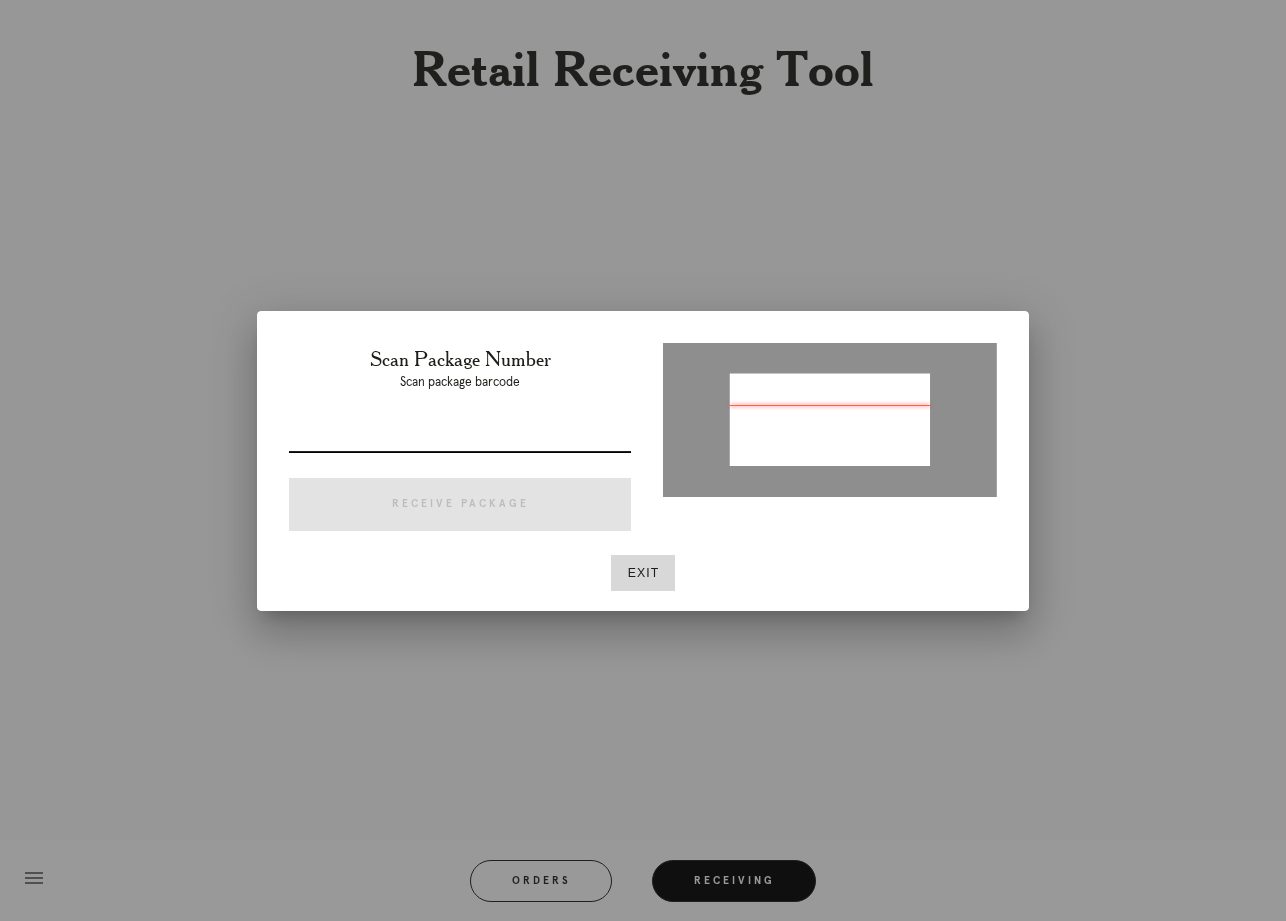 paste on "P697975592096086" 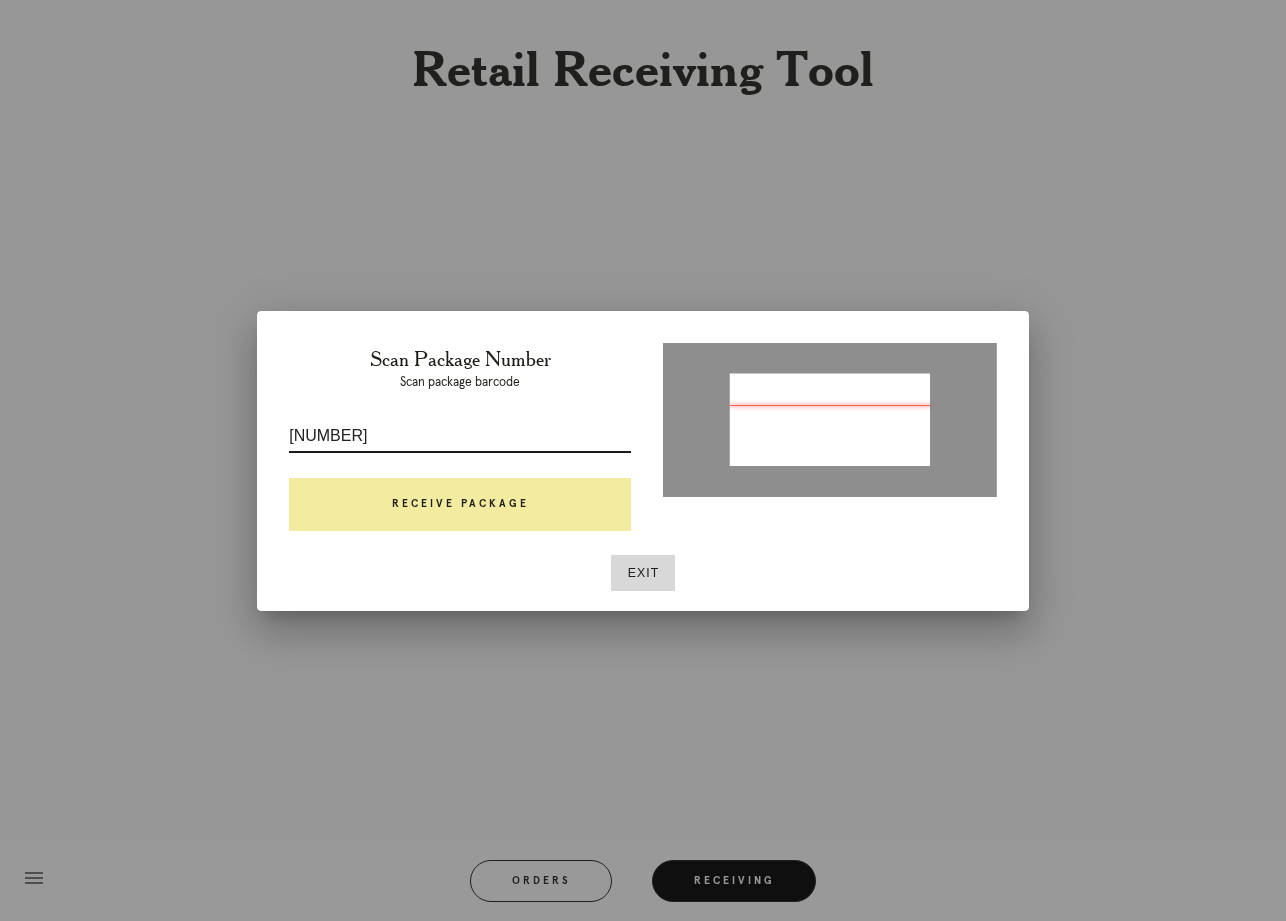 type on "P697975592096086" 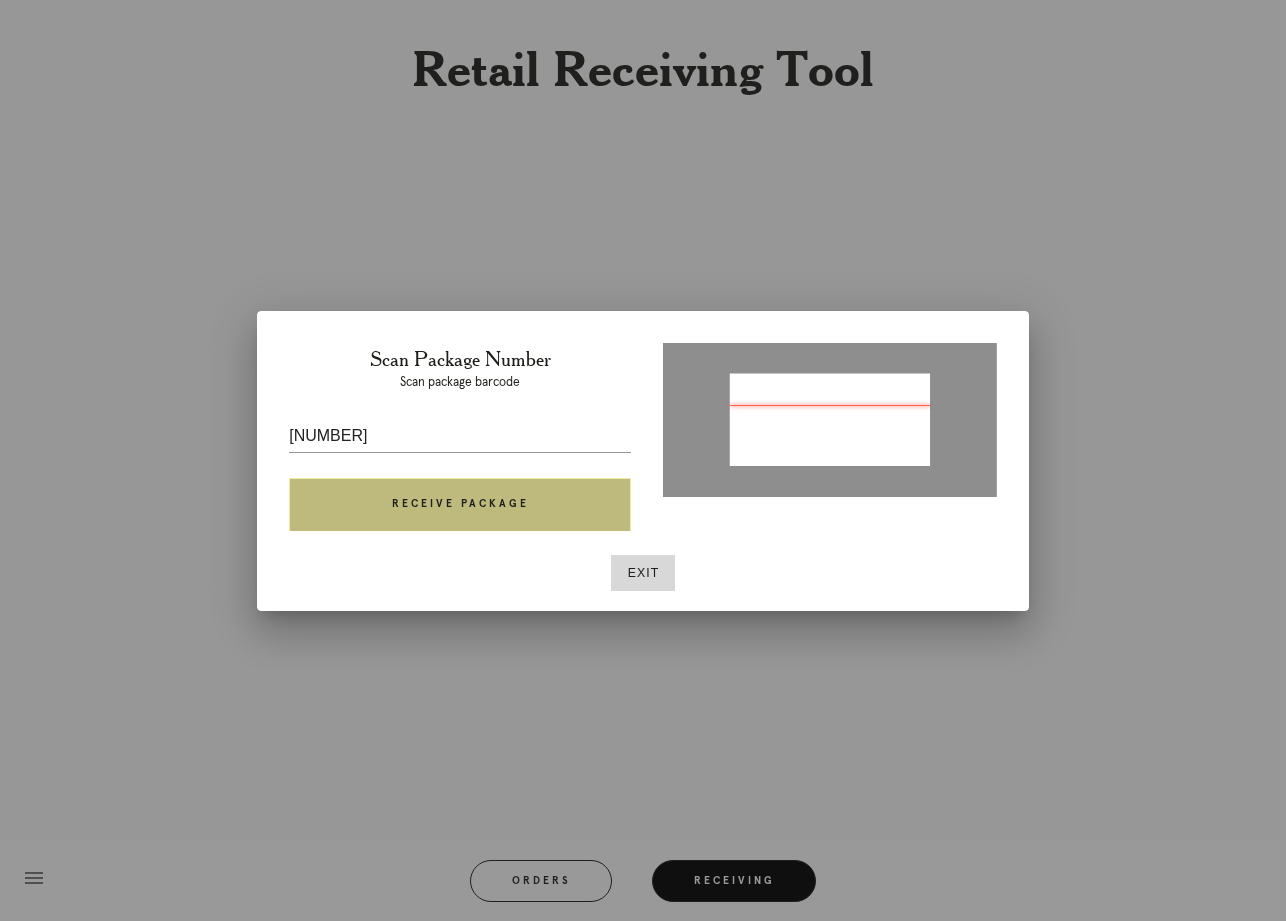 click on "Receive Package" at bounding box center [460, 505] 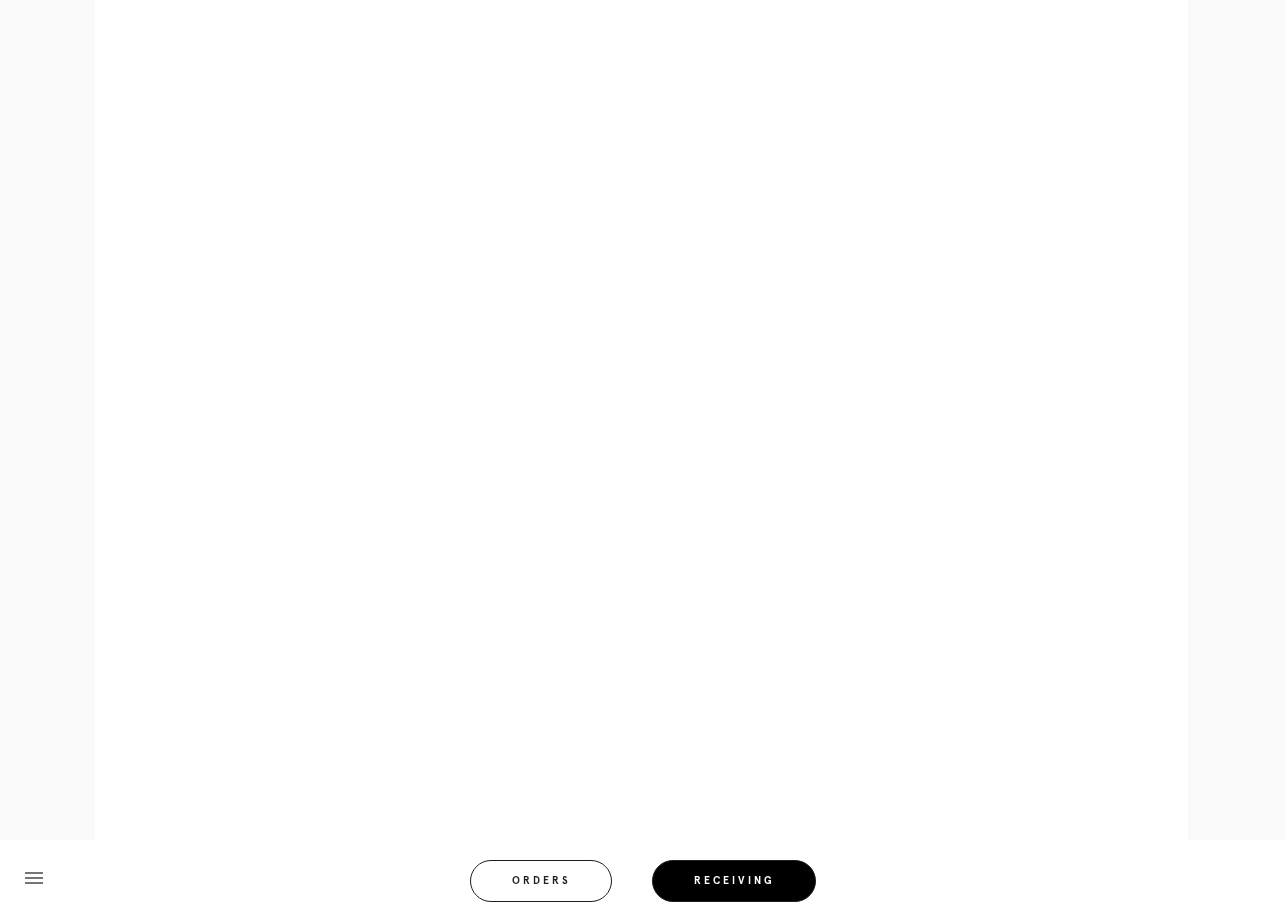 scroll, scrollTop: 812, scrollLeft: 0, axis: vertical 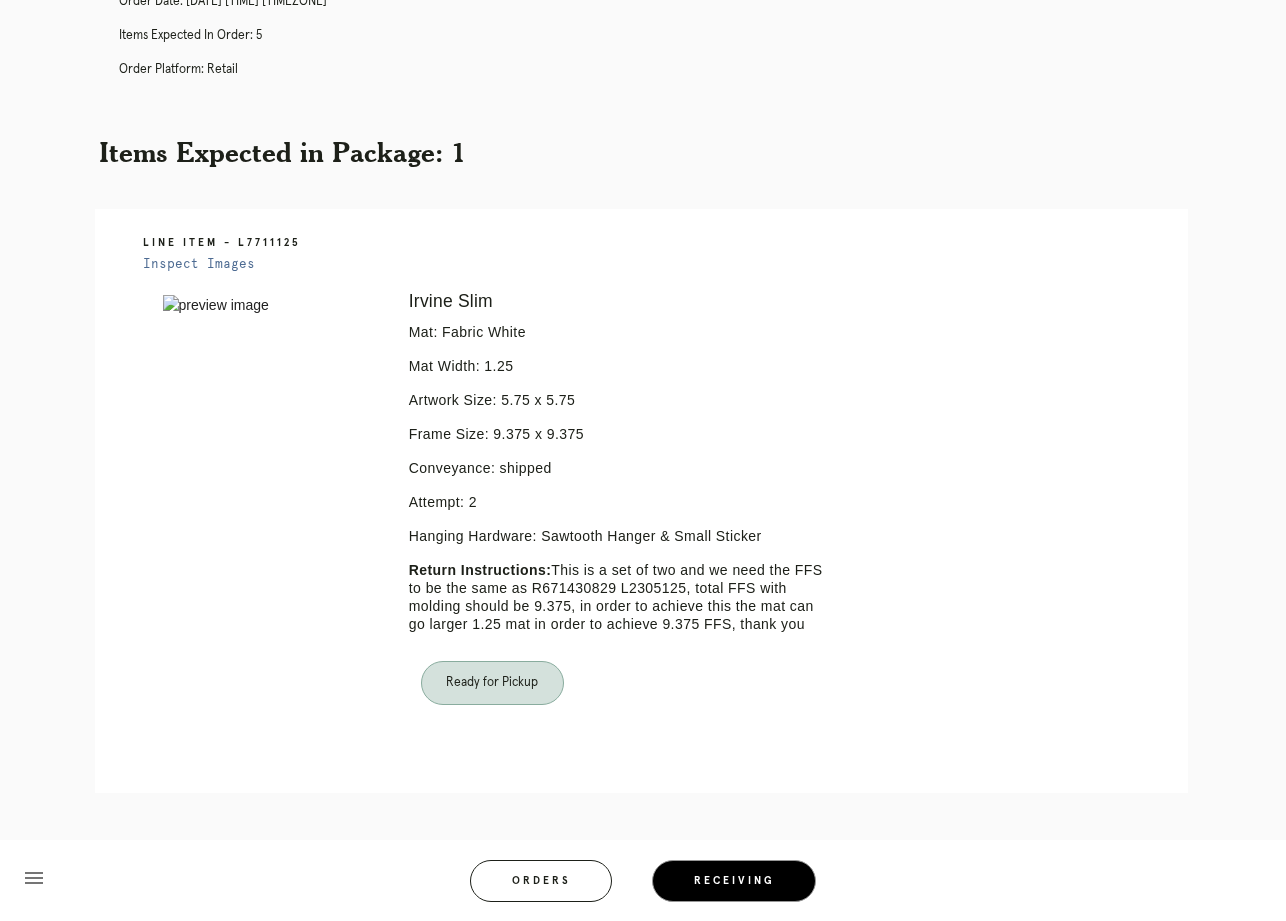 click on "Receiving" at bounding box center (734, 881) 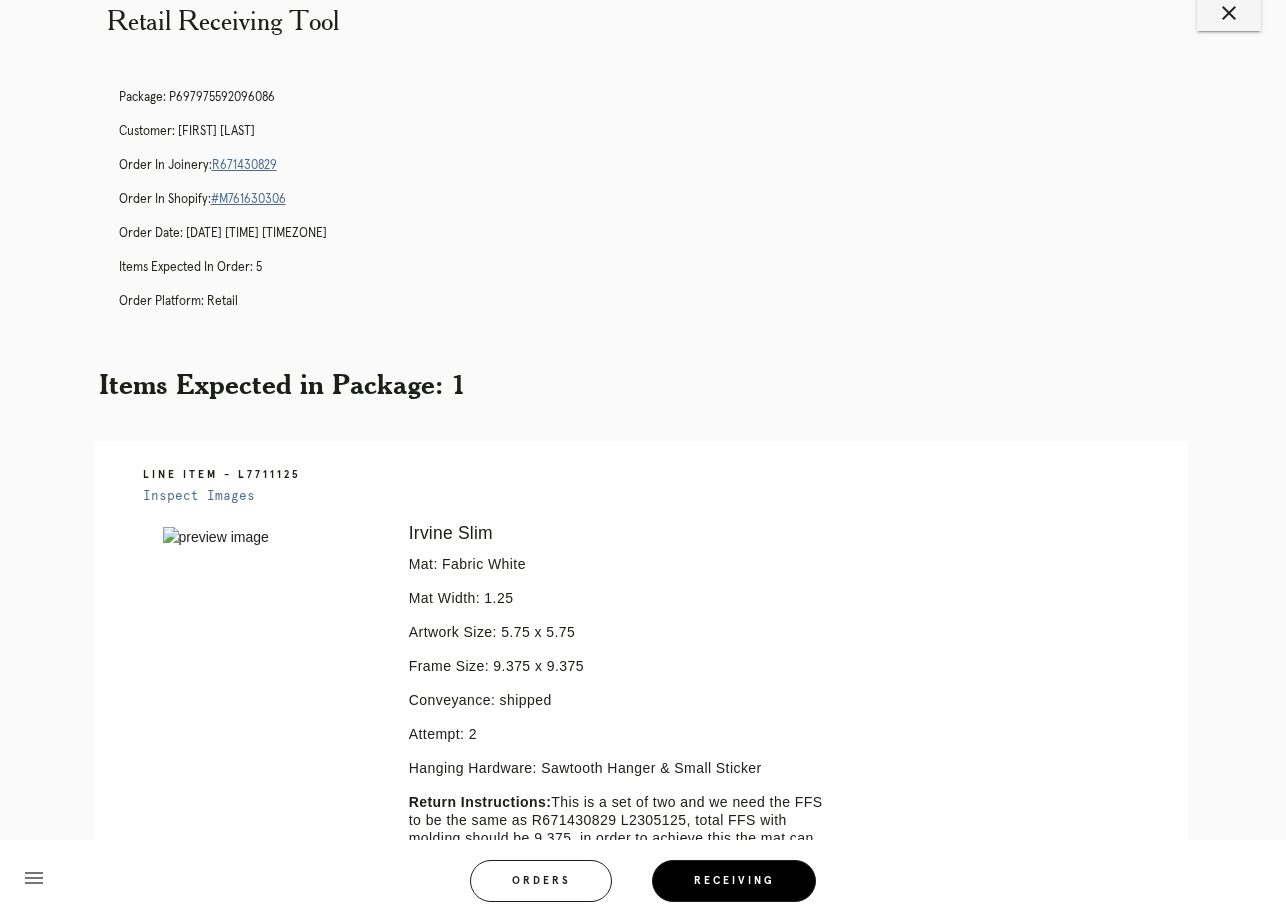 scroll, scrollTop: 0, scrollLeft: 0, axis: both 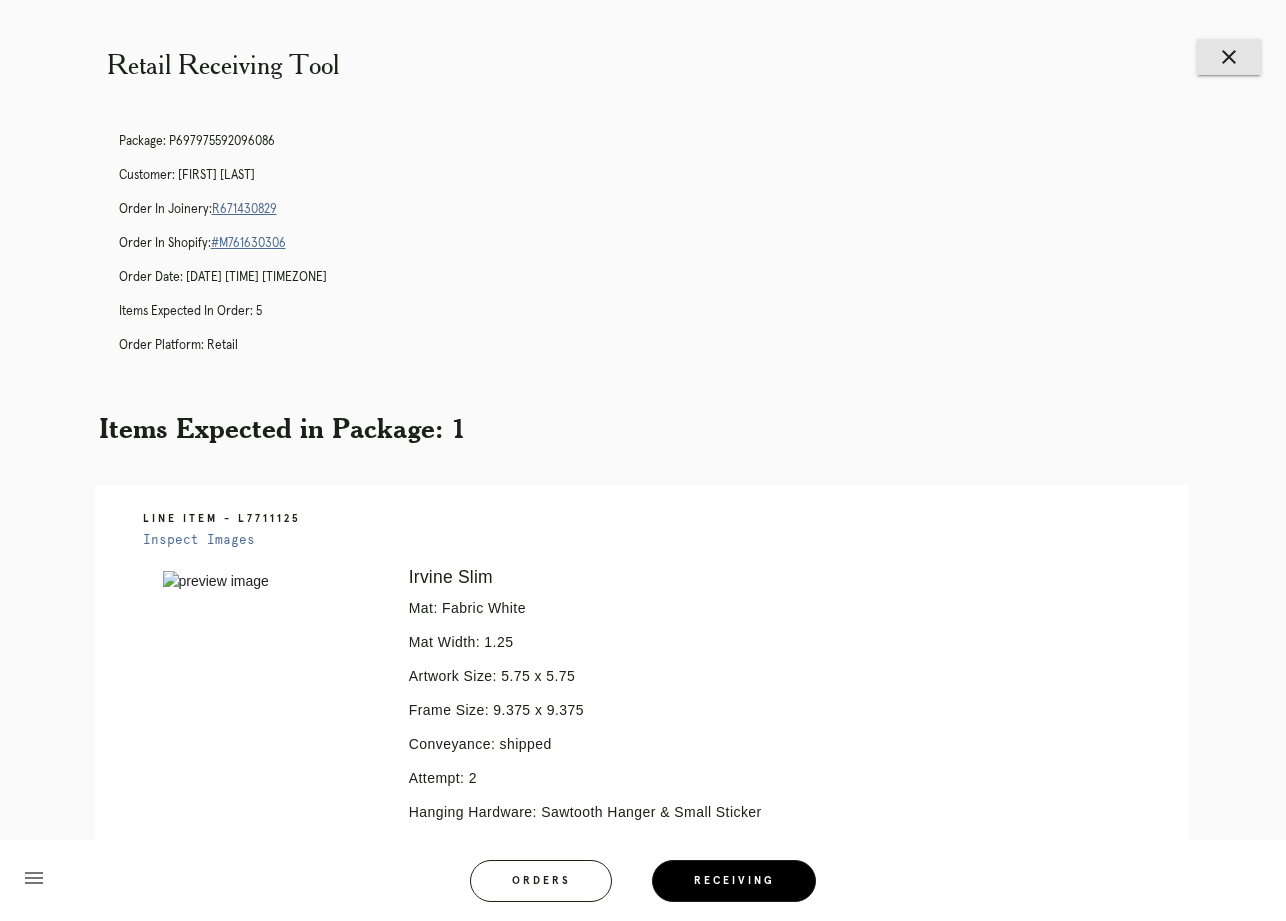 click on "close" at bounding box center [1229, 57] 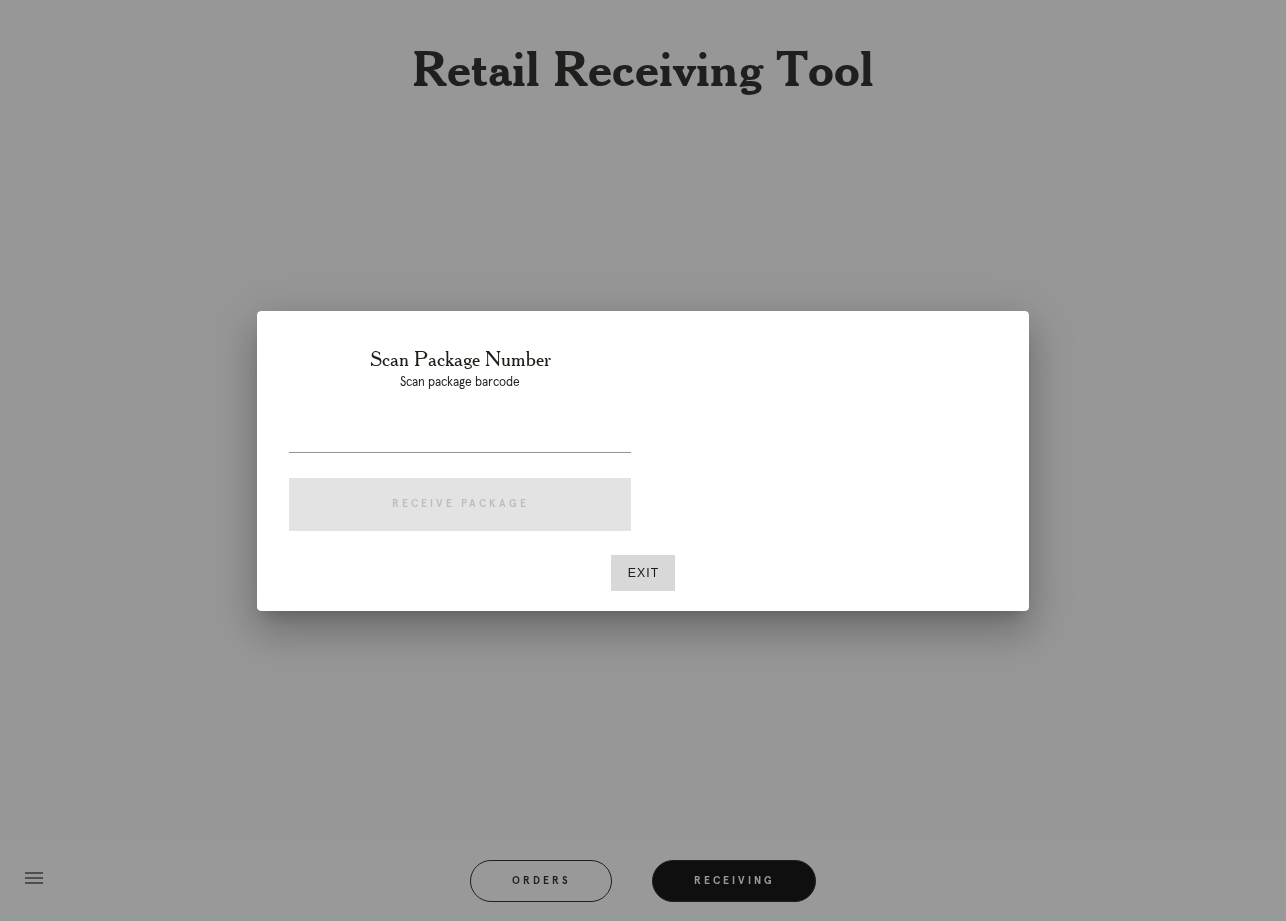 scroll, scrollTop: 0, scrollLeft: 0, axis: both 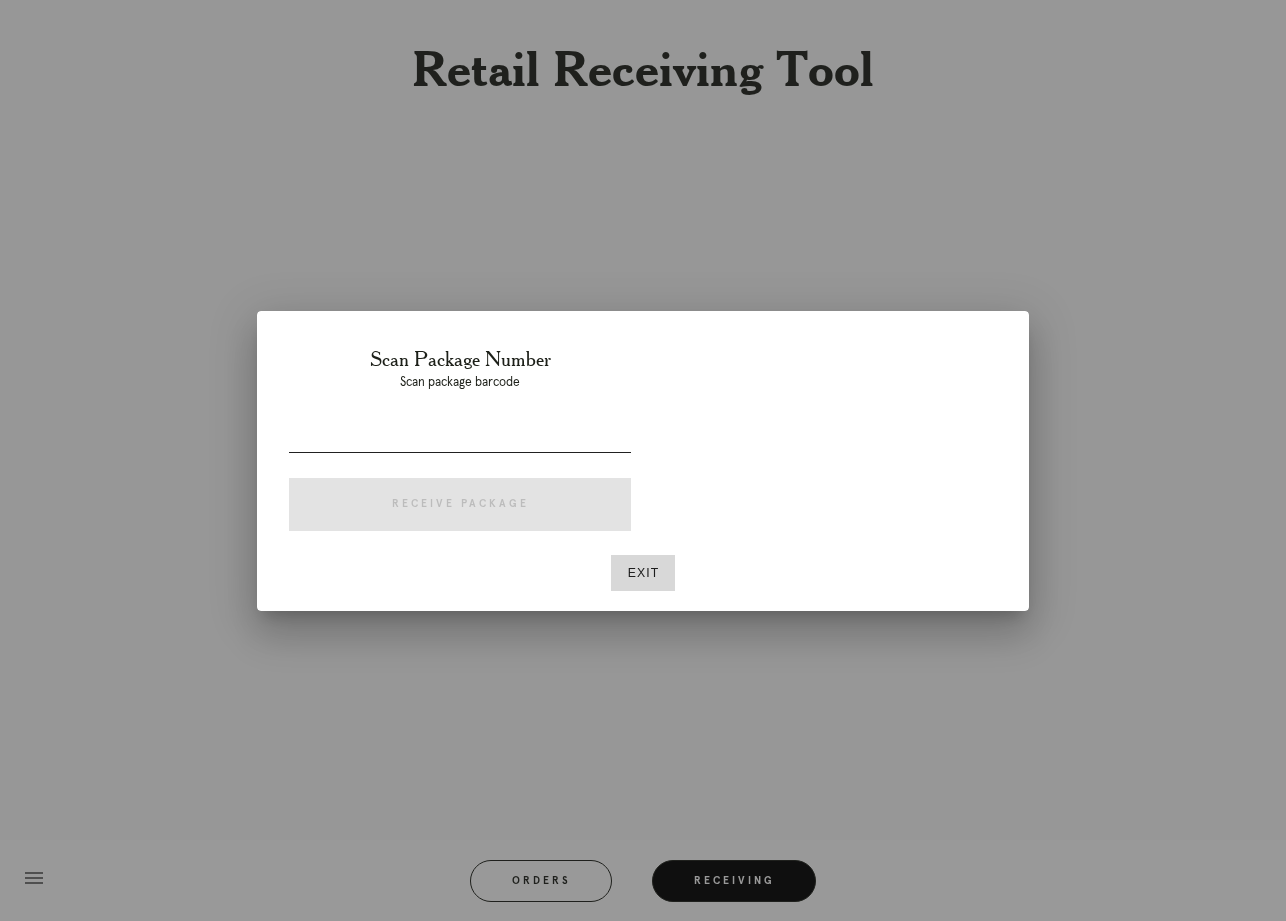 click at bounding box center (460, 436) 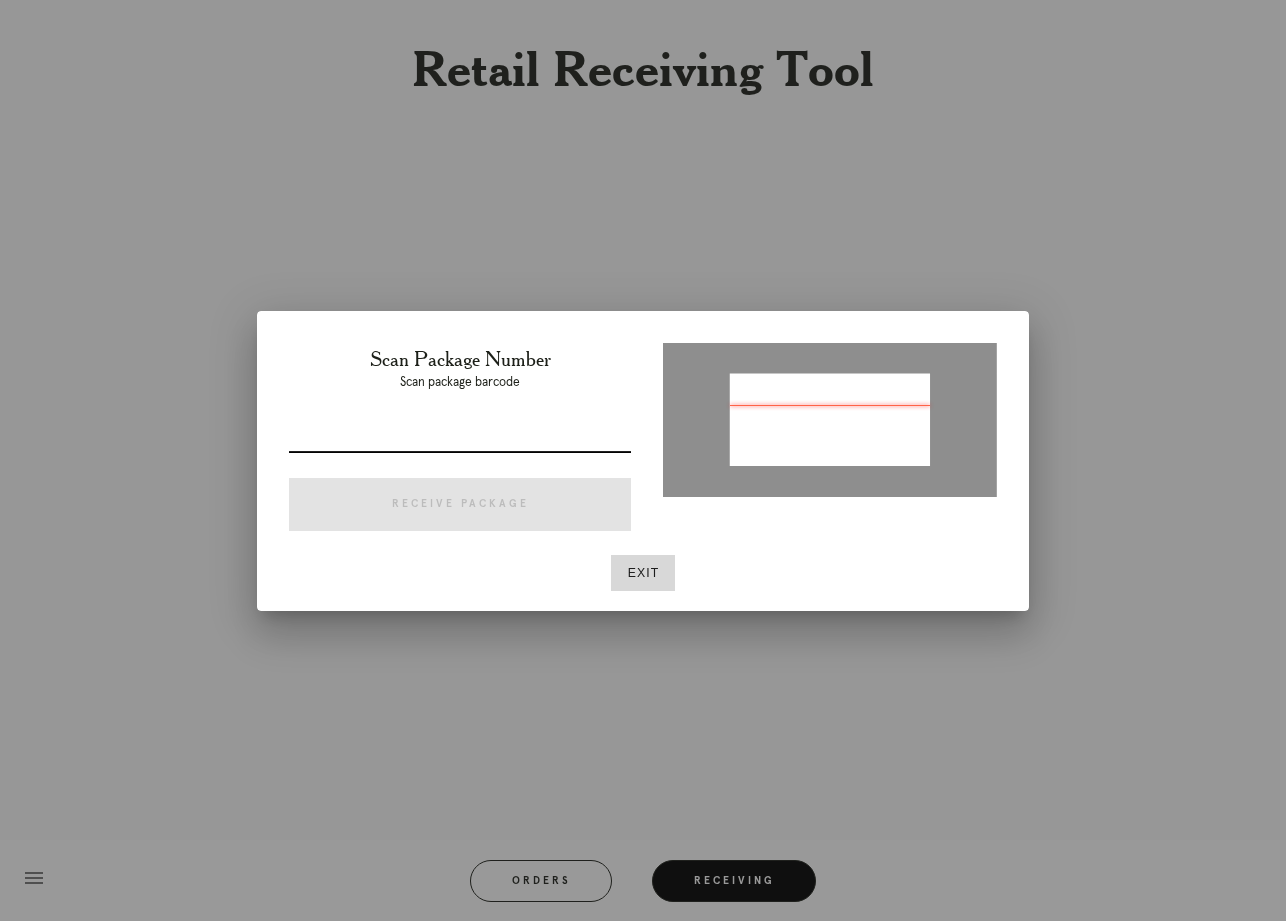 type on "l" 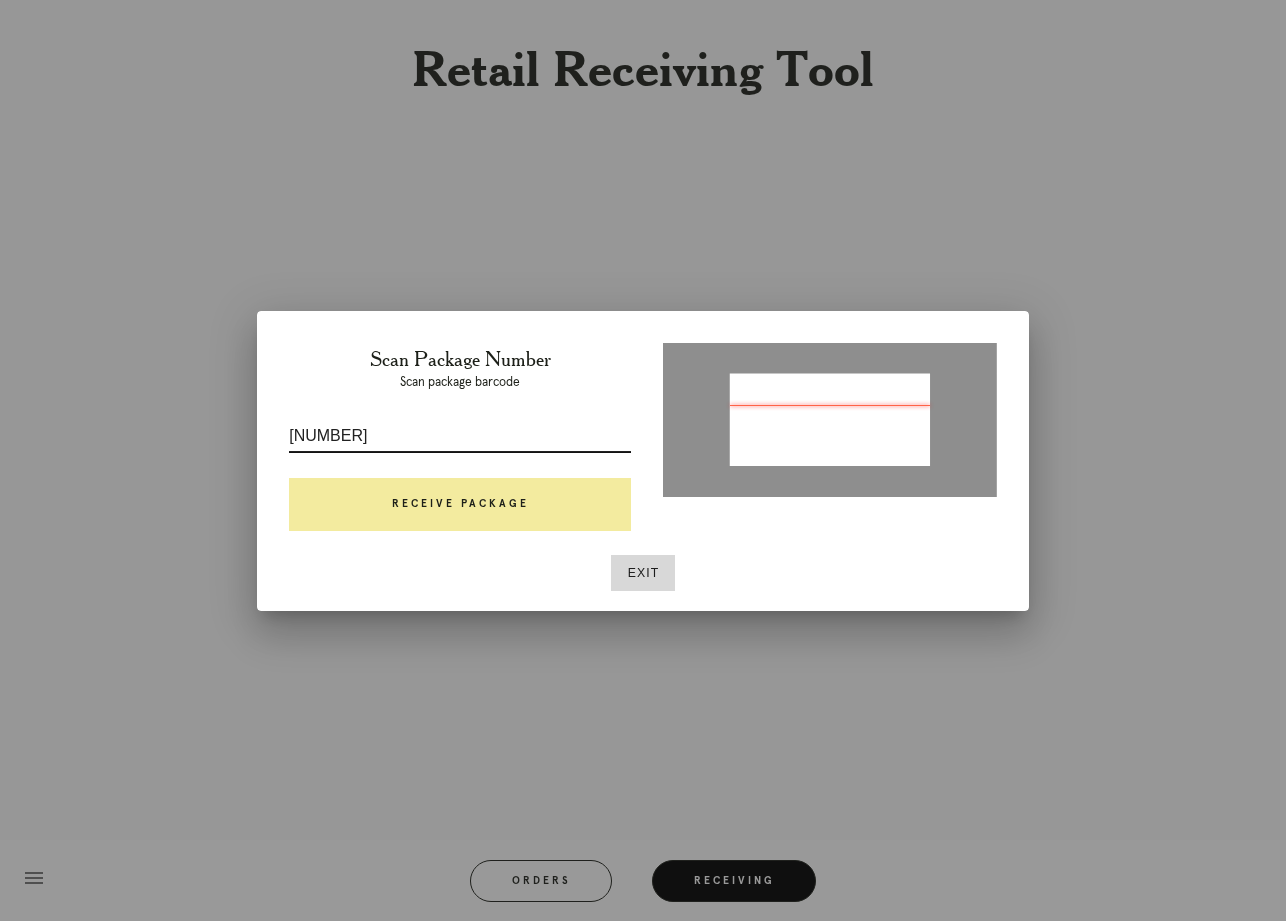 type on "[NUMBER]" 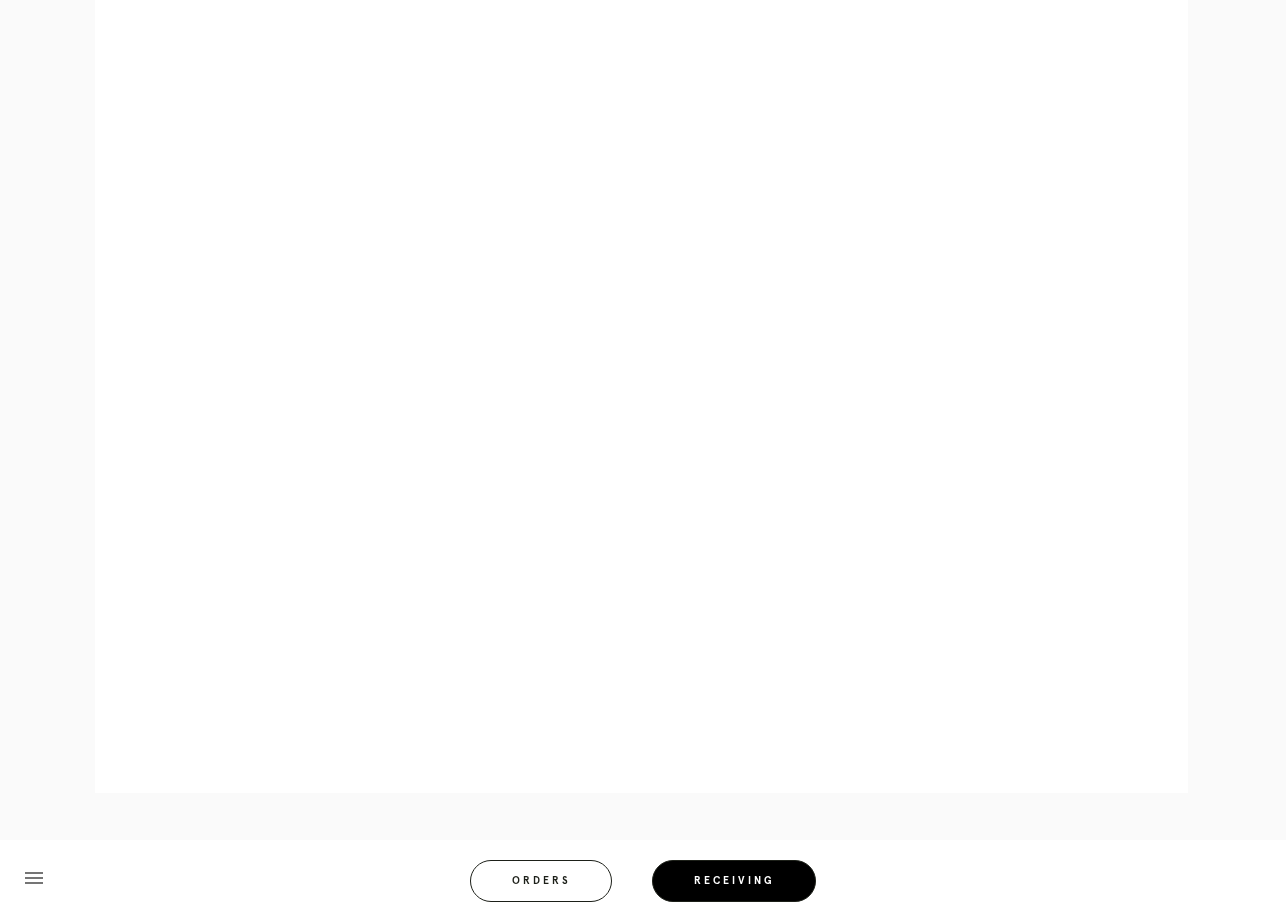 scroll, scrollTop: 760, scrollLeft: 0, axis: vertical 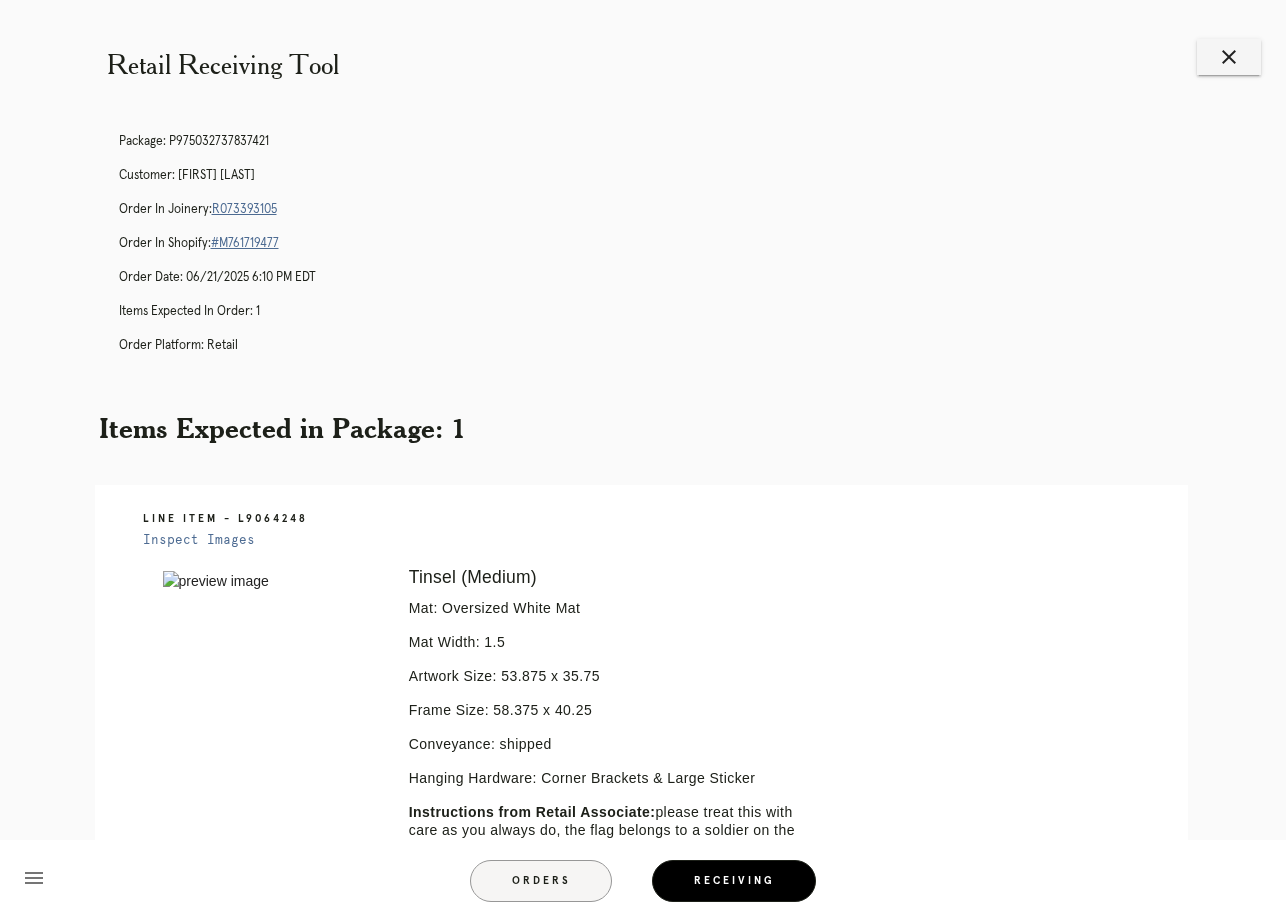 click on "Orders" at bounding box center [541, 881] 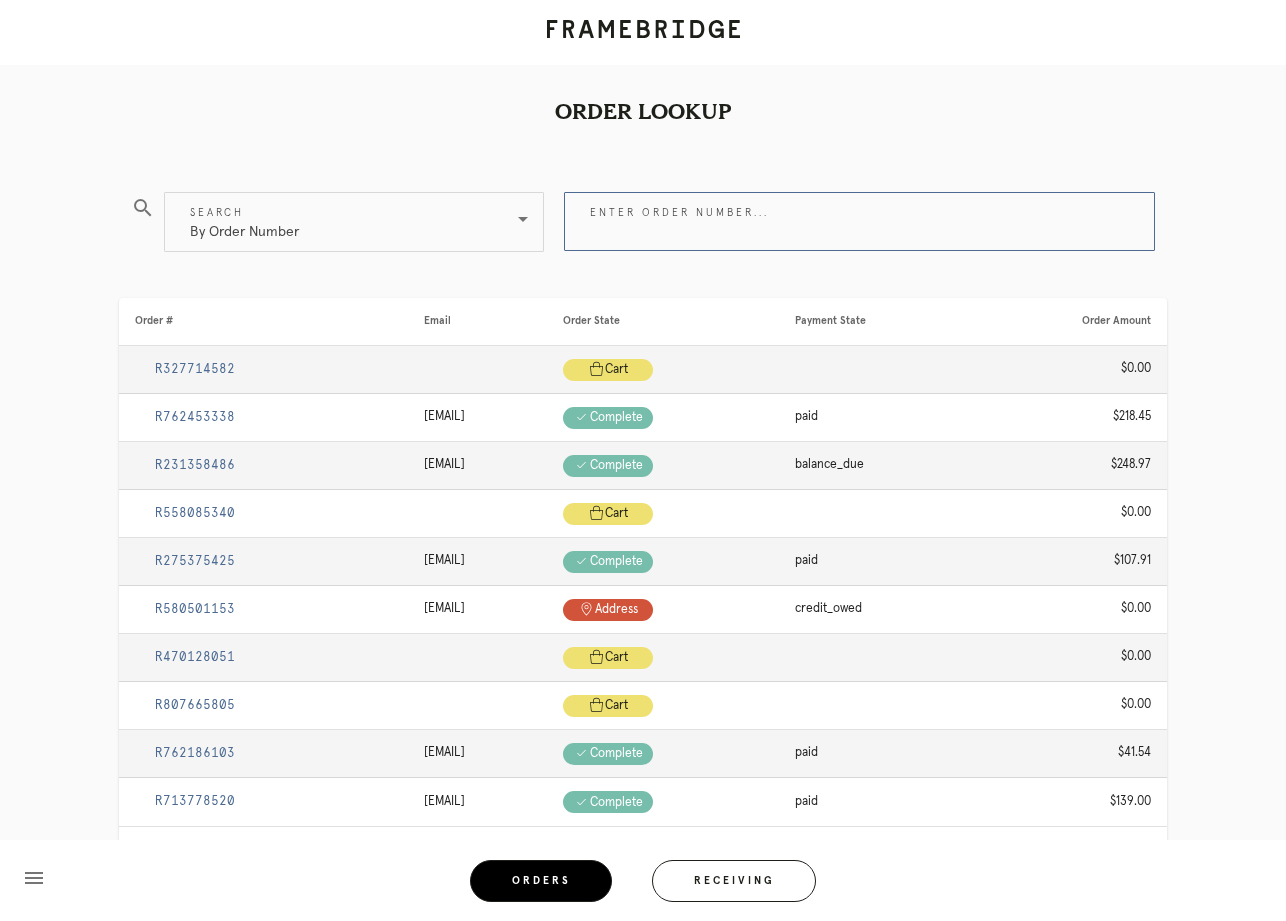 click on "Enter order number..." at bounding box center (859, 221) 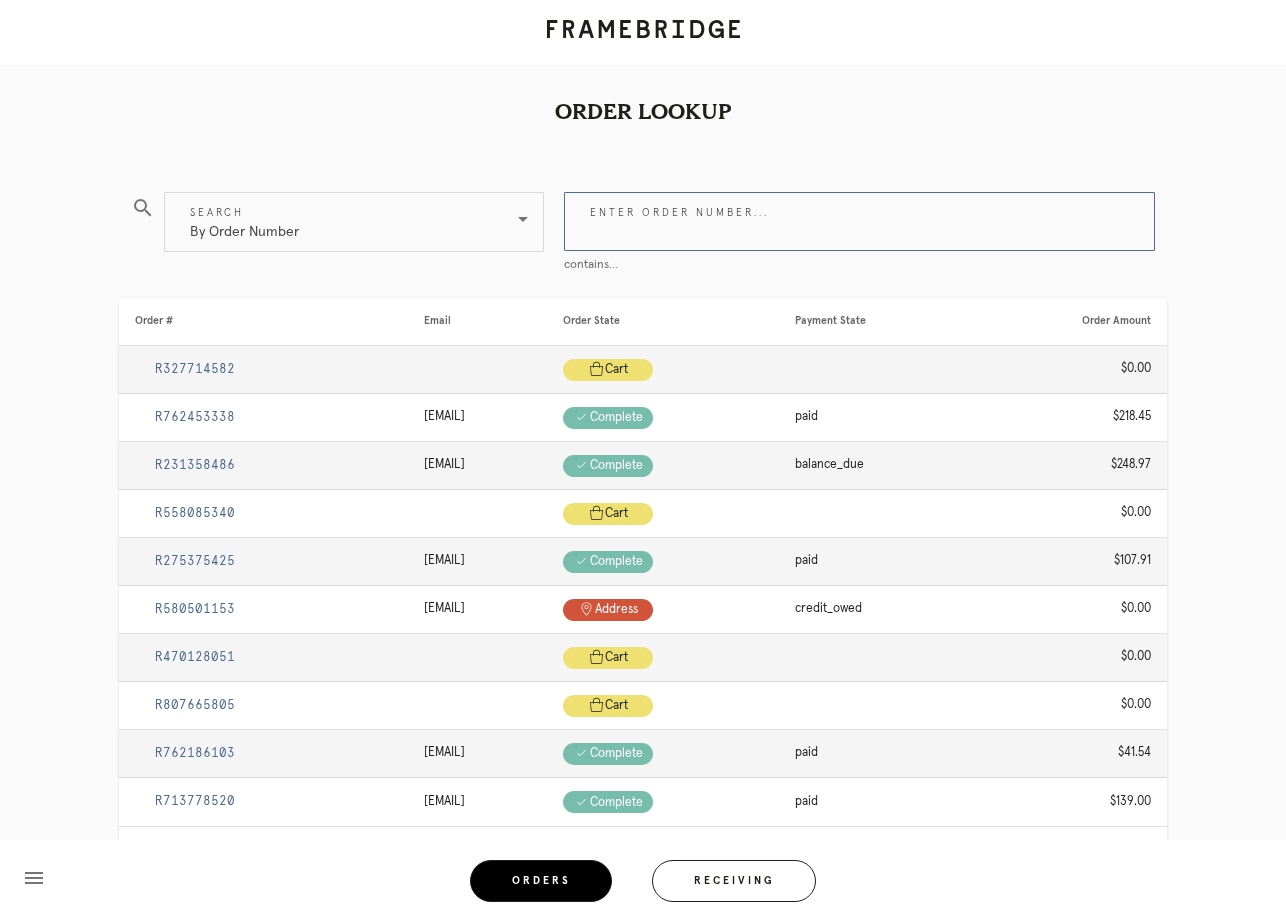 paste on "R516169697" 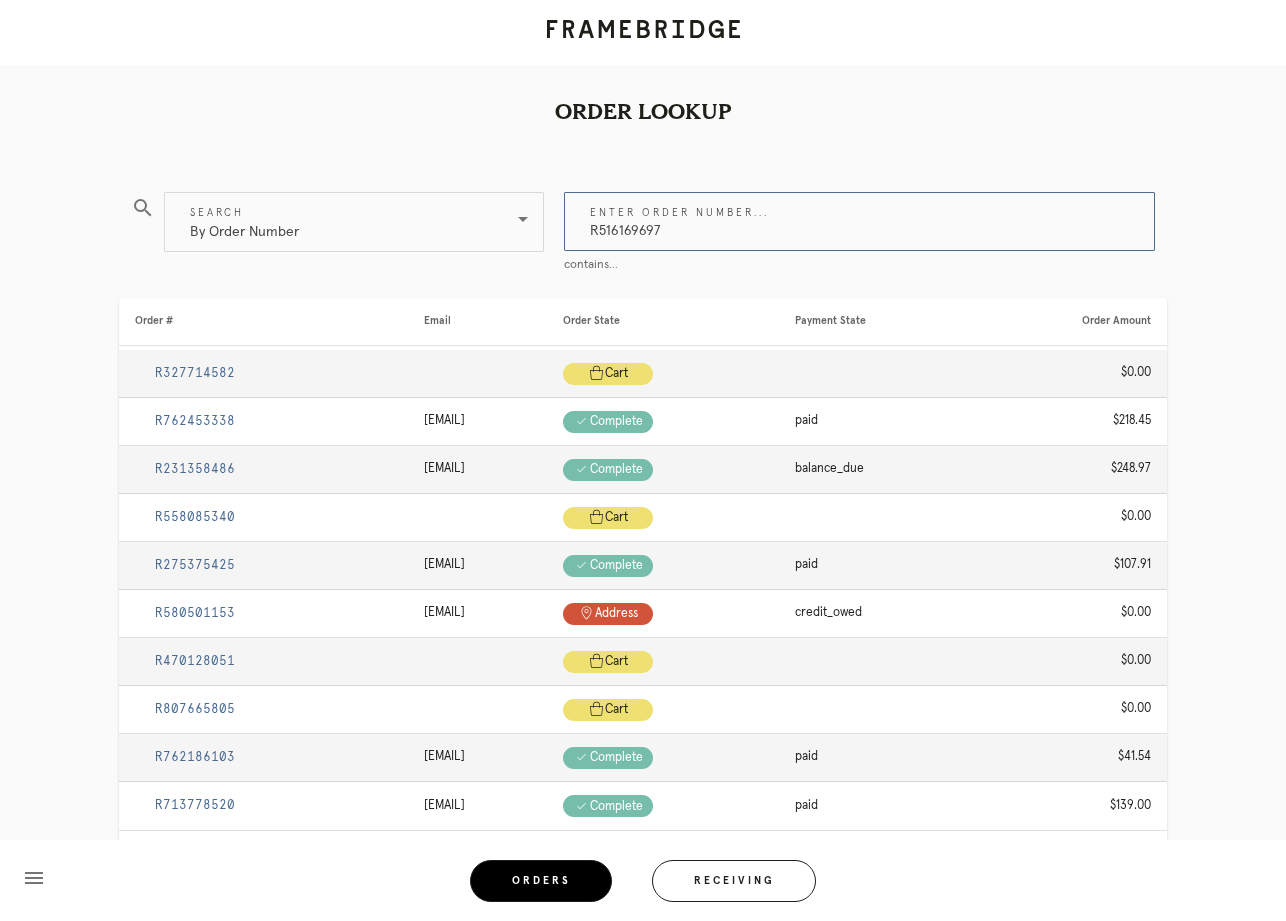 type on "R516169697" 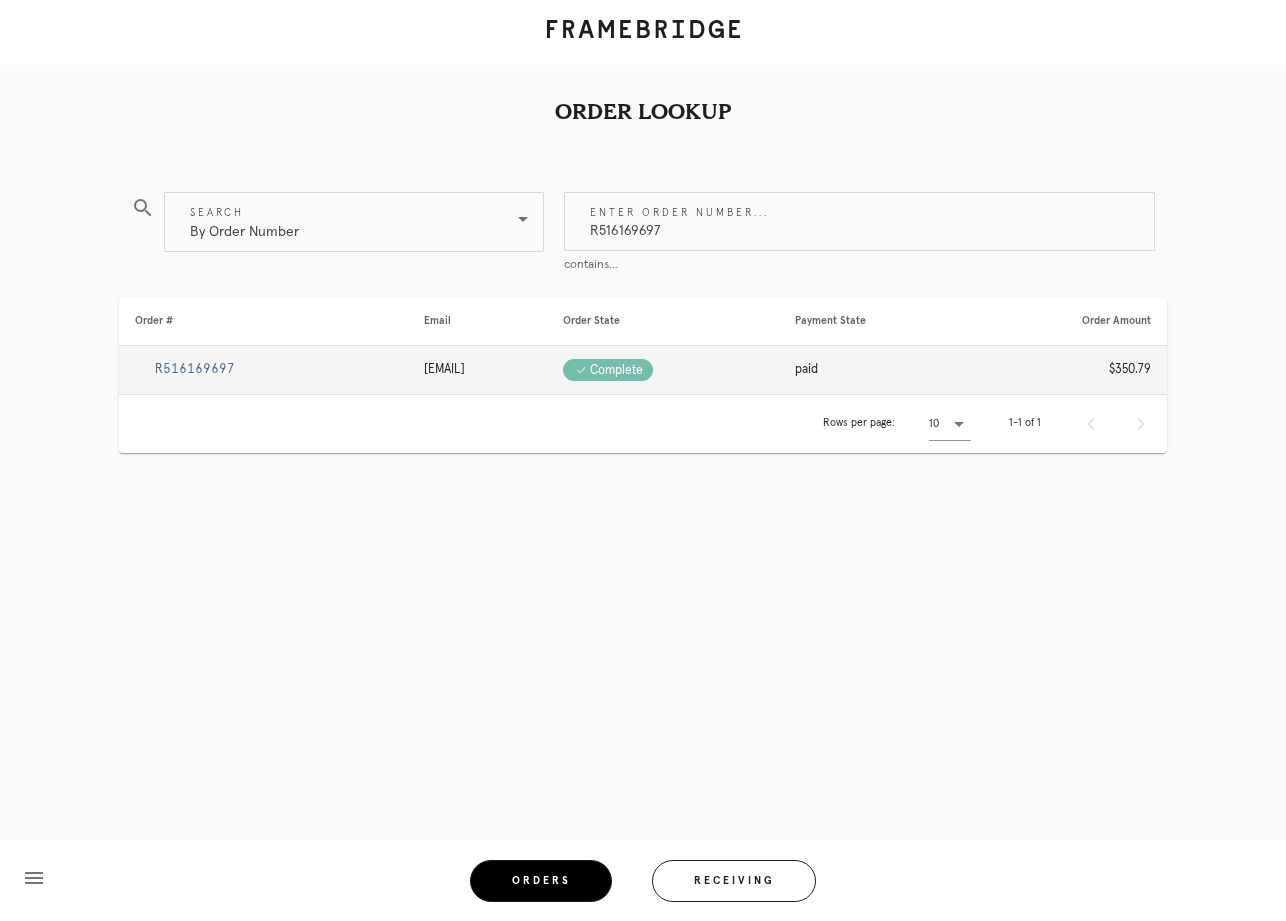 click on "R516169697" at bounding box center [195, 369] 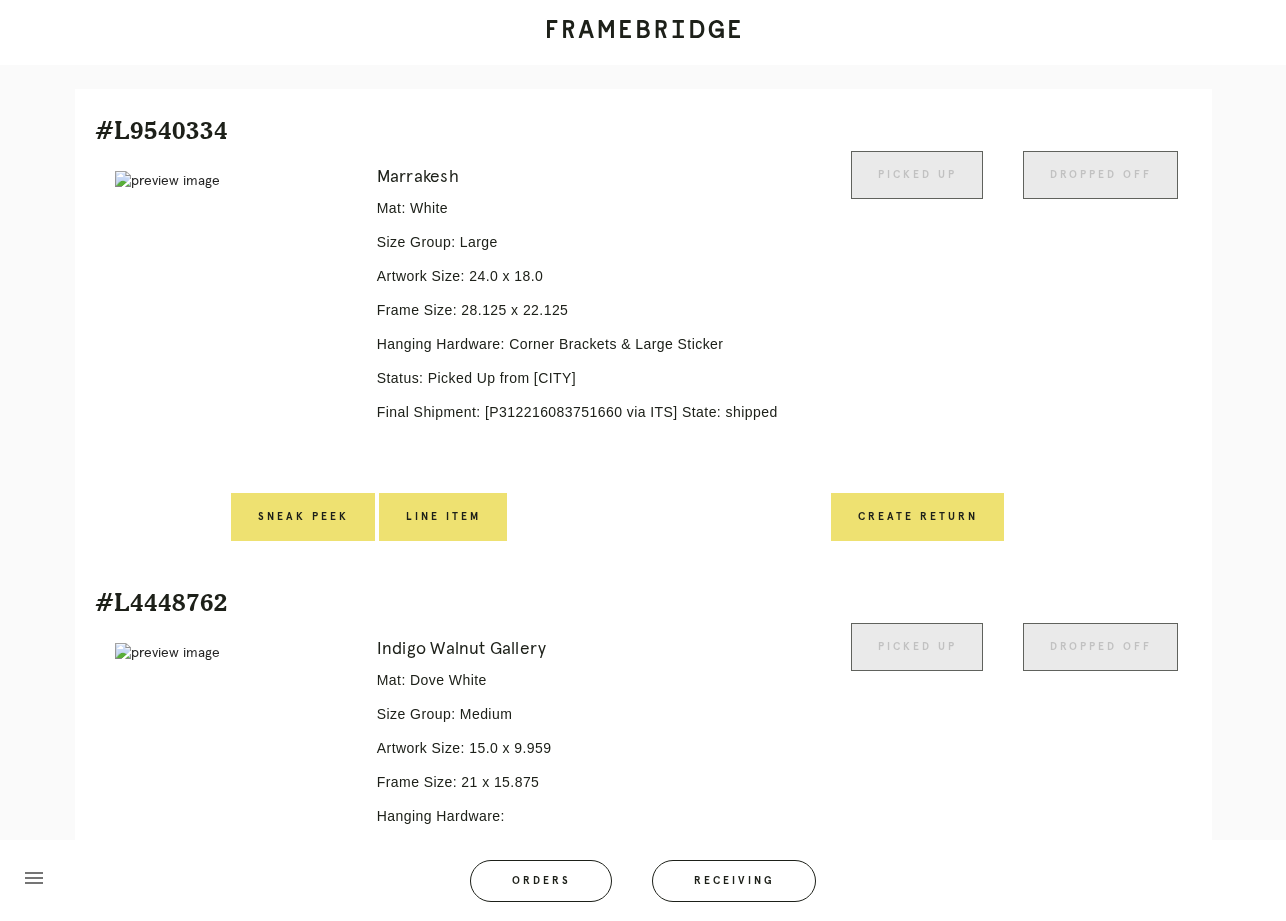 scroll, scrollTop: 377, scrollLeft: 0, axis: vertical 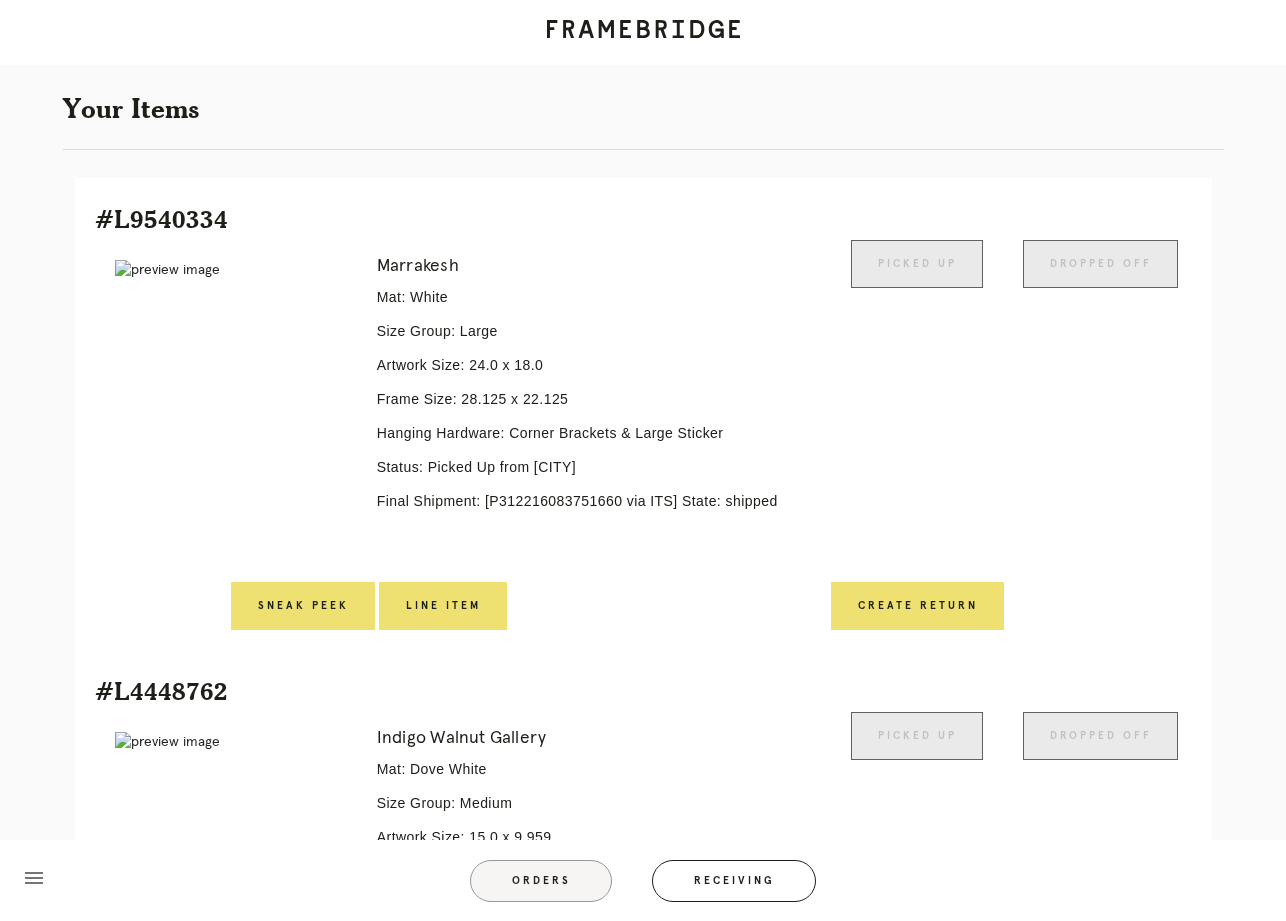 click on "Orders" at bounding box center (541, 881) 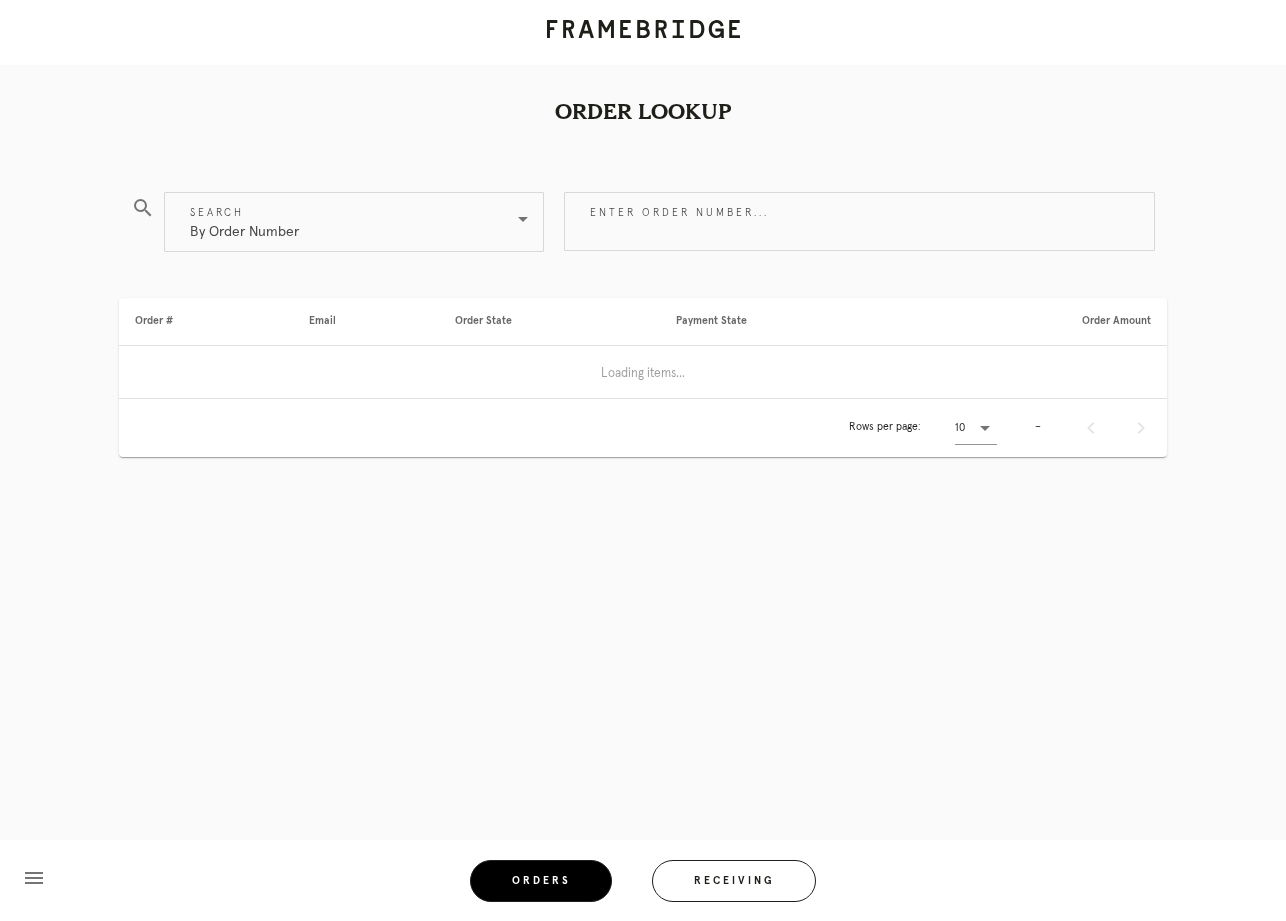 scroll, scrollTop: 0, scrollLeft: 0, axis: both 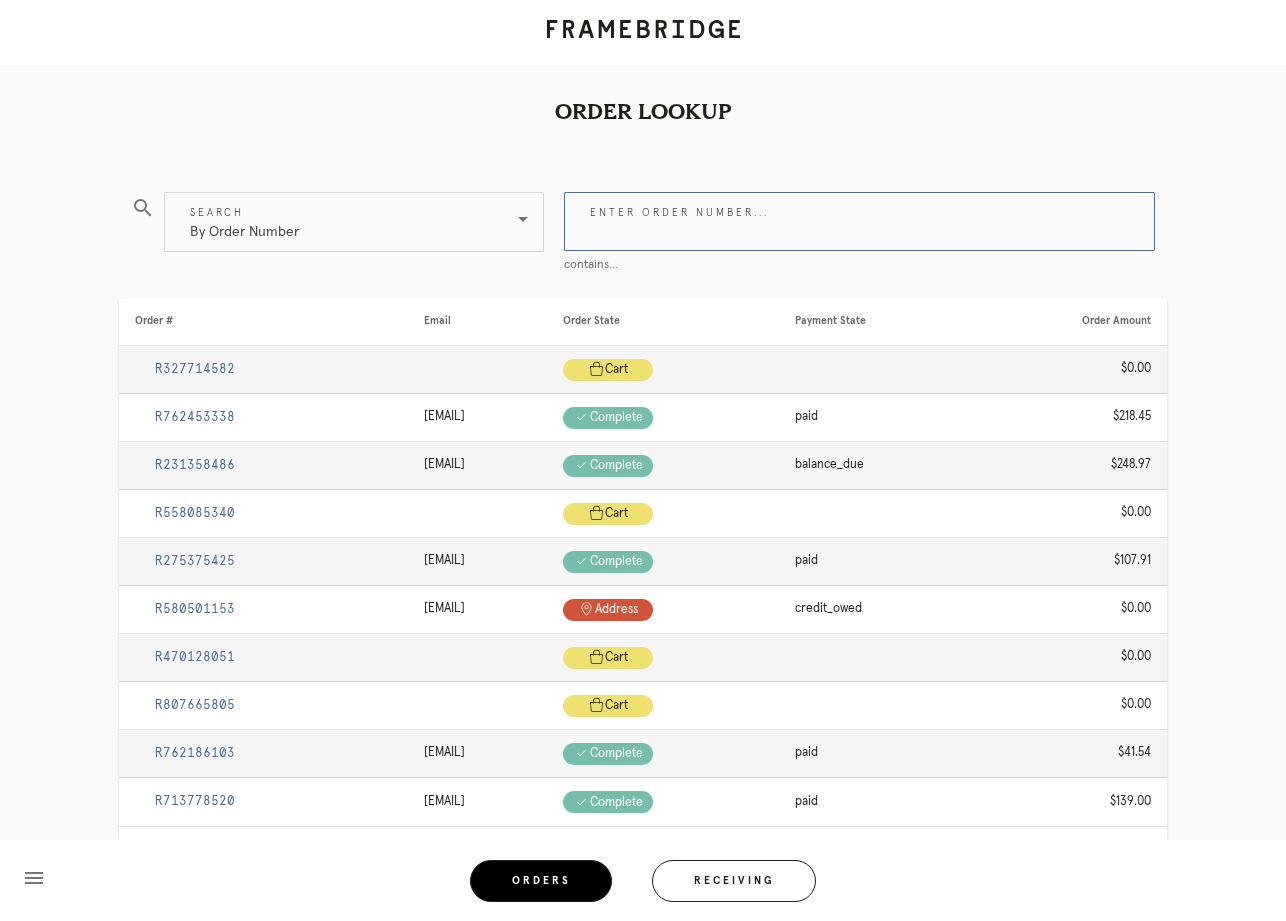 click on "Enter order number..." at bounding box center (859, 221) 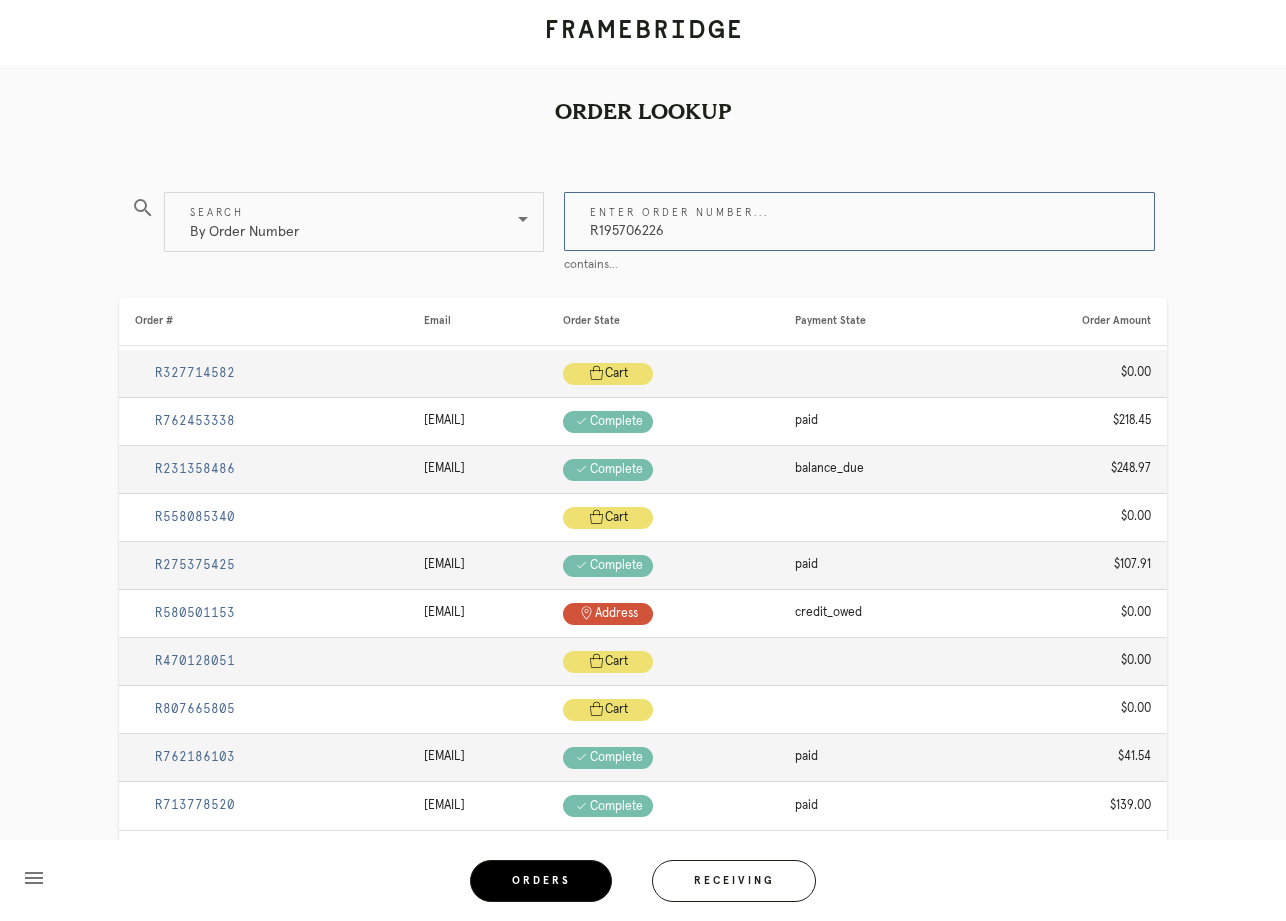 type on "R195706226" 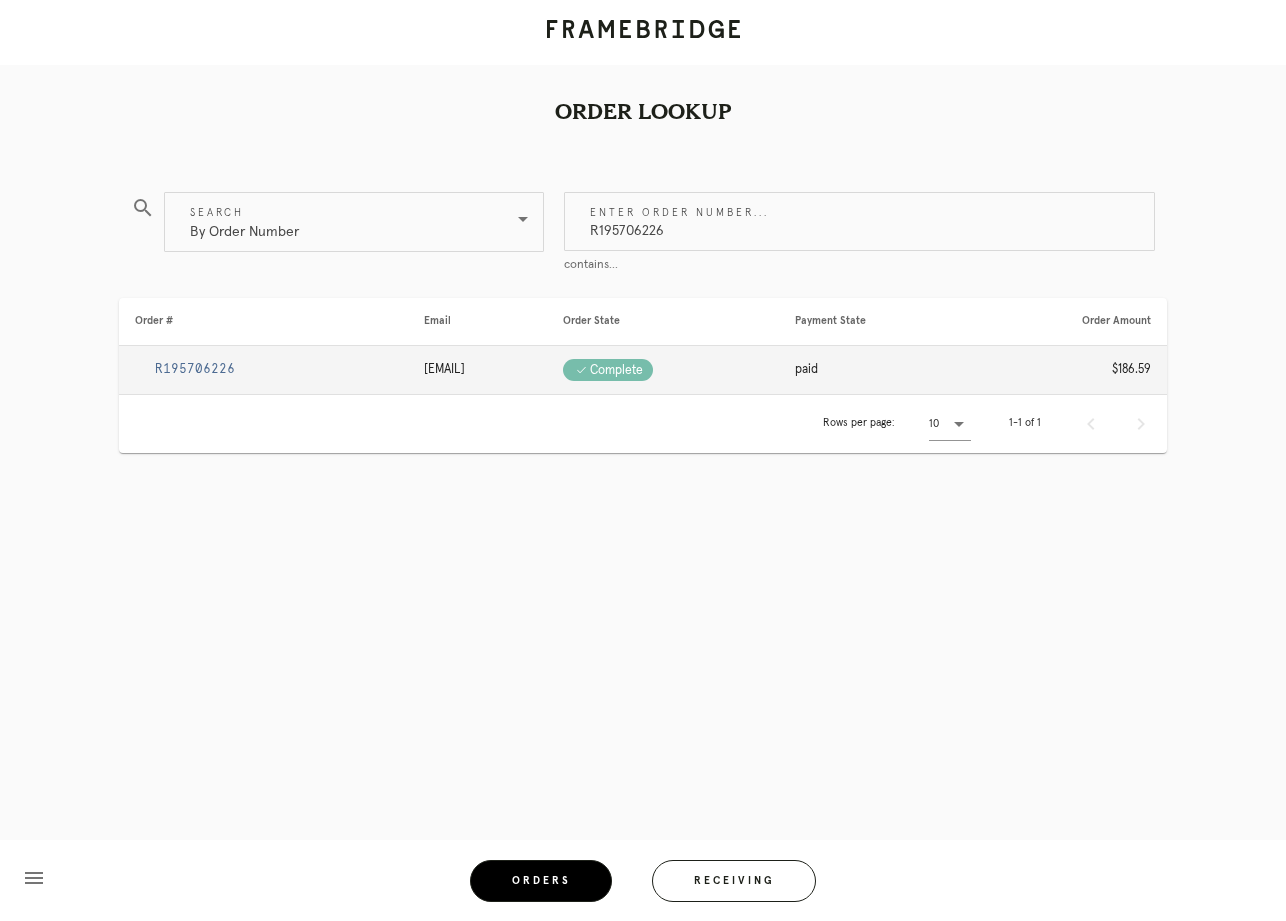 click on "R195706226" at bounding box center (195, 369) 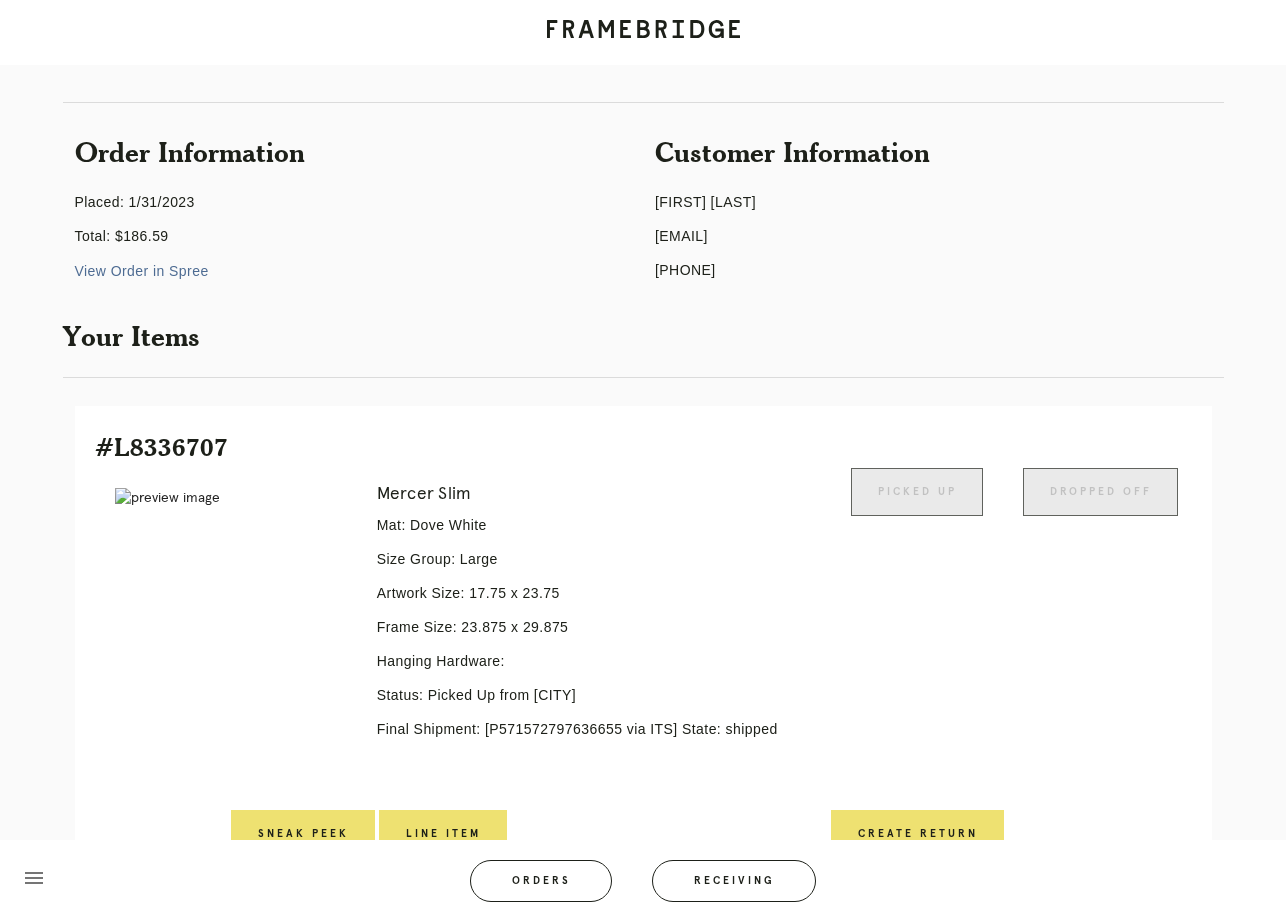 scroll, scrollTop: 0, scrollLeft: 0, axis: both 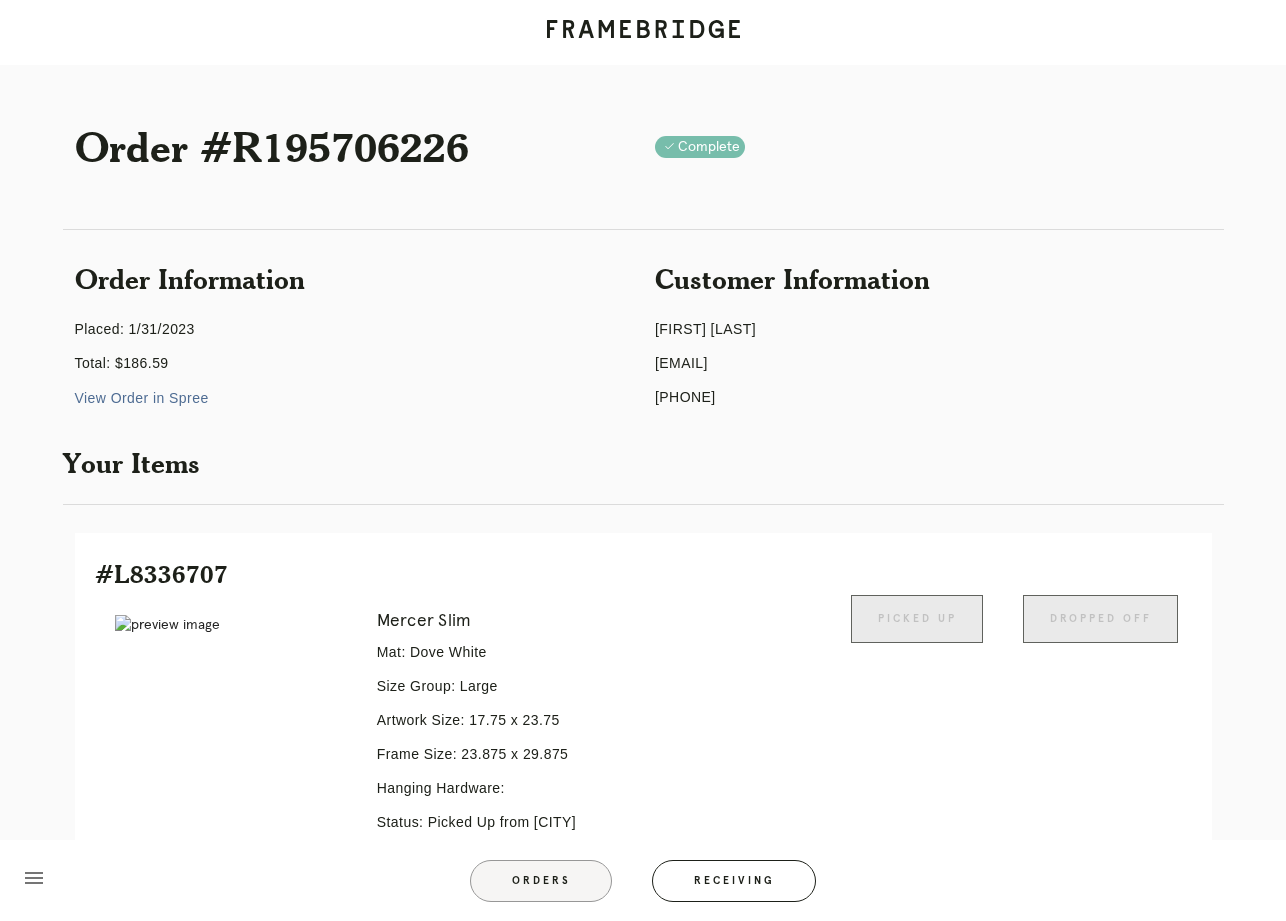 click on "Orders" at bounding box center (541, 881) 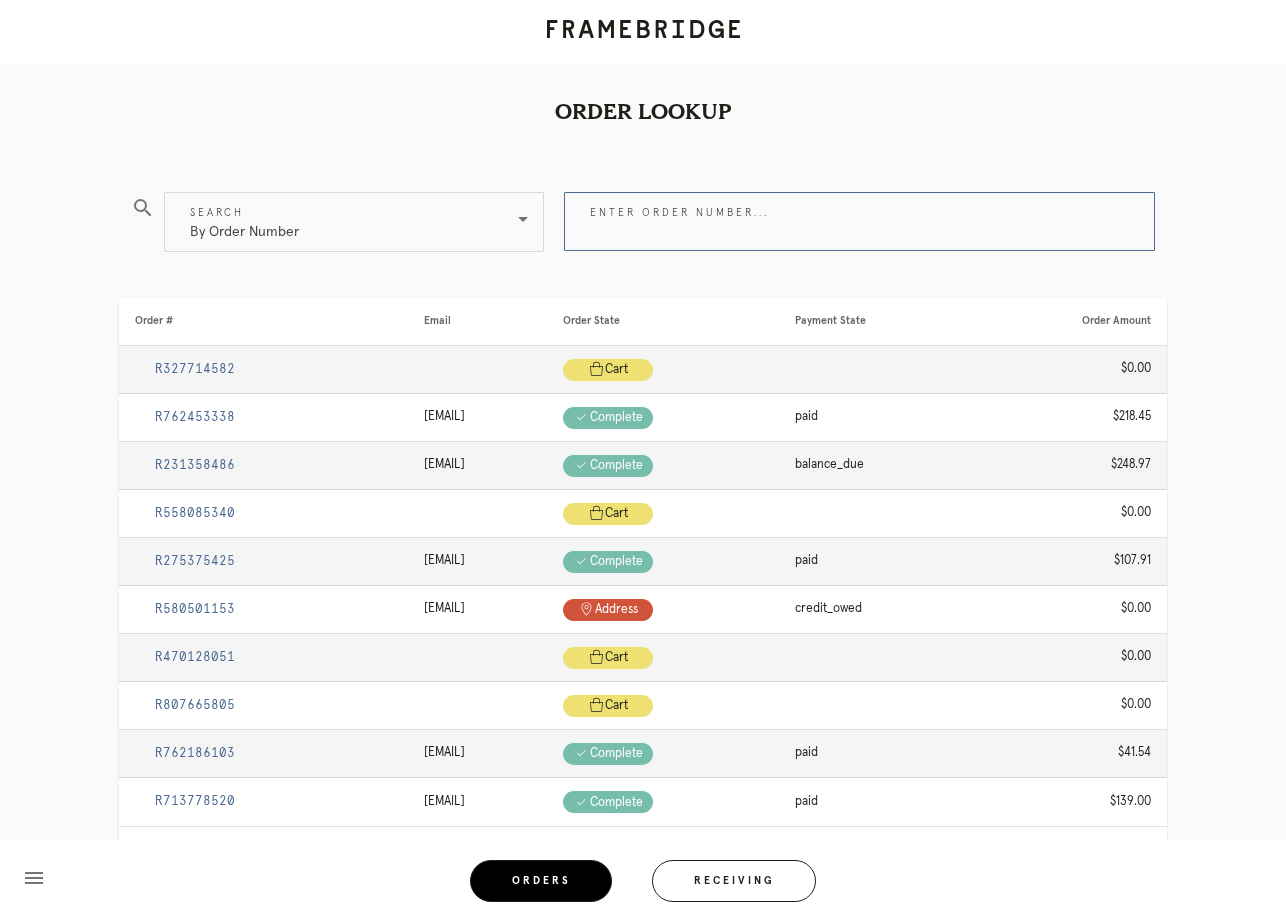 click on "Enter order number..." at bounding box center (859, 221) 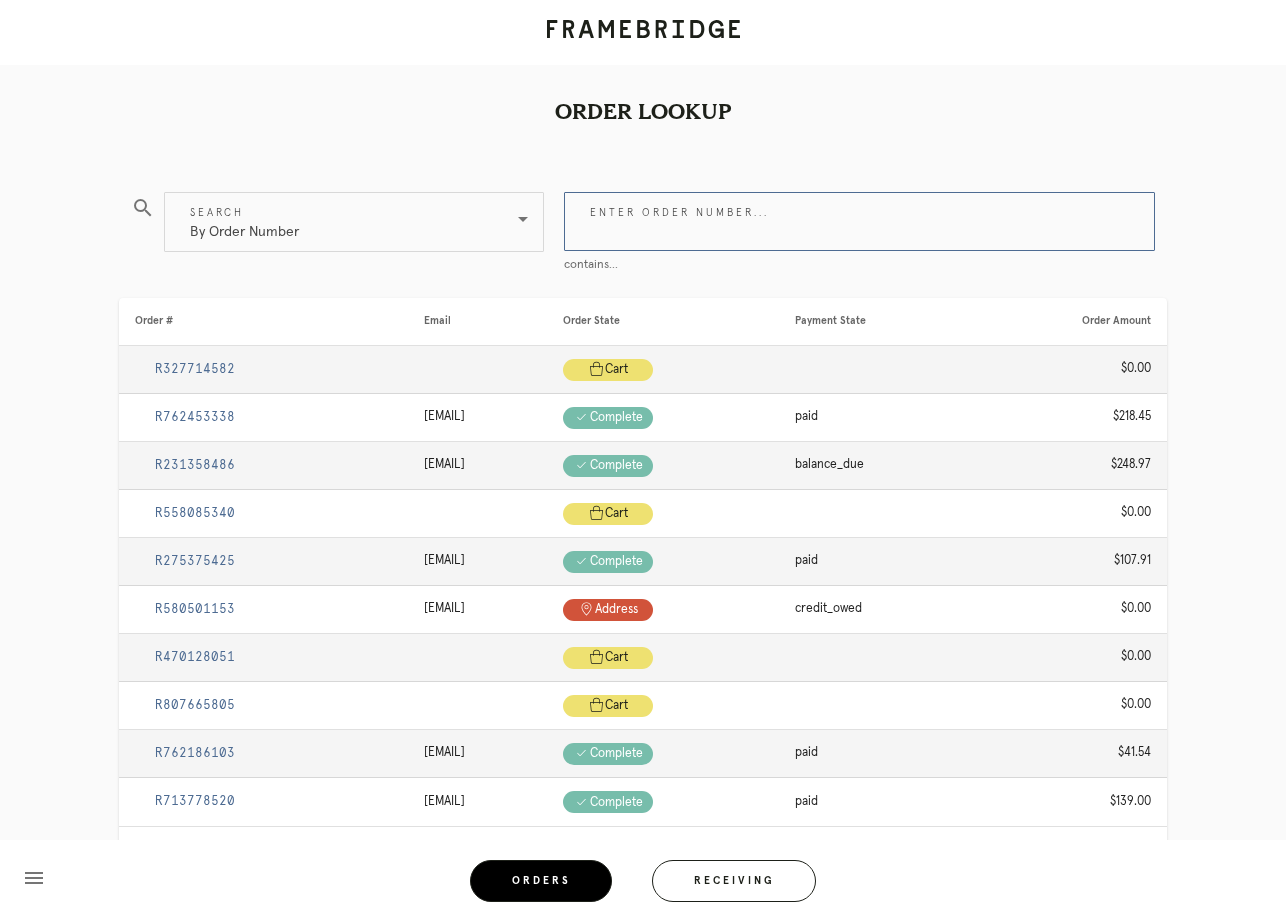 paste on "R746243366" 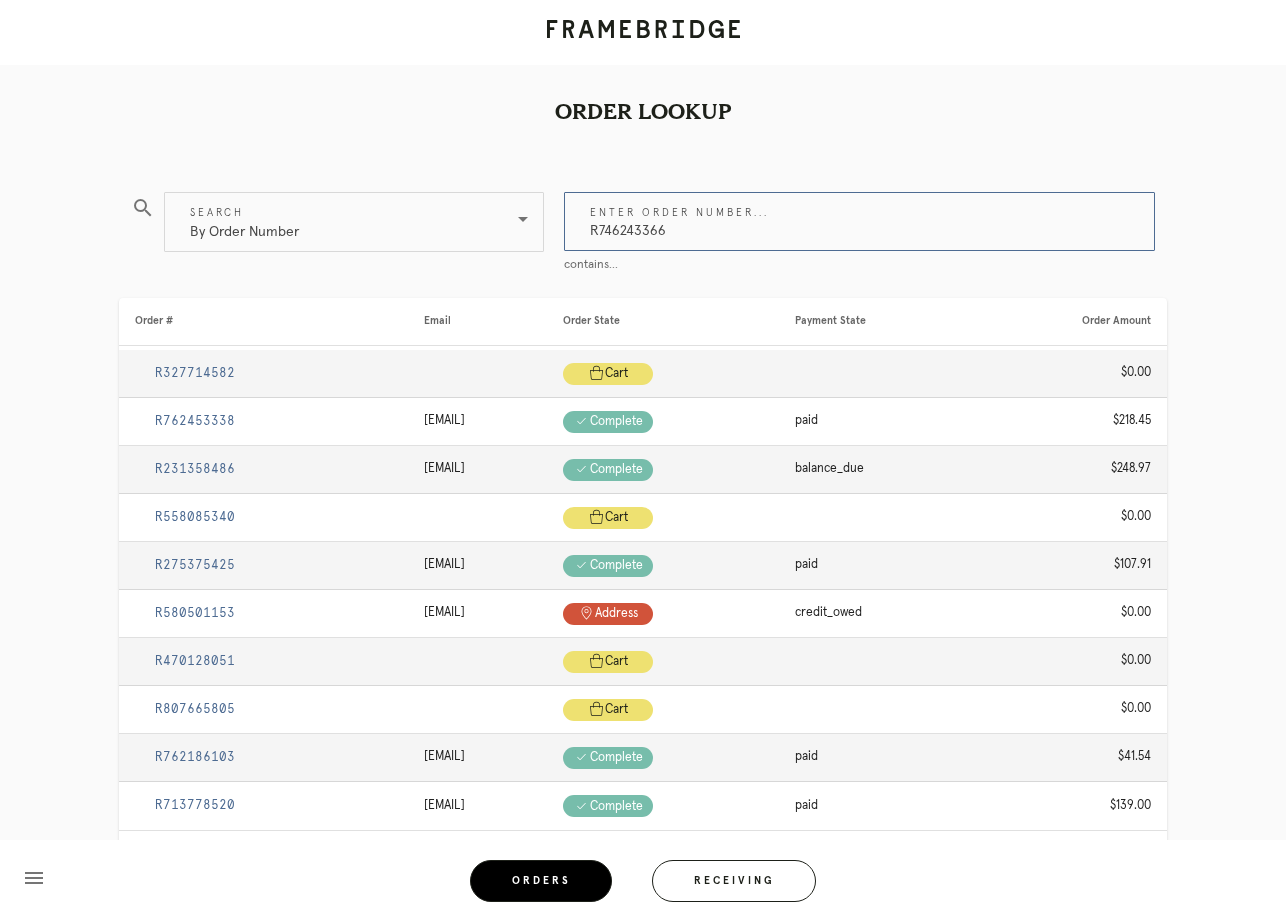 type on "R746243366" 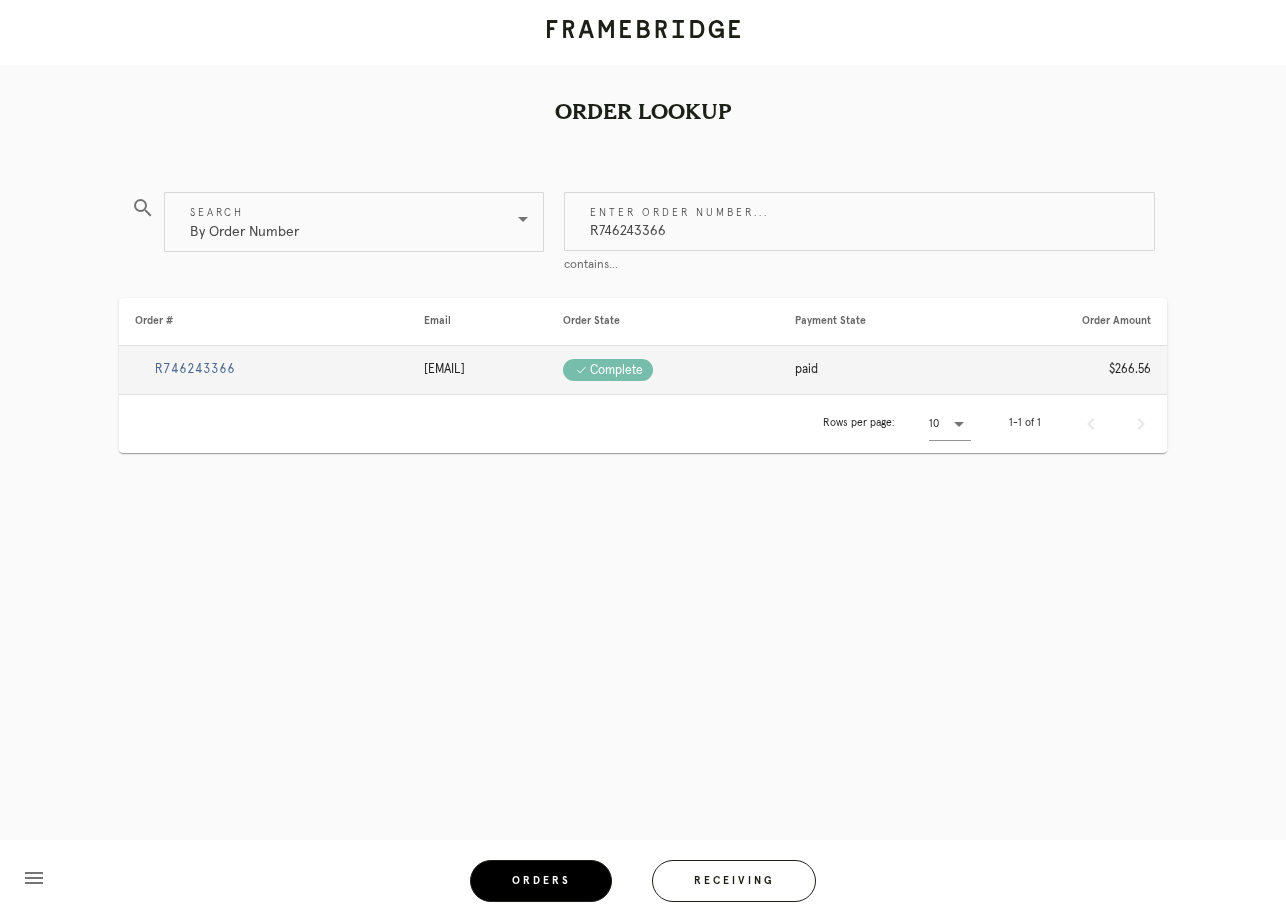 click on "R746243366" at bounding box center [195, 369] 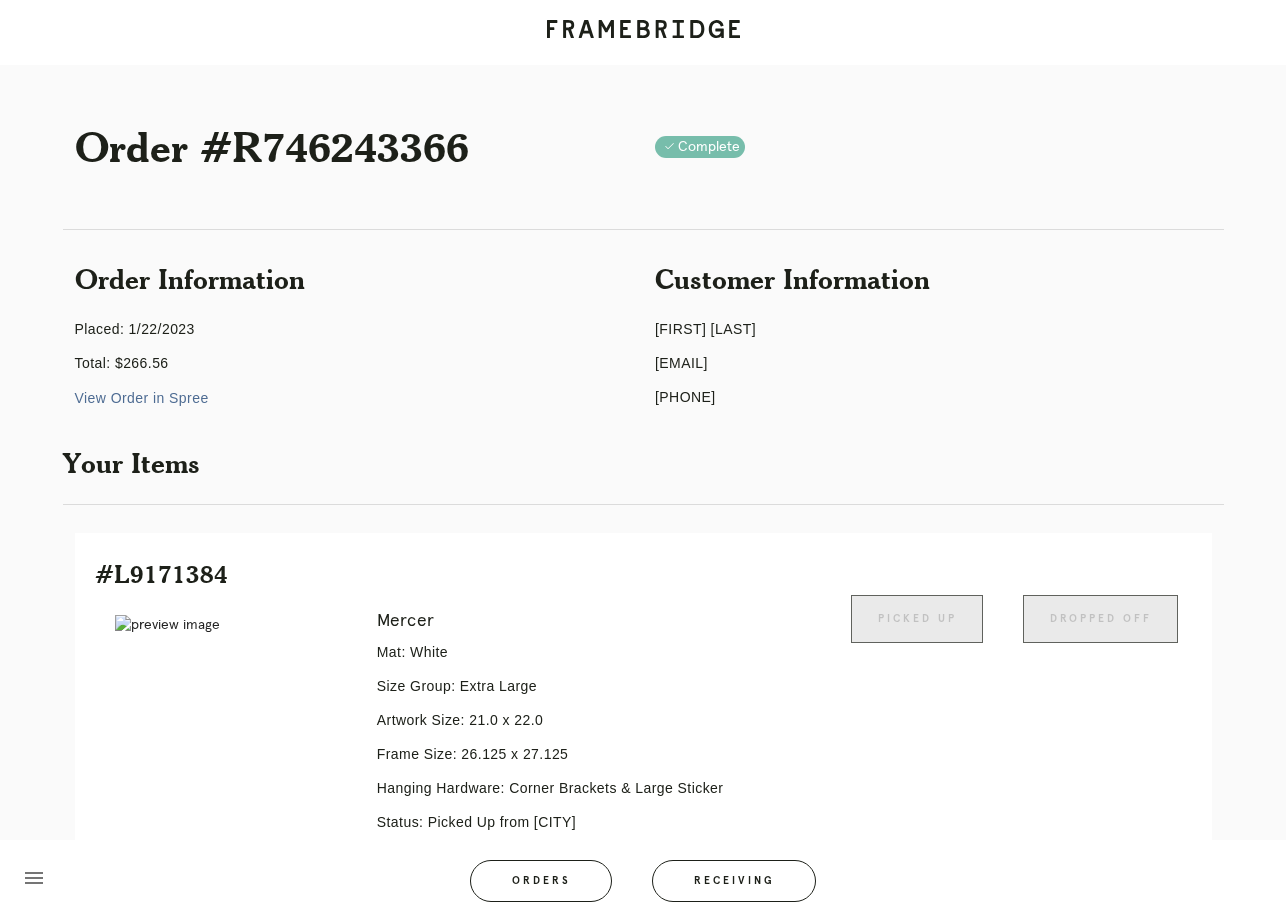 scroll, scrollTop: 208, scrollLeft: 0, axis: vertical 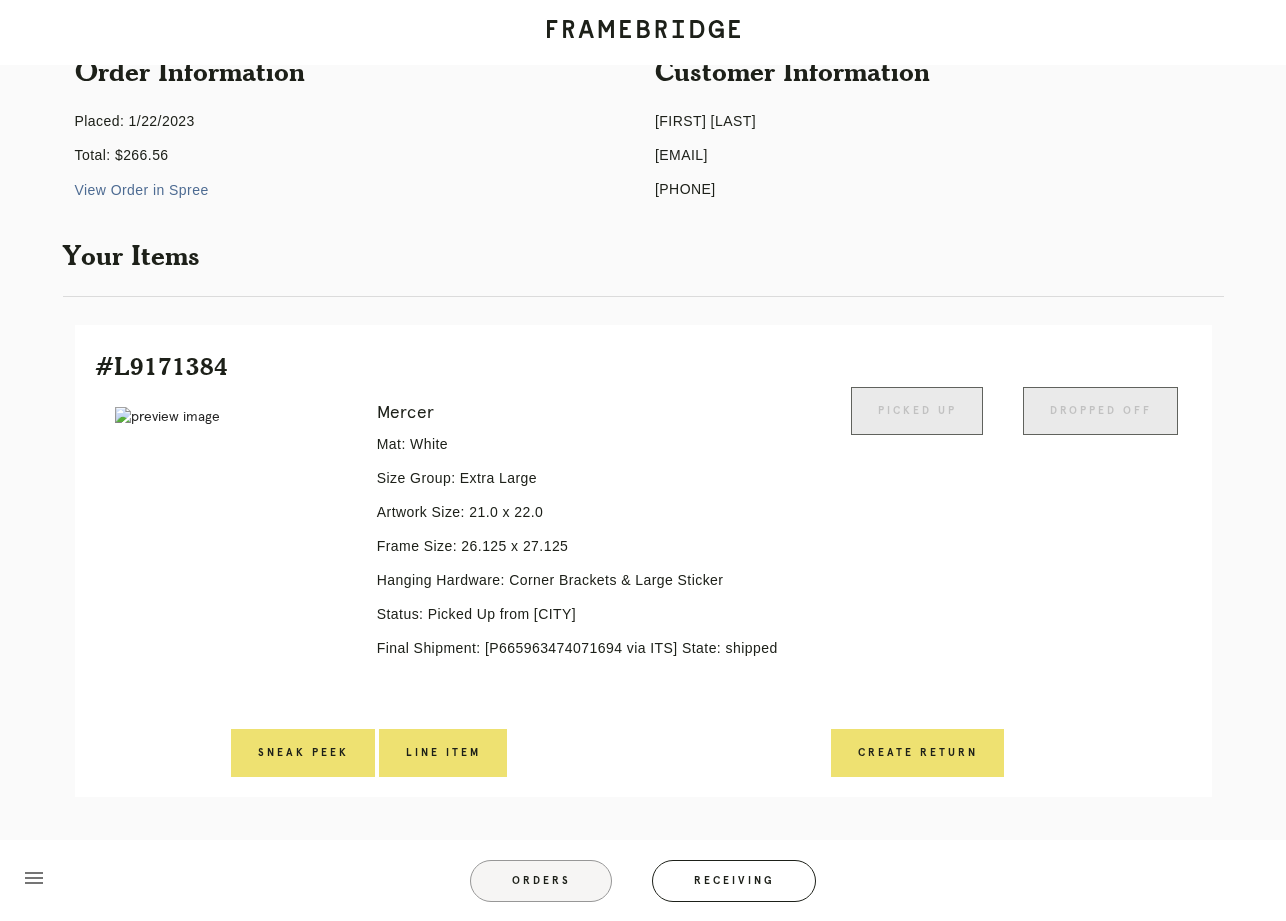 click on "Orders" at bounding box center [541, 881] 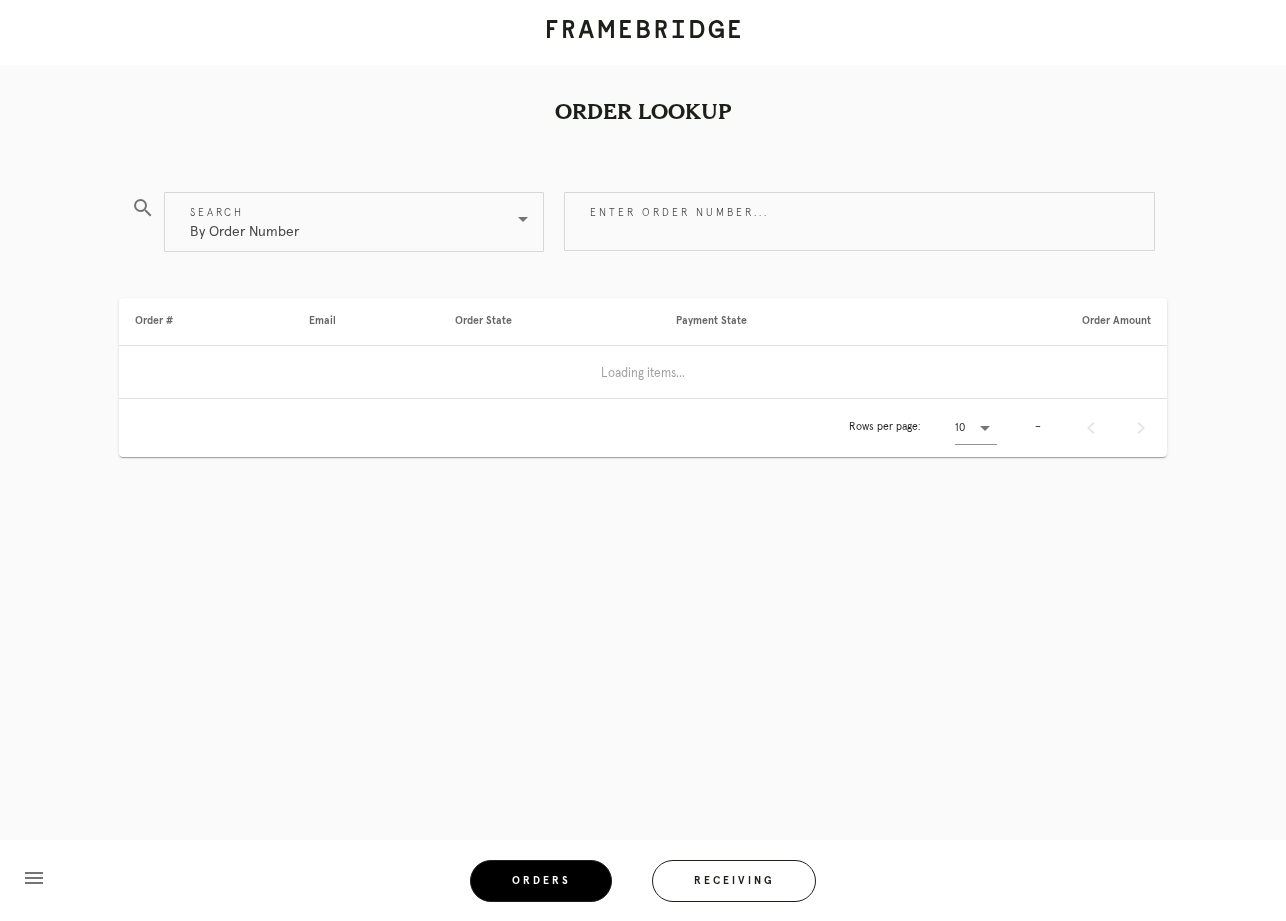 scroll, scrollTop: 0, scrollLeft: 0, axis: both 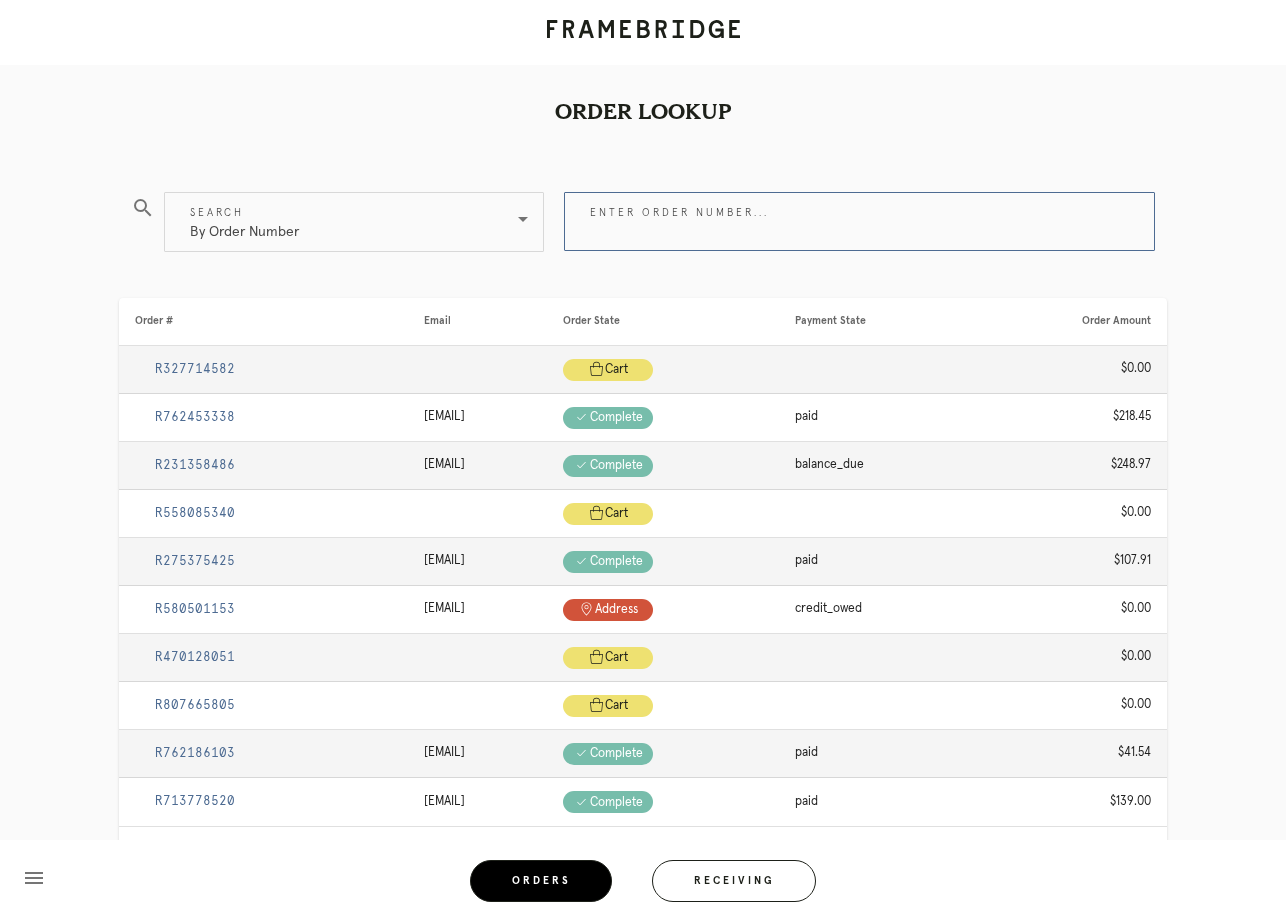 click on "Enter order number..." at bounding box center (859, 221) 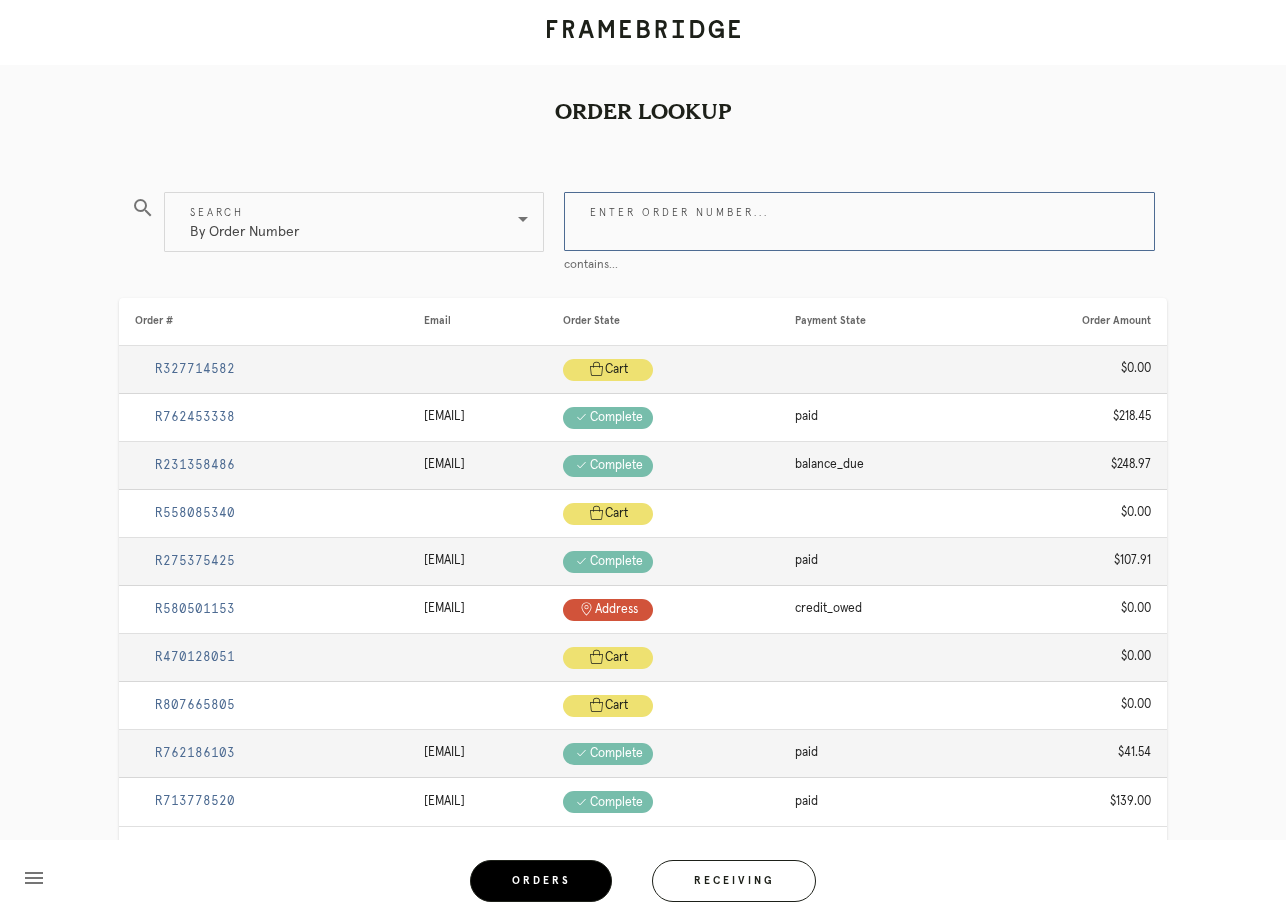 paste on "R032027561" 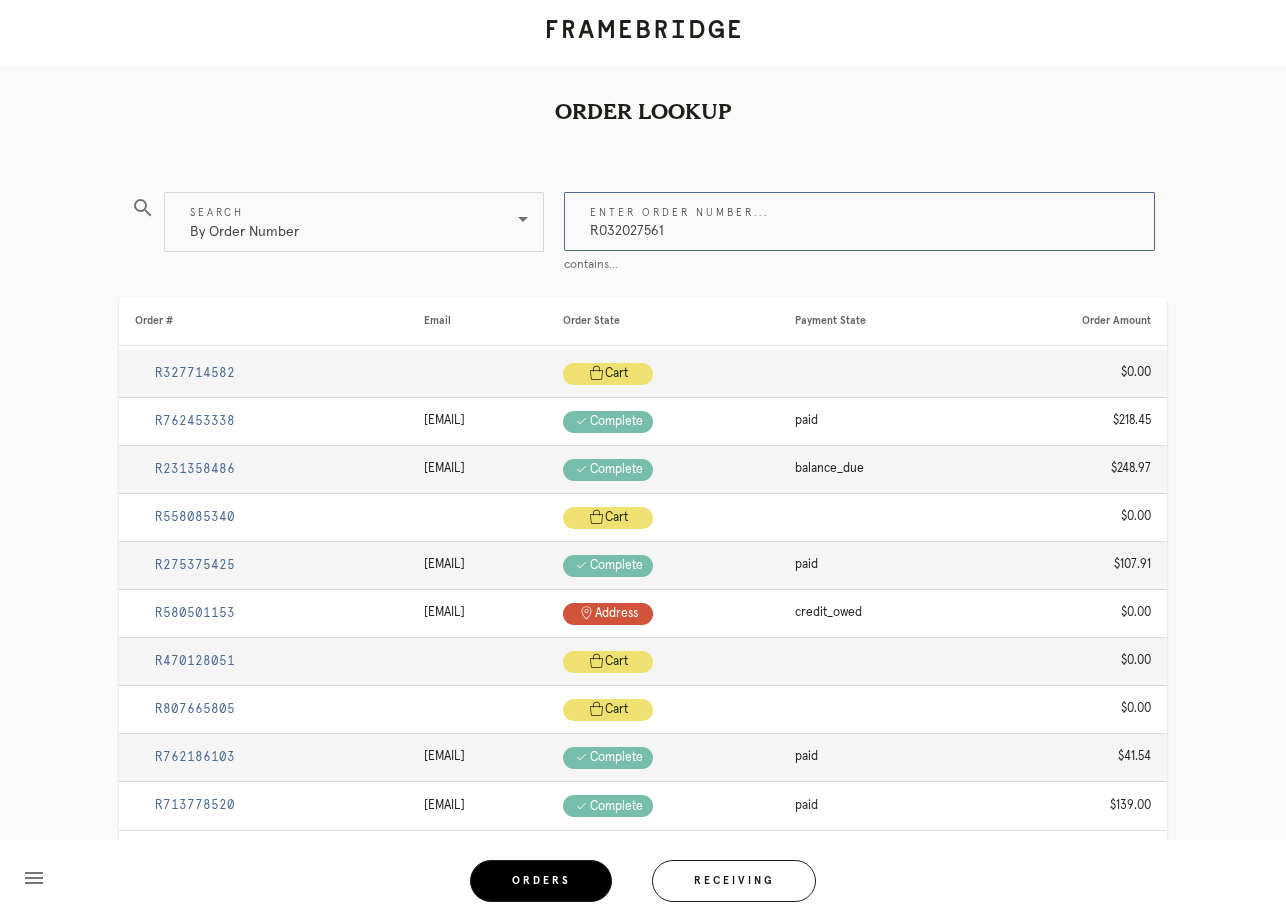 type on "R032027561" 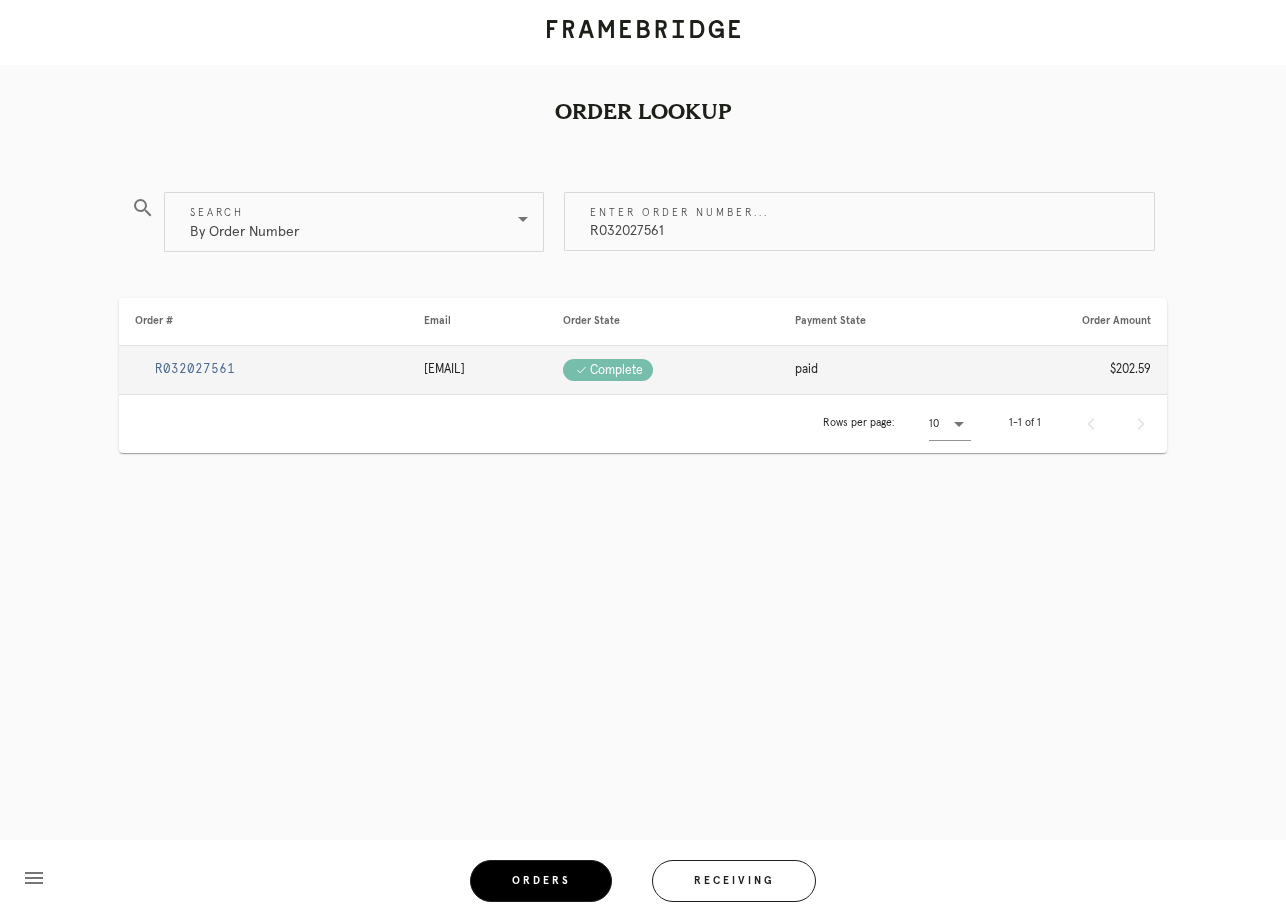 click on "R032027561" at bounding box center (195, 369) 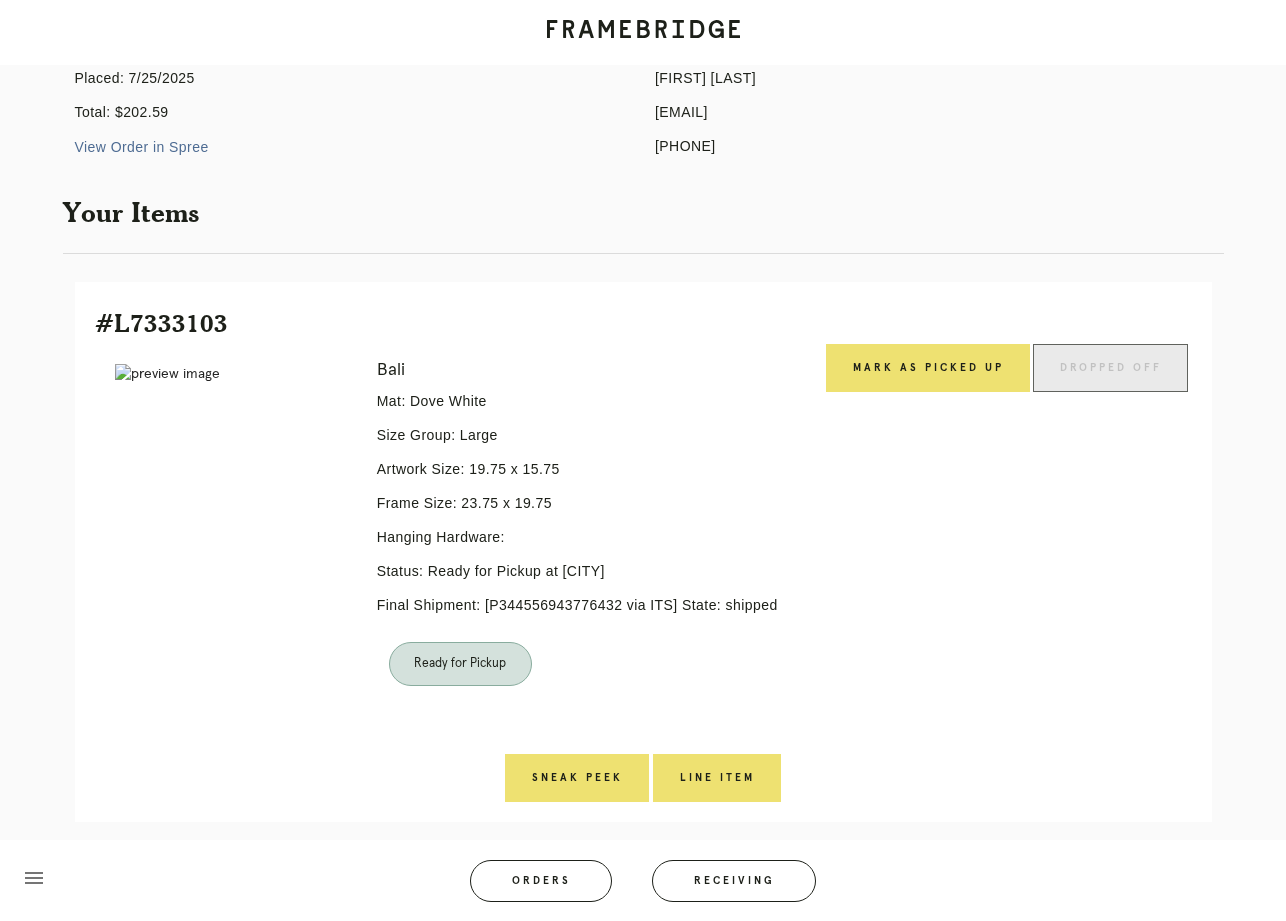 scroll, scrollTop: 276, scrollLeft: 0, axis: vertical 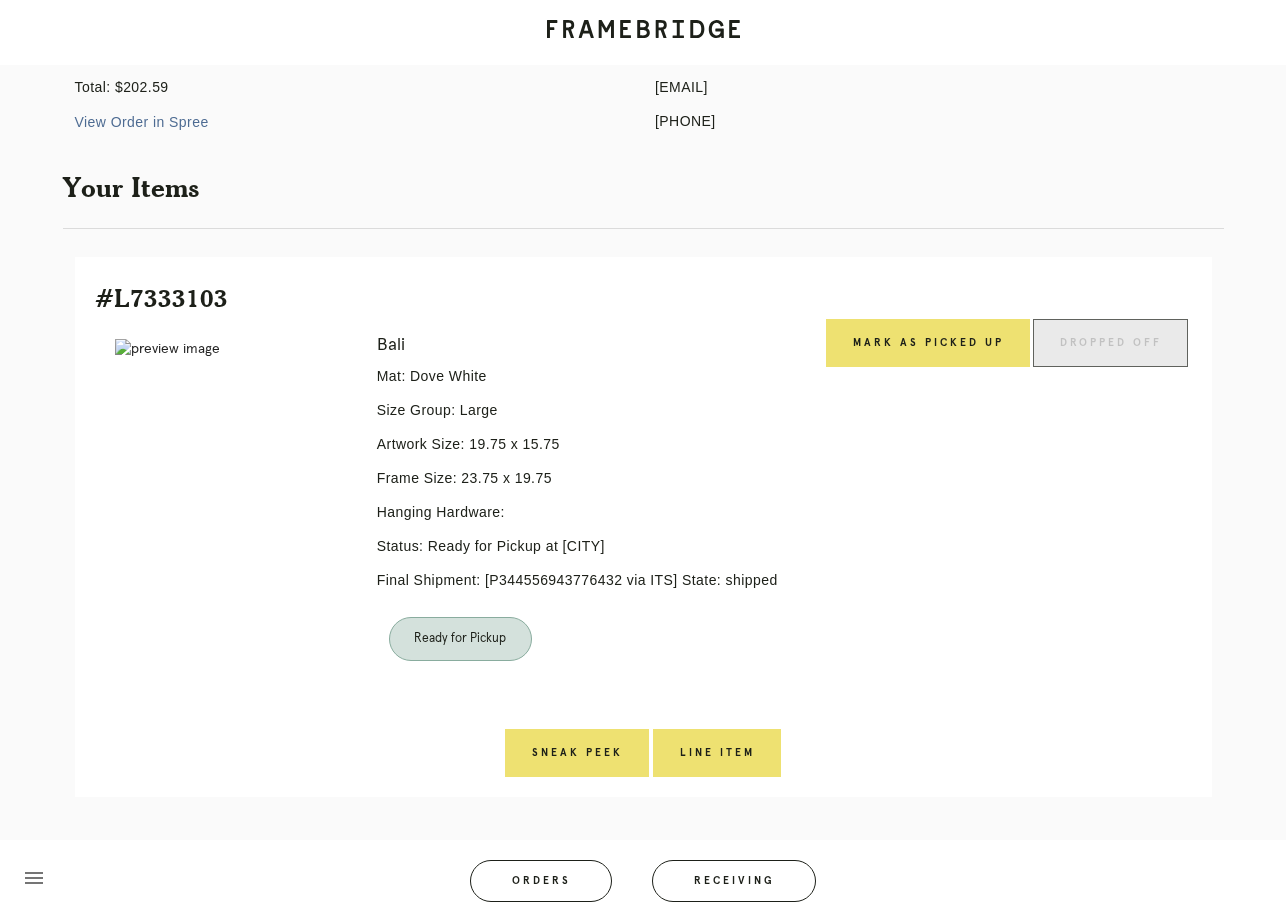 click on "Mark as Picked Up" at bounding box center (928, 524) 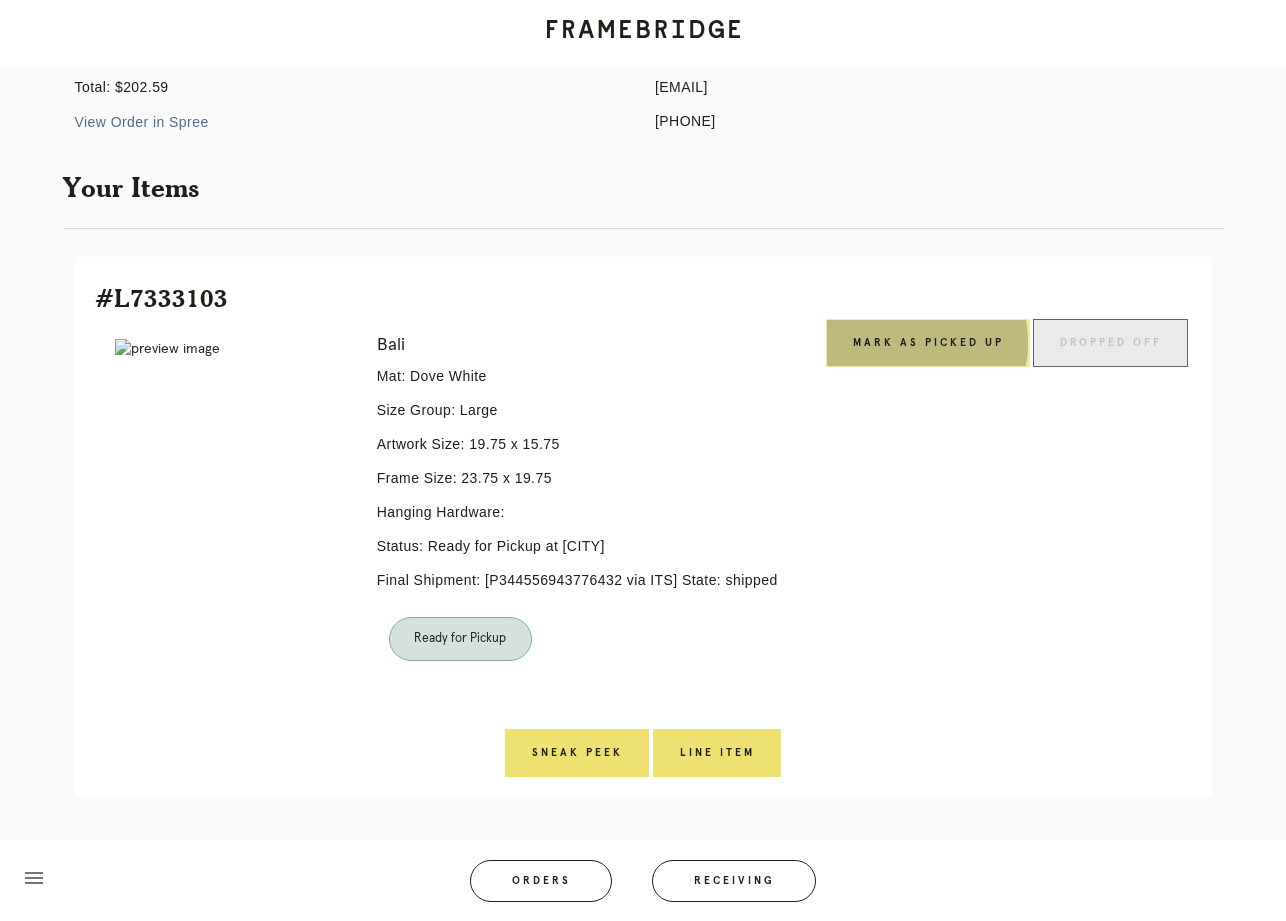 click on "Mark as Picked Up" at bounding box center (928, 343) 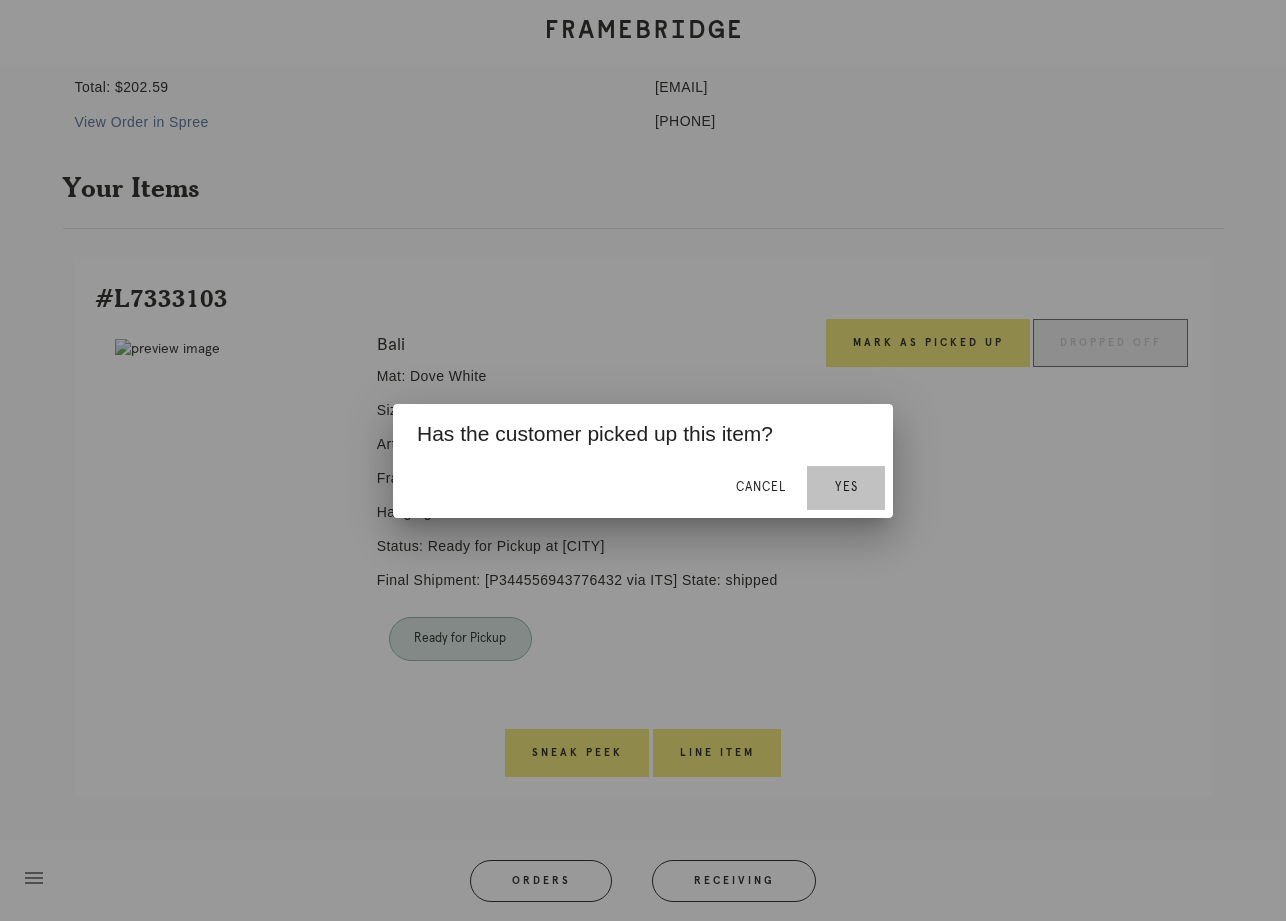 click on "Yes" at bounding box center [846, 487] 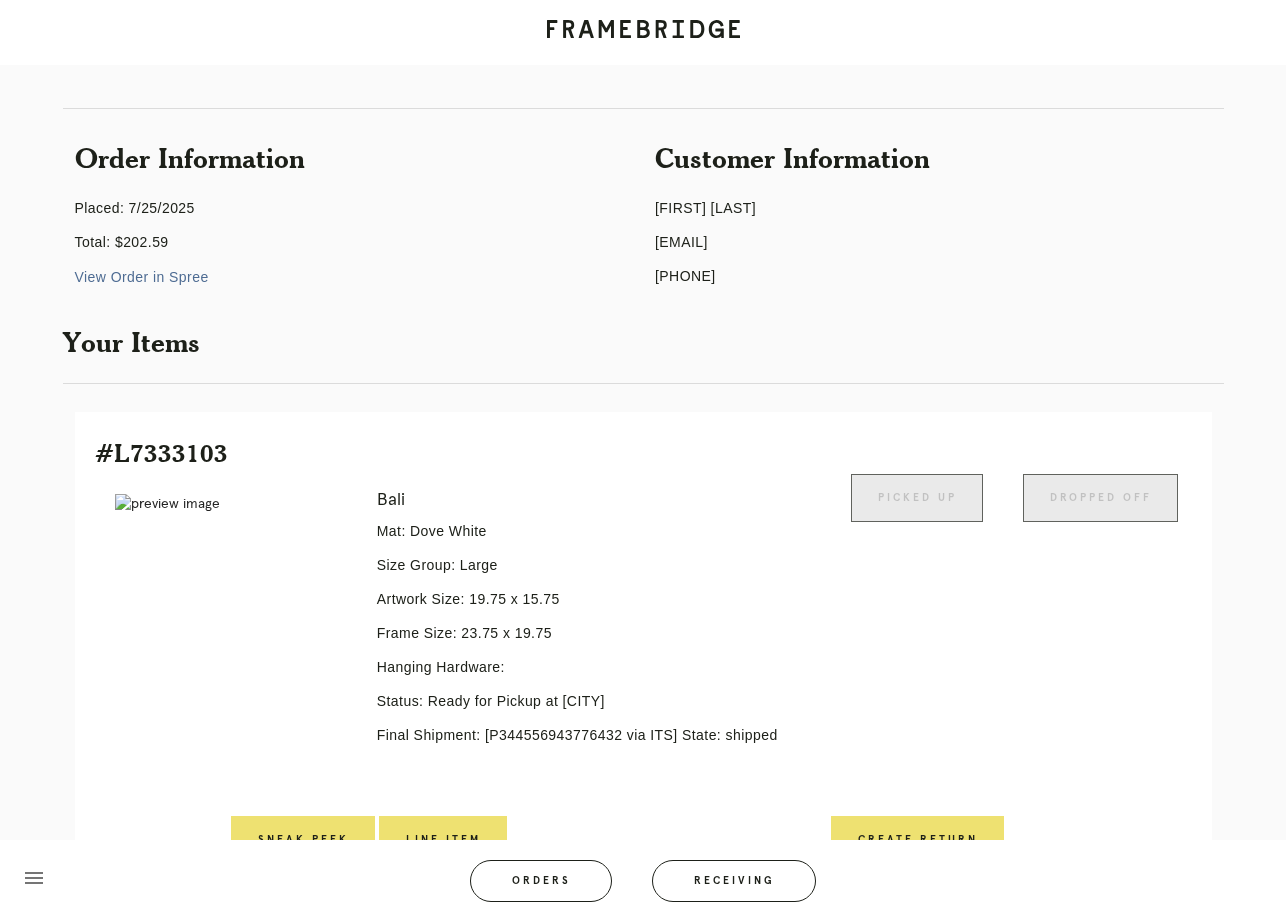 scroll, scrollTop: 0, scrollLeft: 0, axis: both 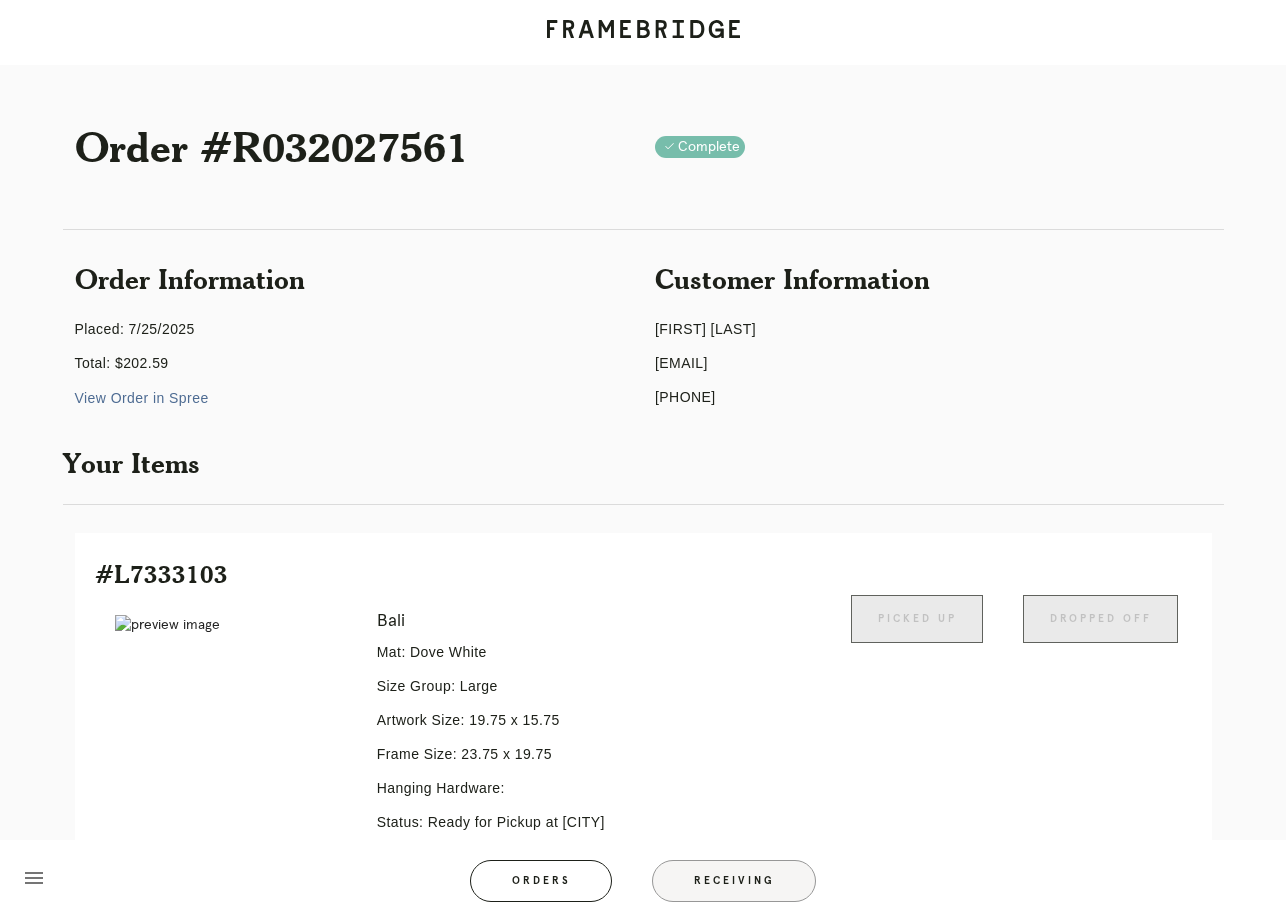 click on "Receiving" at bounding box center (734, 881) 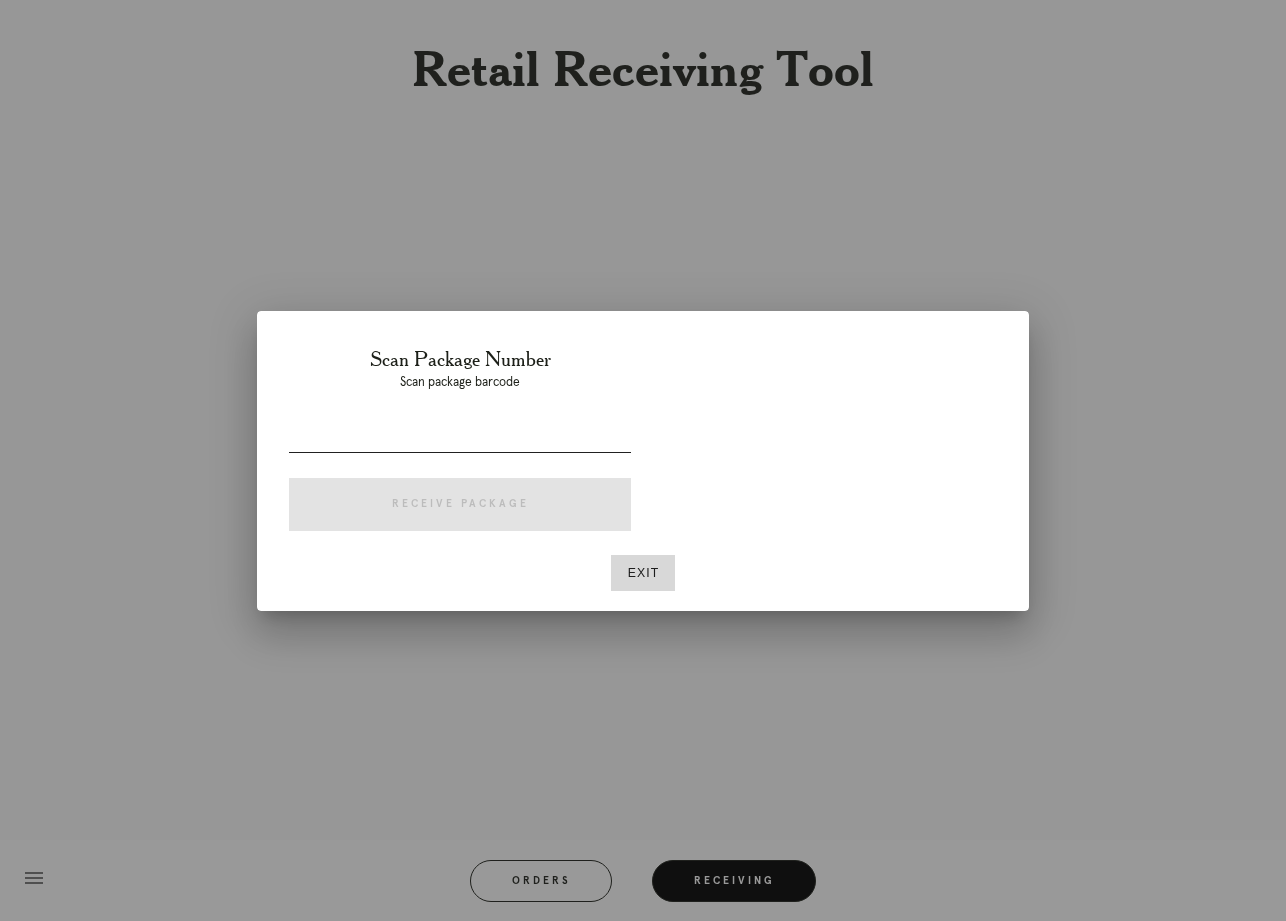 click at bounding box center (460, 436) 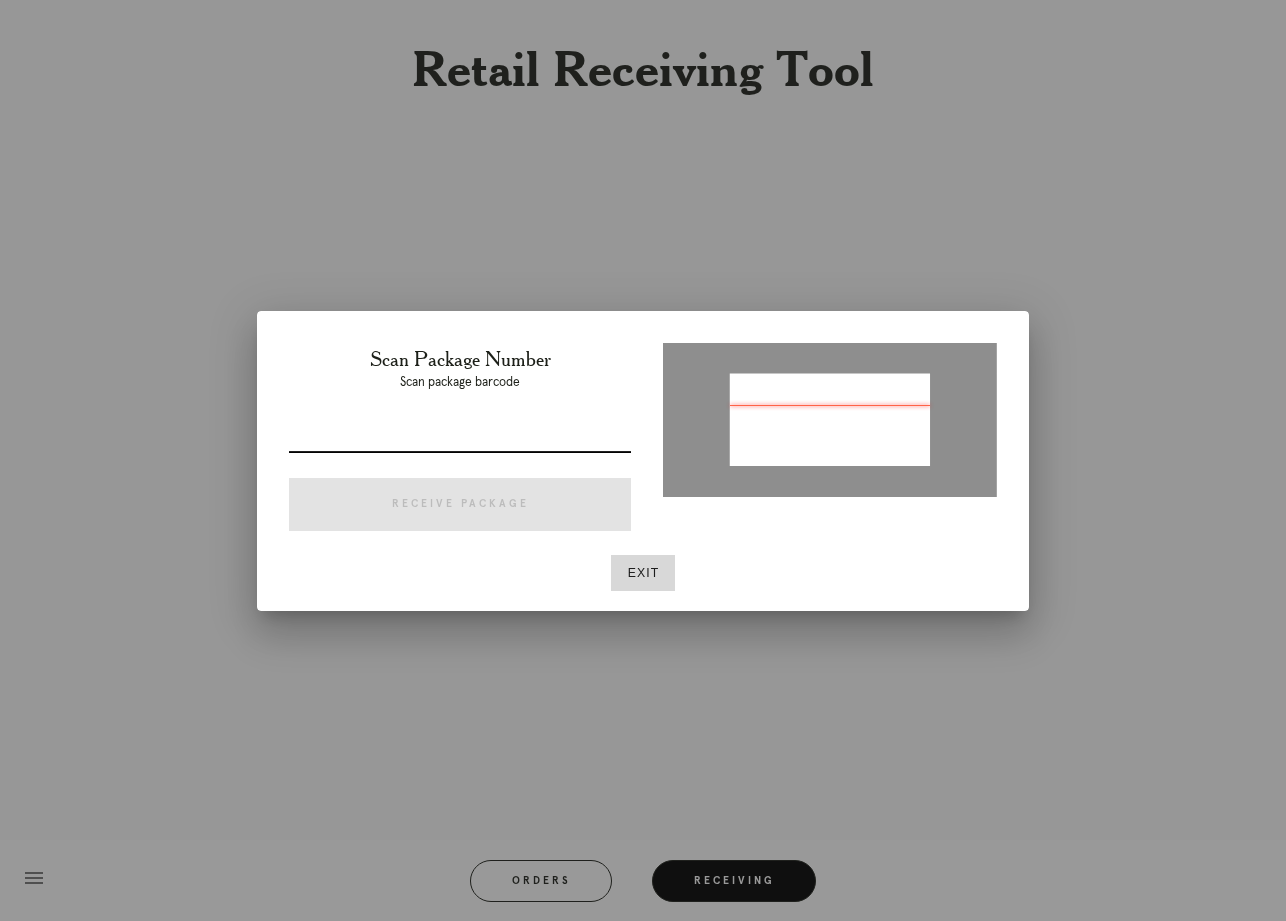 paste on "R620648521" 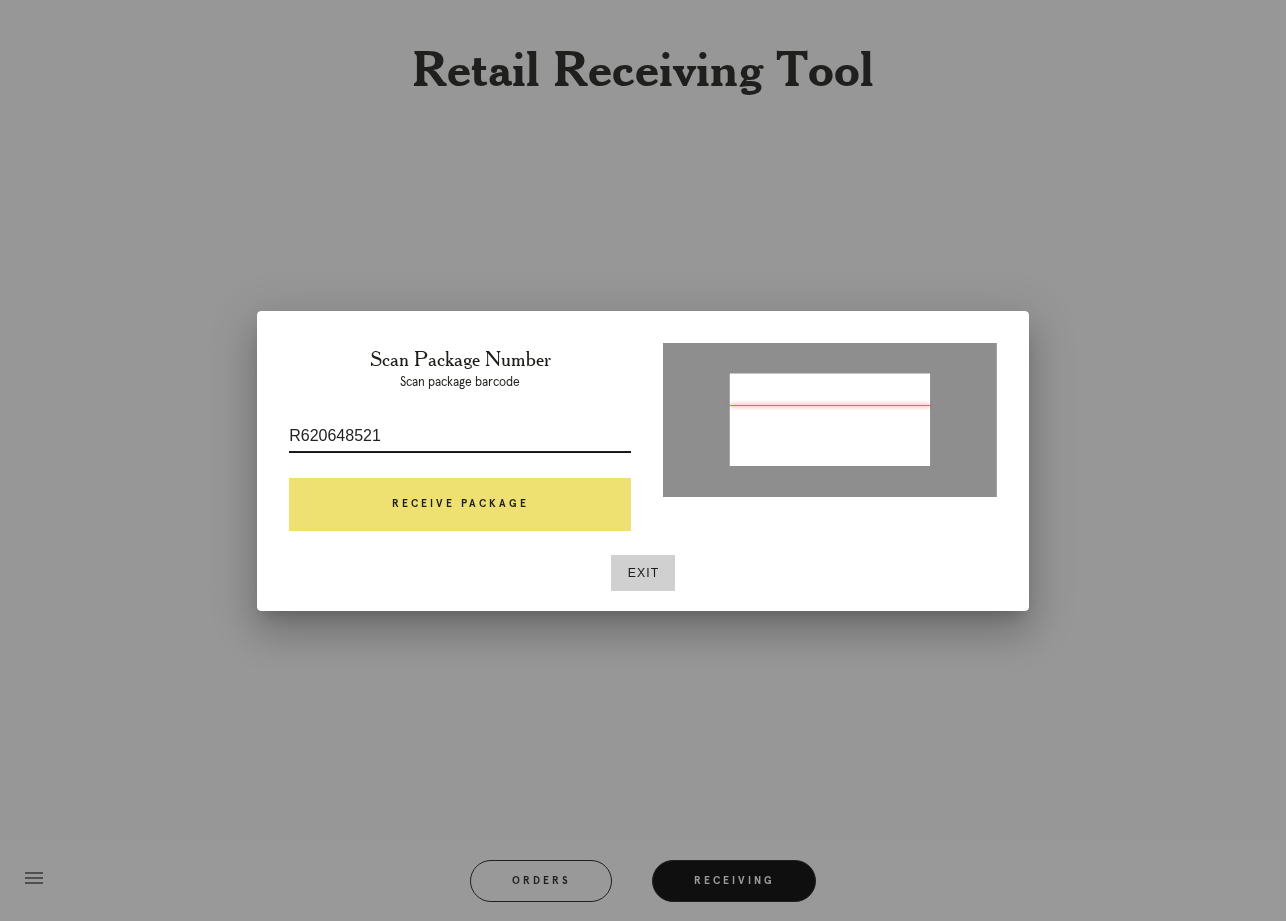 type on "R620648521" 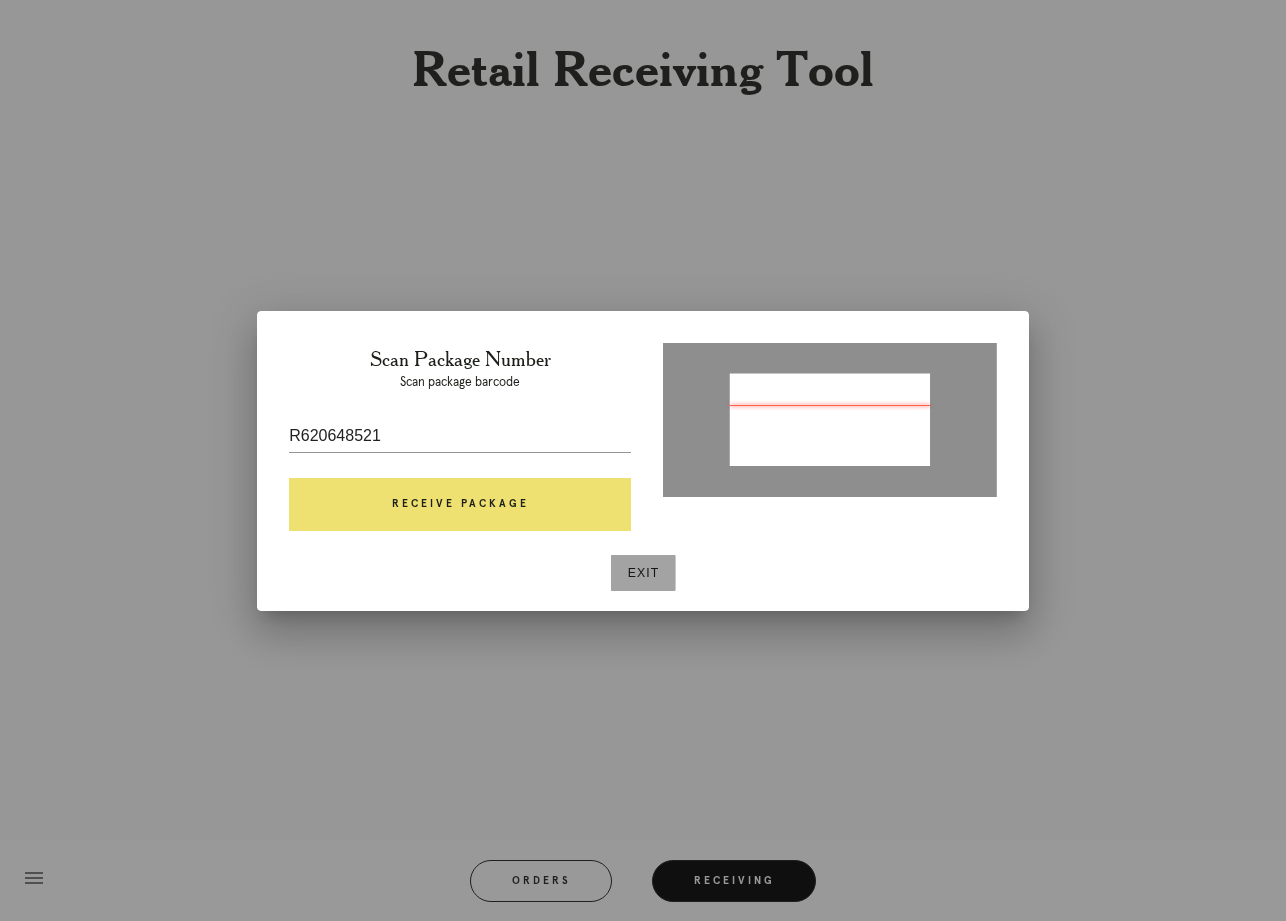 click on "Exit" at bounding box center [643, 573] 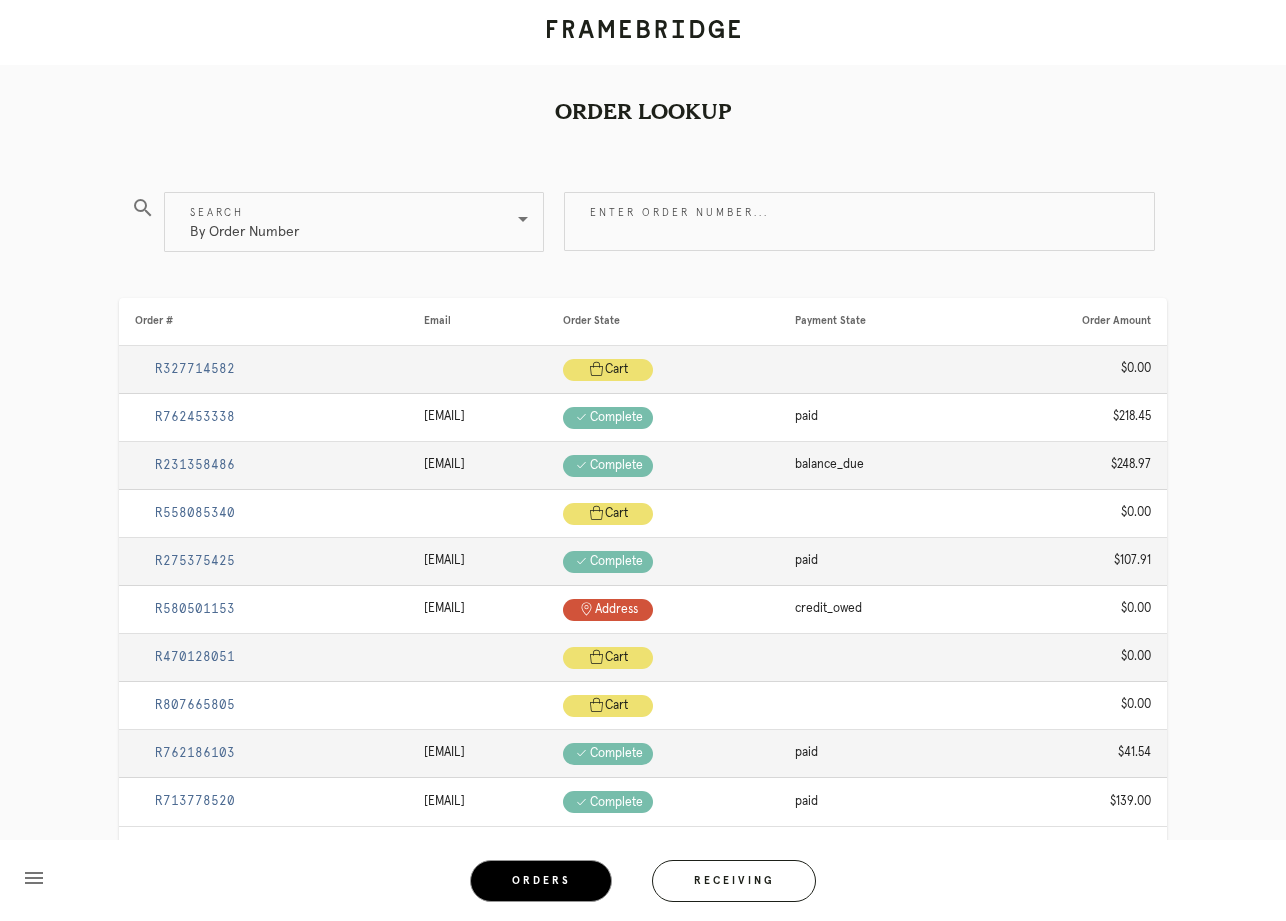 click on "Orders" at bounding box center [541, 881] 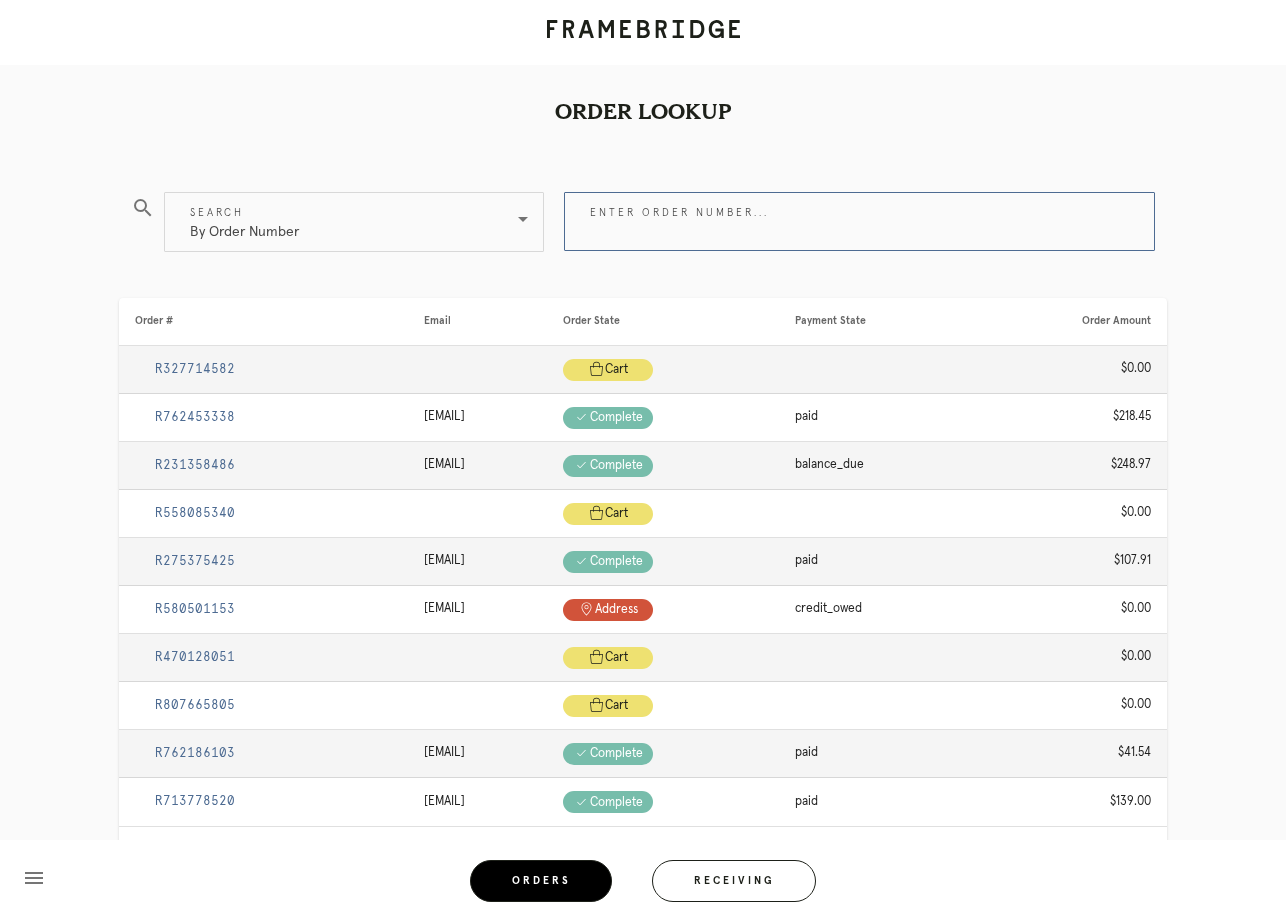 click on "Enter order number..." at bounding box center [859, 221] 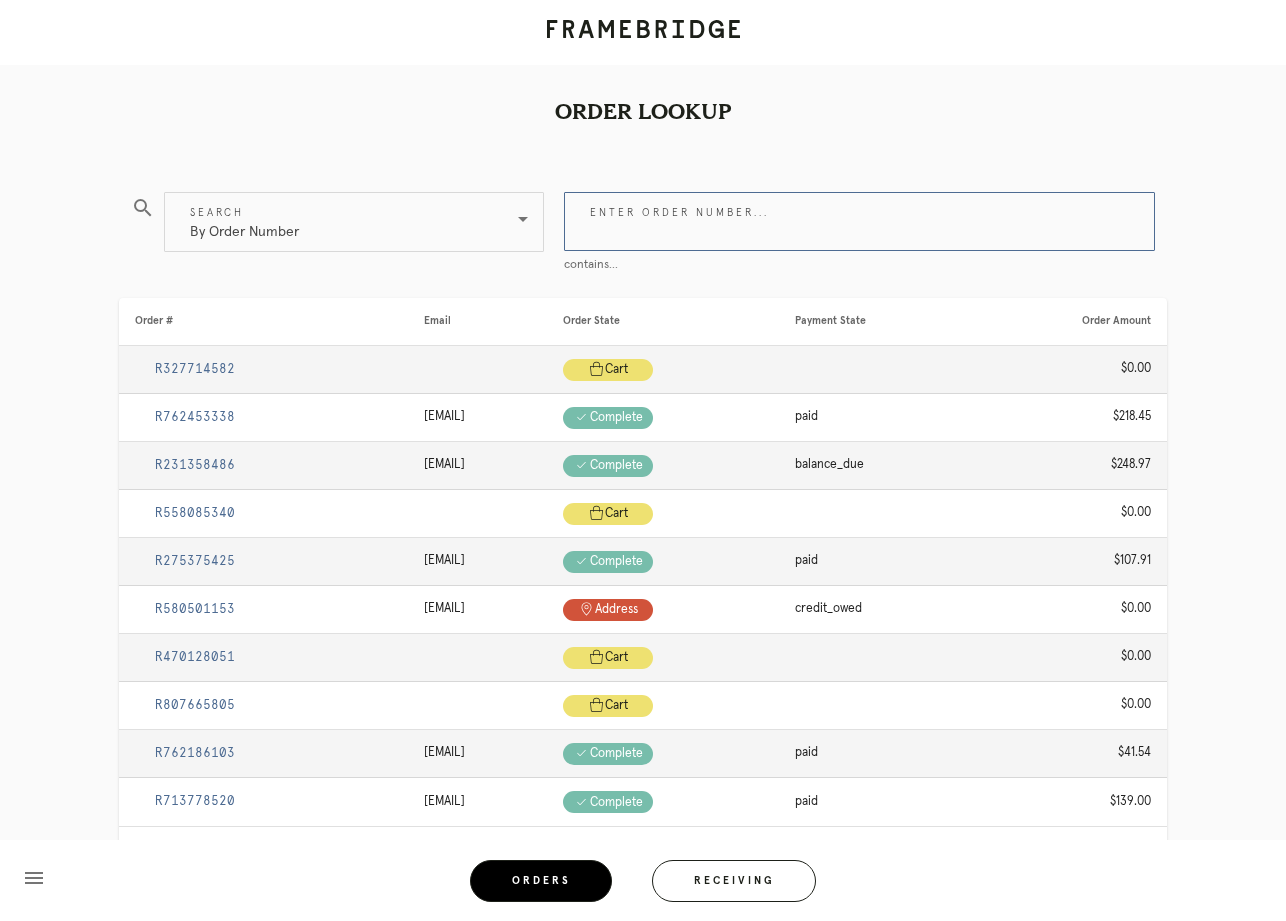 paste on "R620648521" 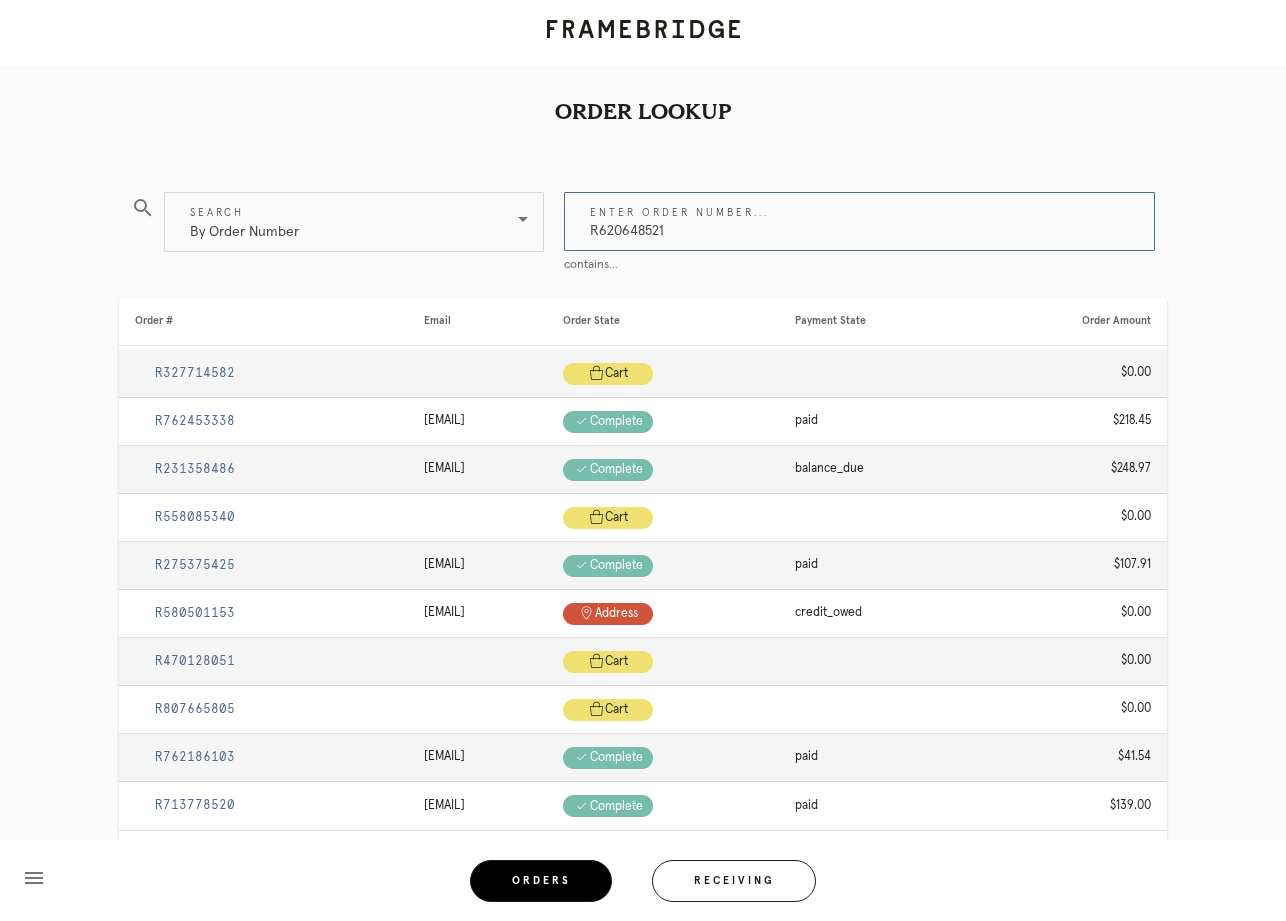 type on "R620648521" 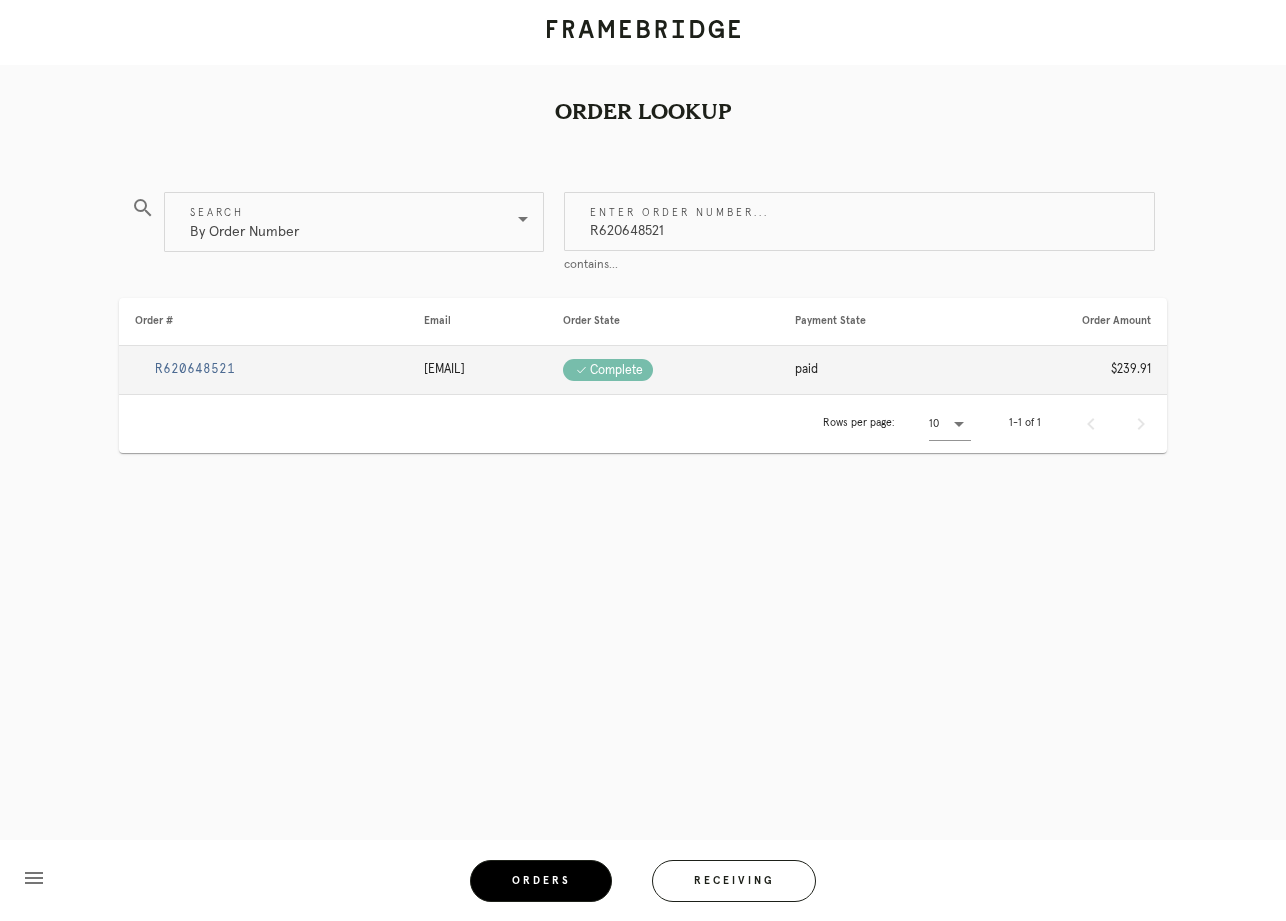click on "R620648521" at bounding box center (195, 369) 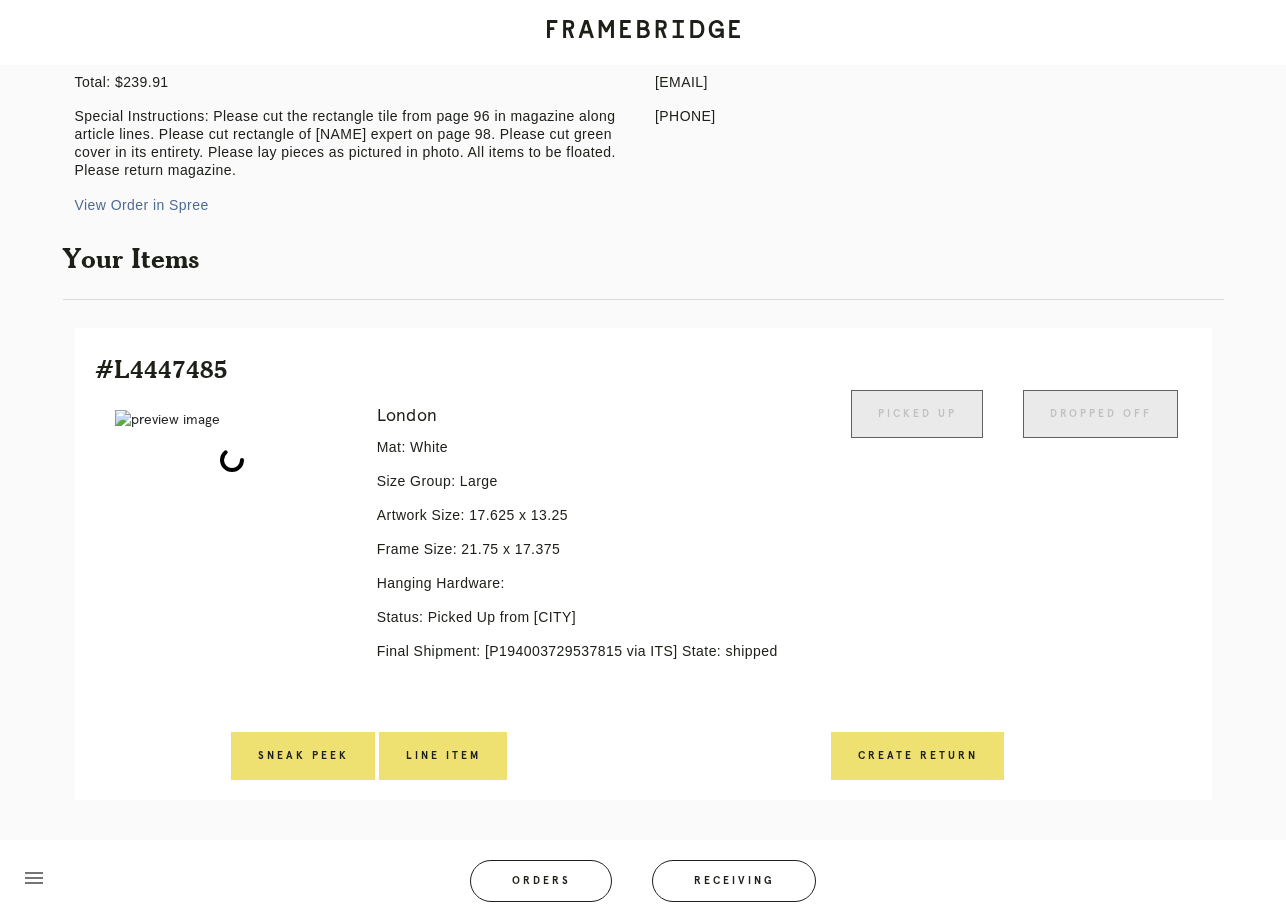 scroll, scrollTop: 284, scrollLeft: 0, axis: vertical 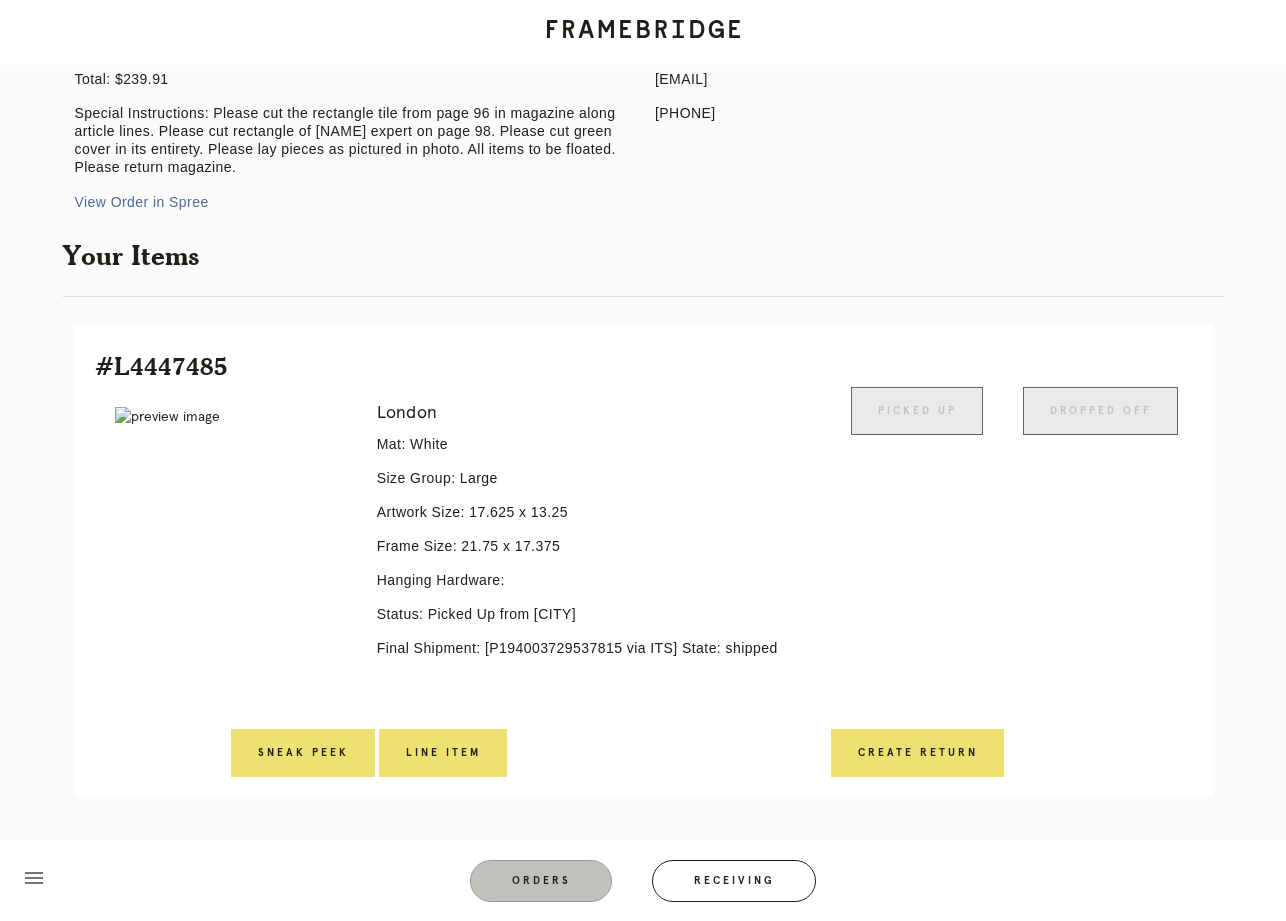 click on "Orders" at bounding box center (541, 881) 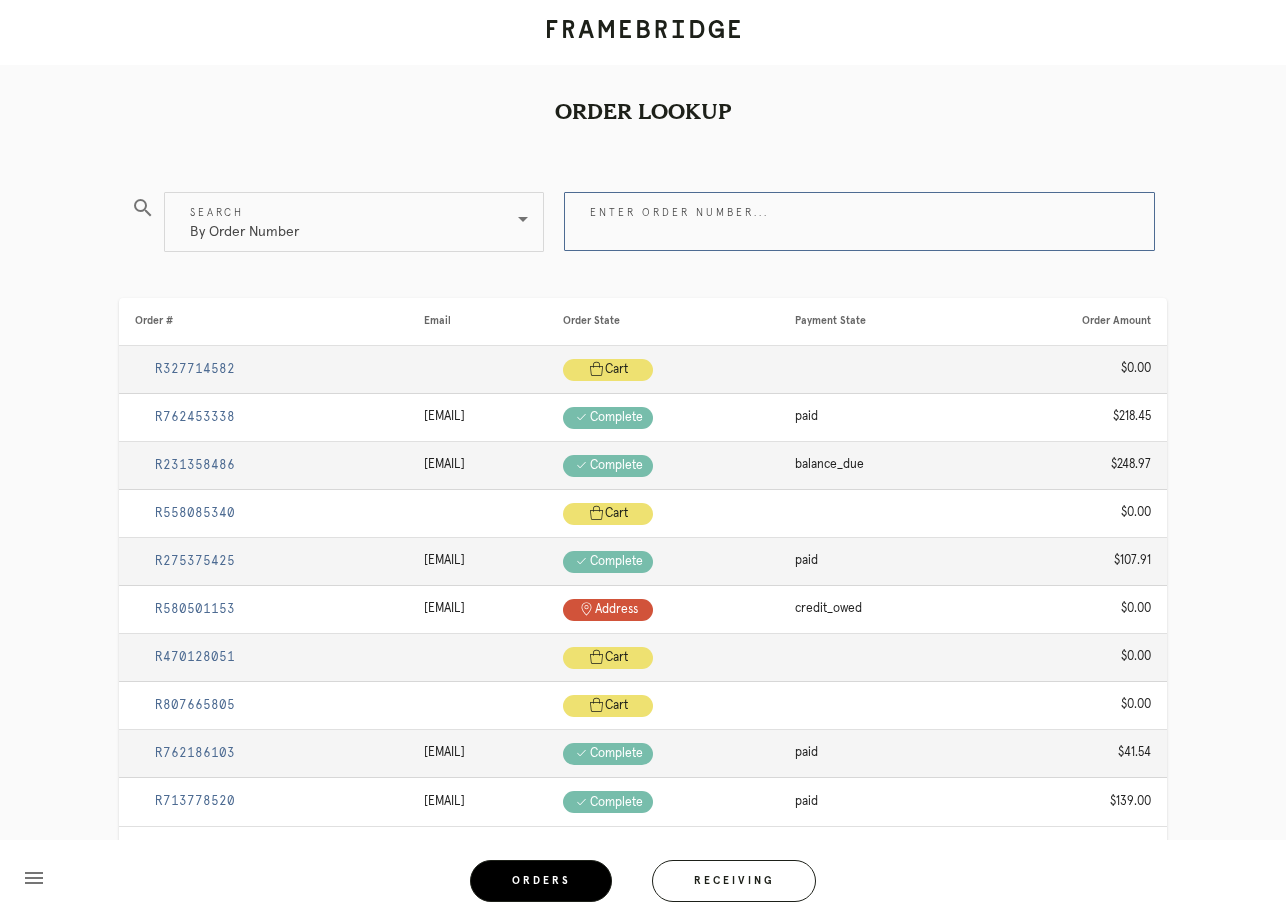 click on "Enter order number..." at bounding box center (859, 221) 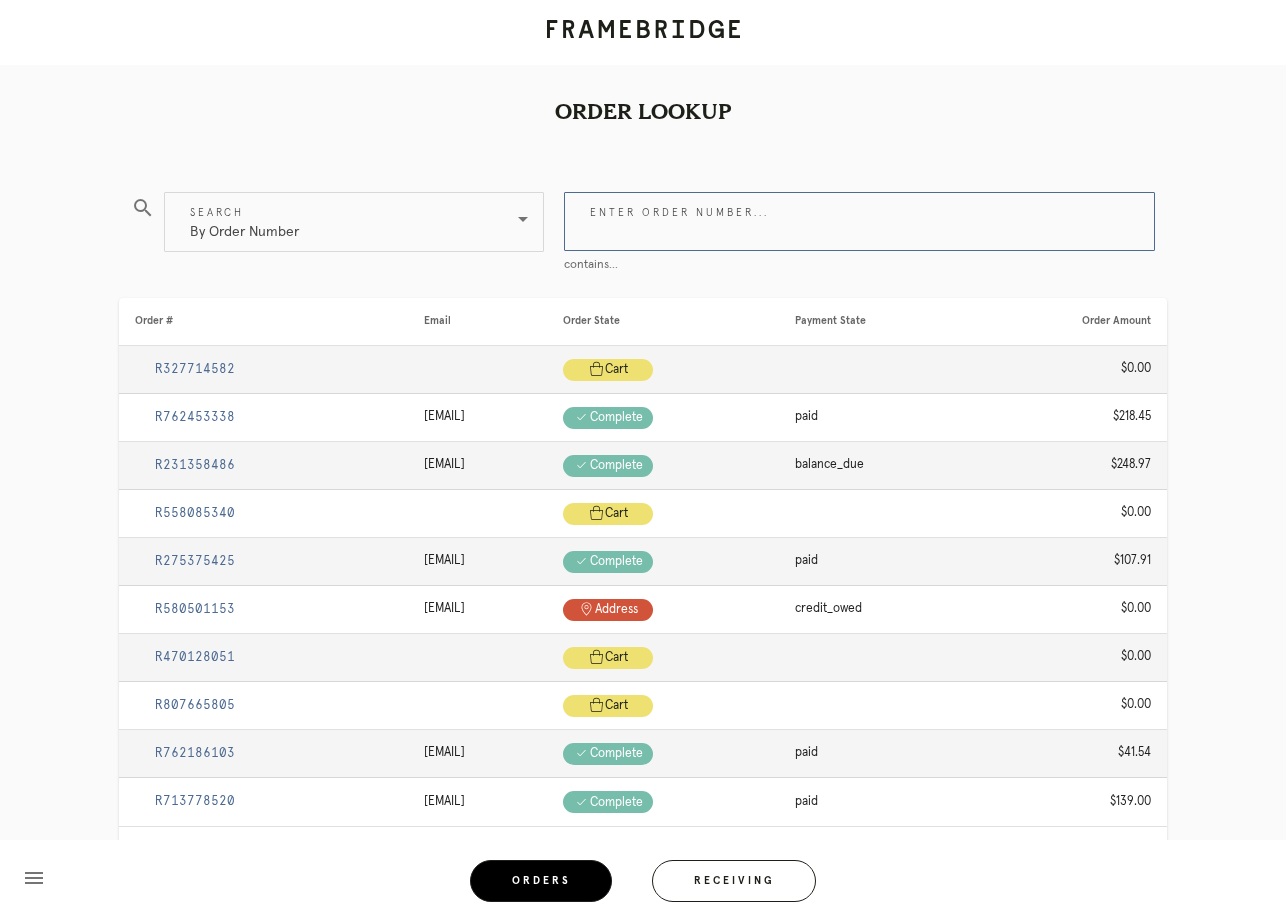 paste on "R192979510" 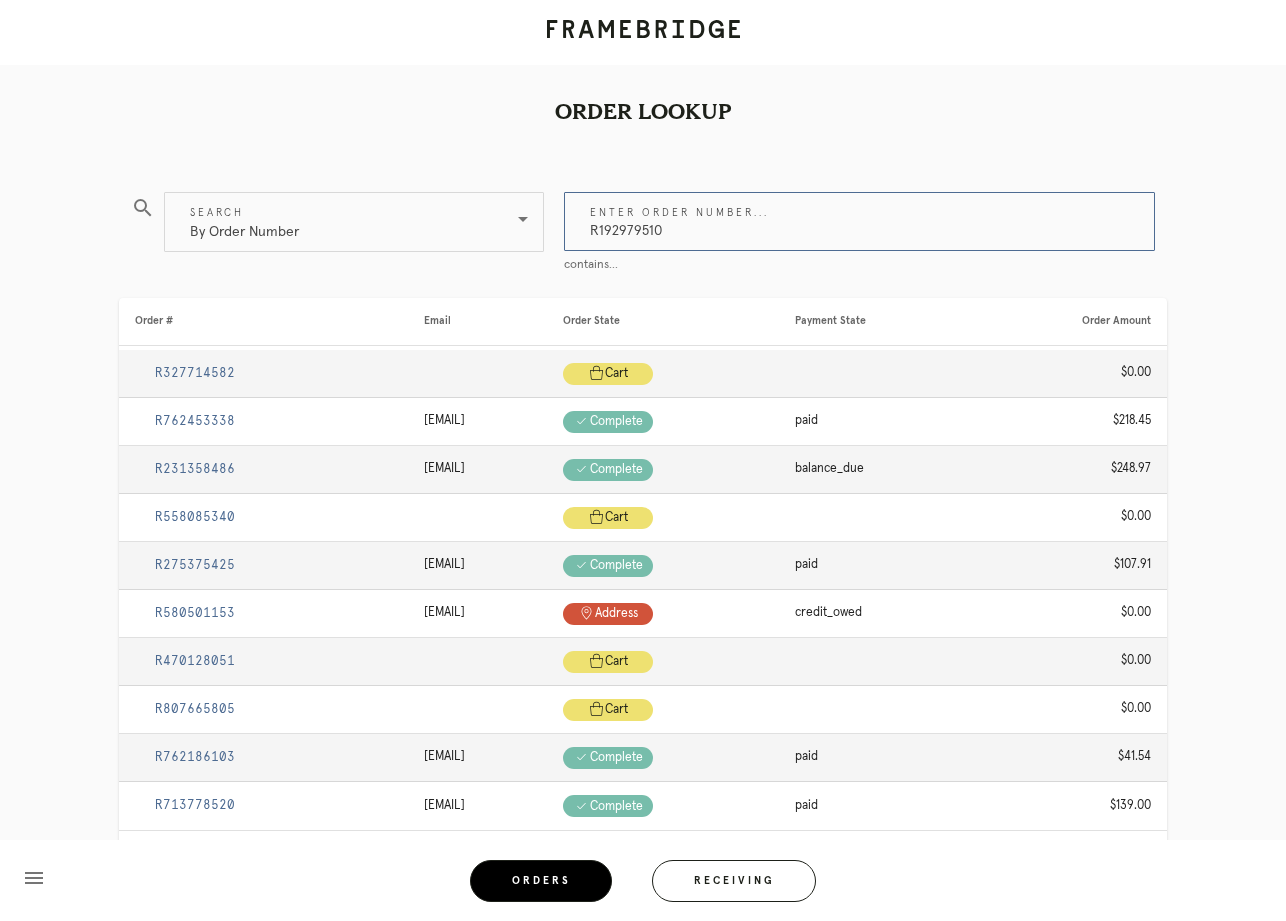 type on "R192979510" 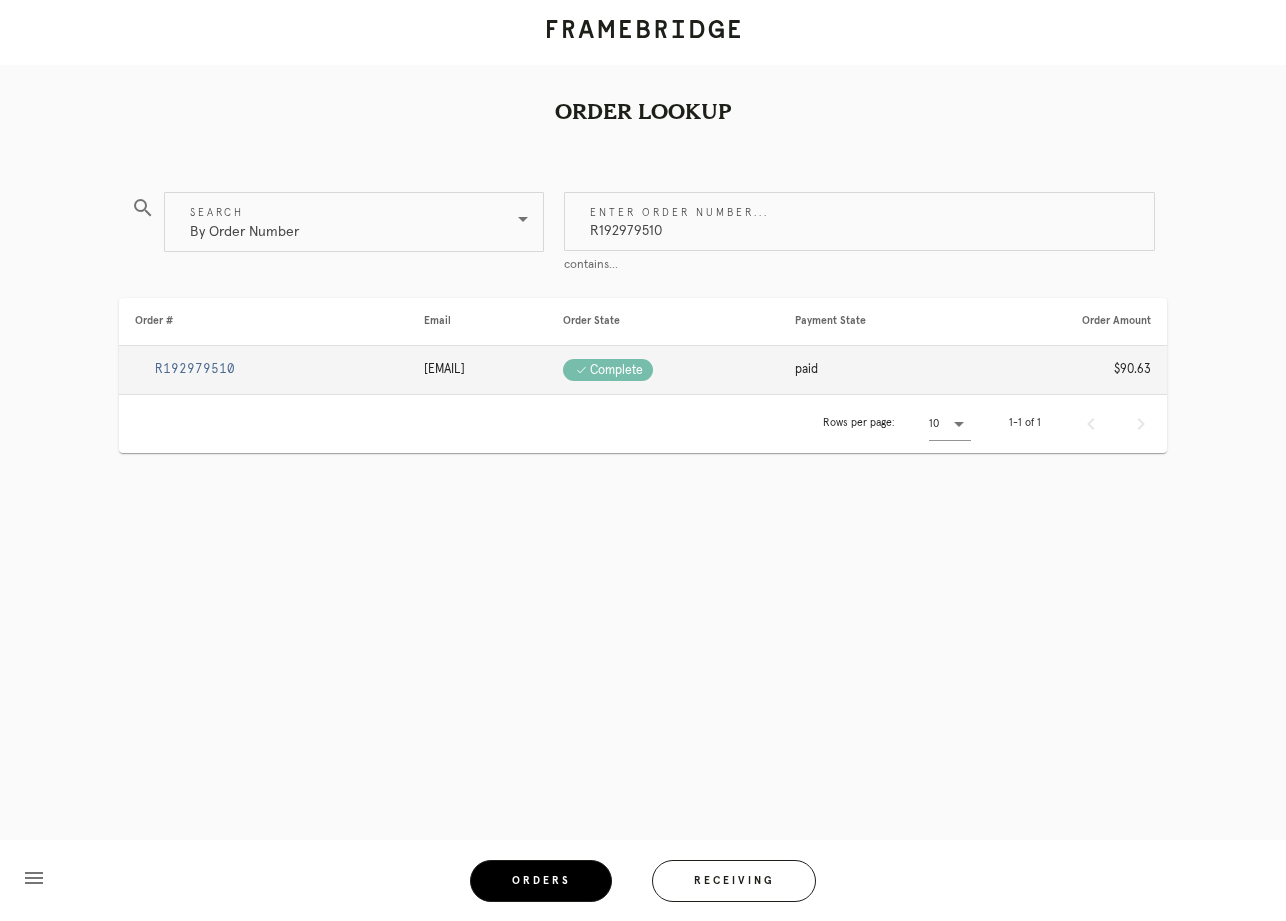 click on "R192979510" at bounding box center [195, 369] 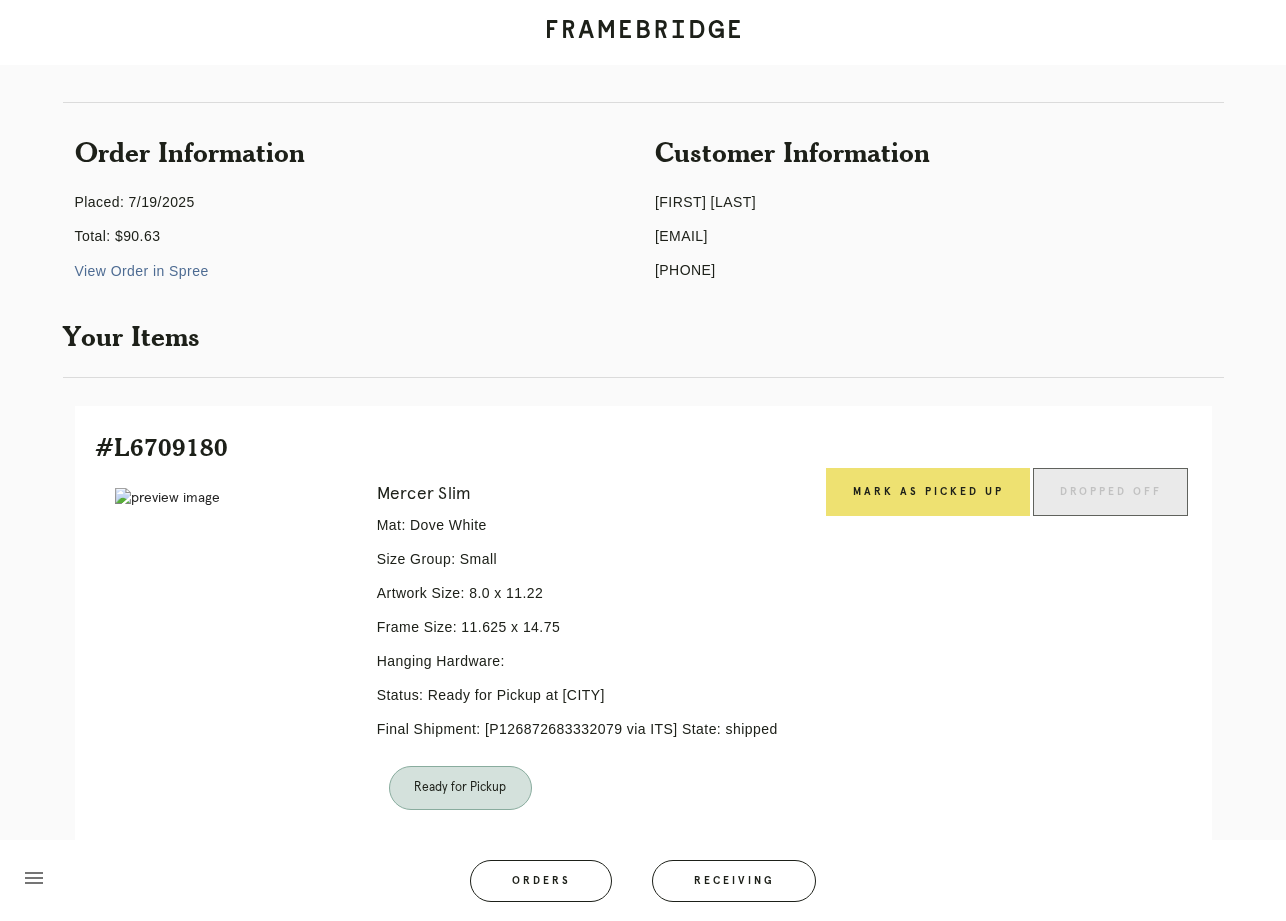 scroll, scrollTop: 119, scrollLeft: 0, axis: vertical 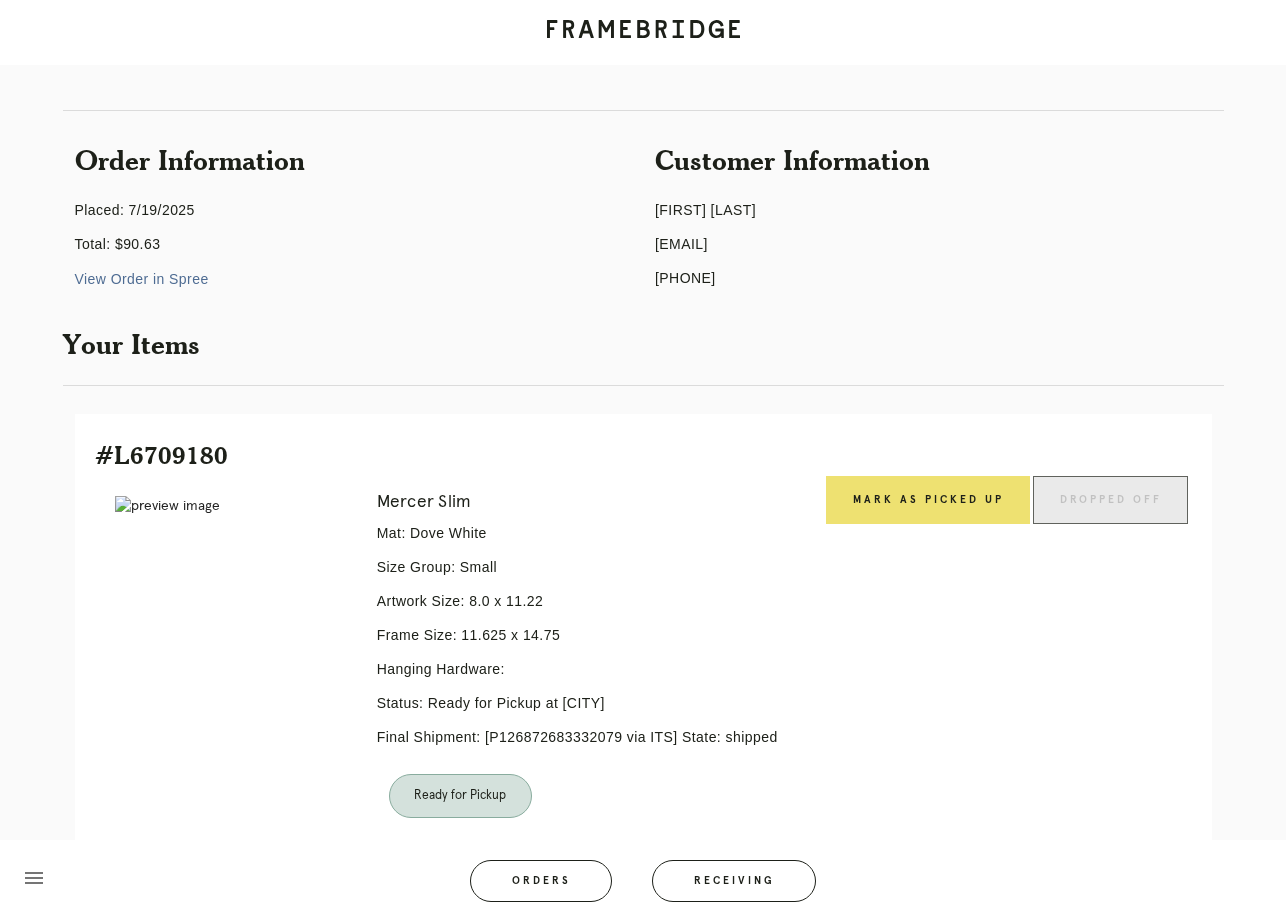 click at bounding box center [232, 506] 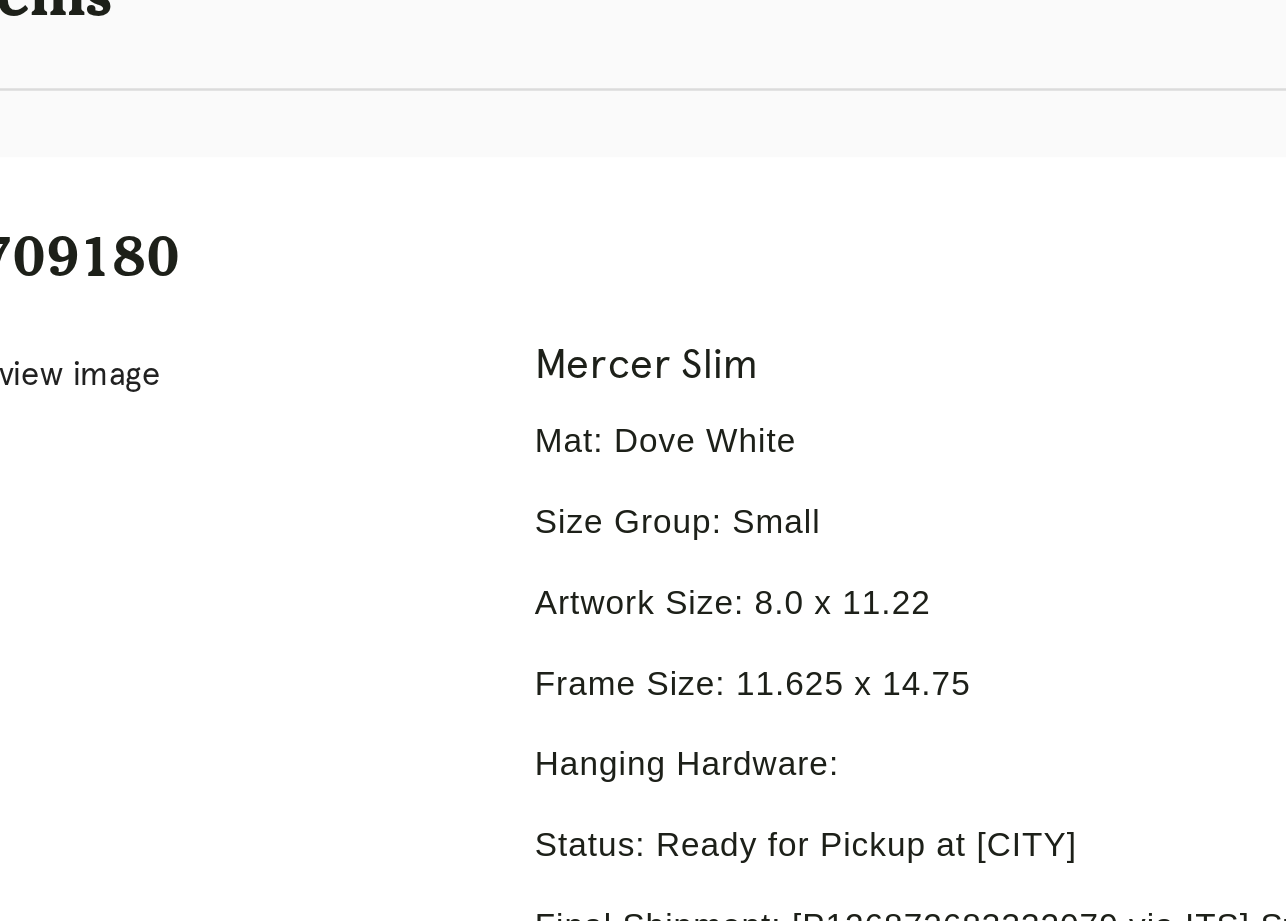 scroll, scrollTop: 275, scrollLeft: 0, axis: vertical 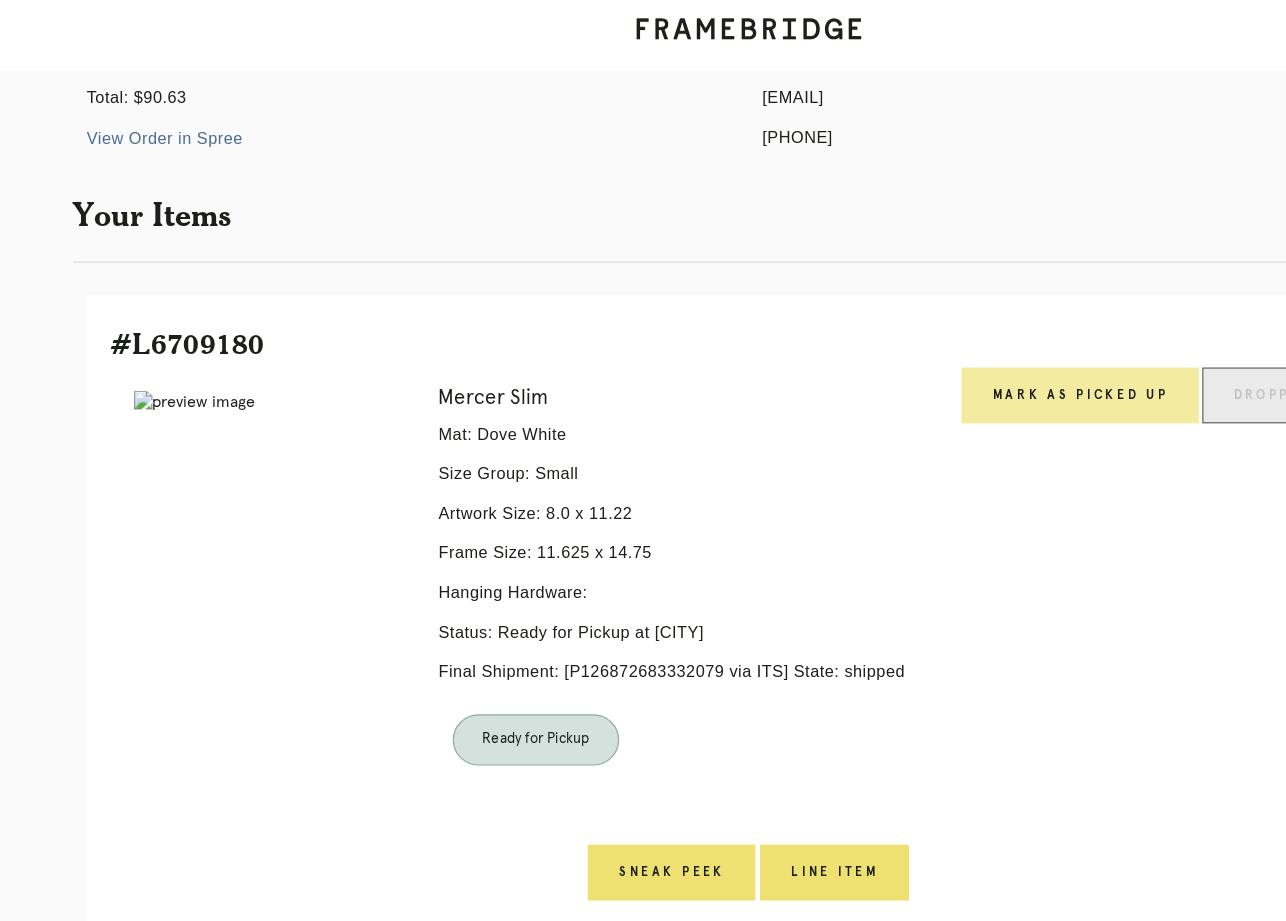 click on "Mark as Picked Up" at bounding box center (928, 344) 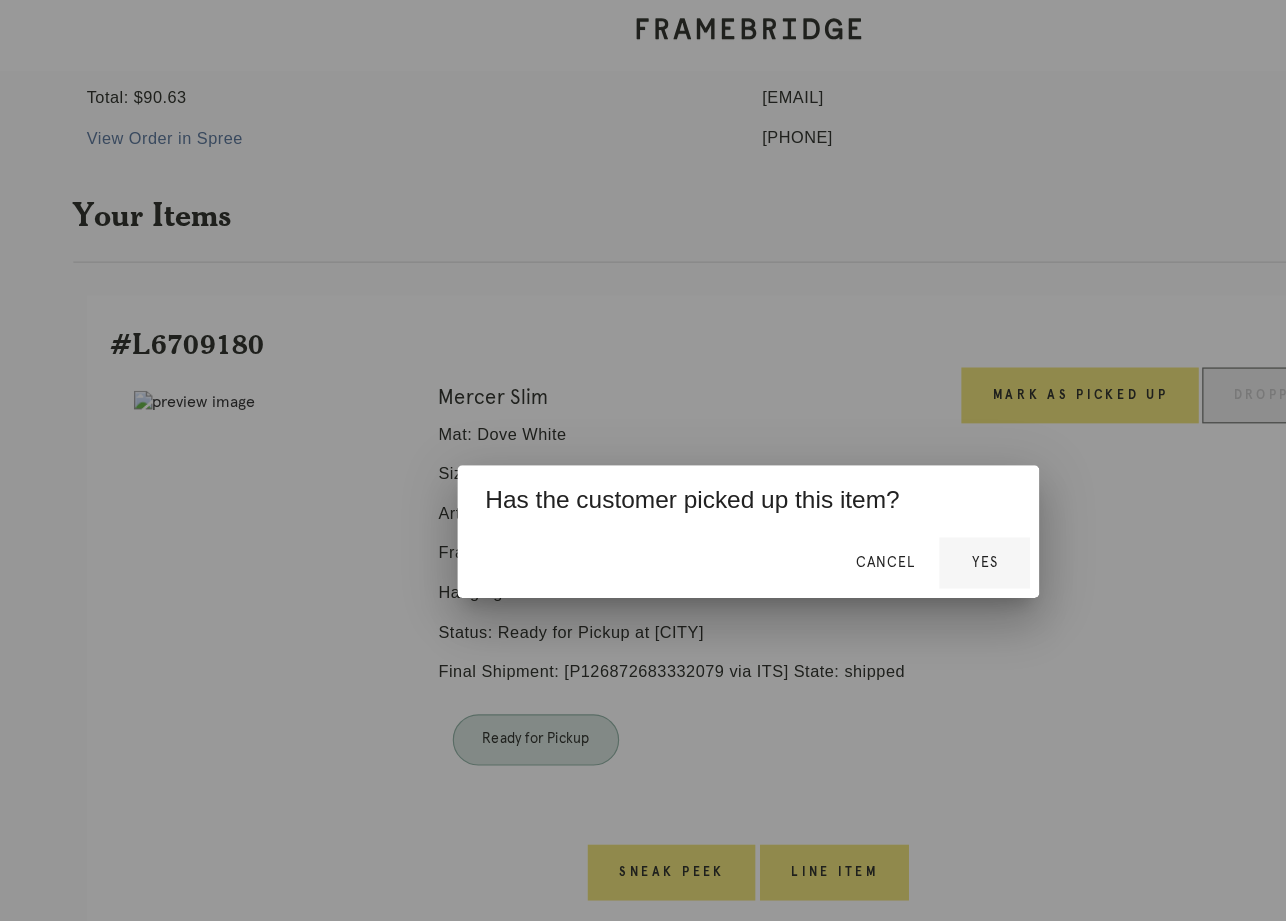 click on "Yes" at bounding box center (846, 487) 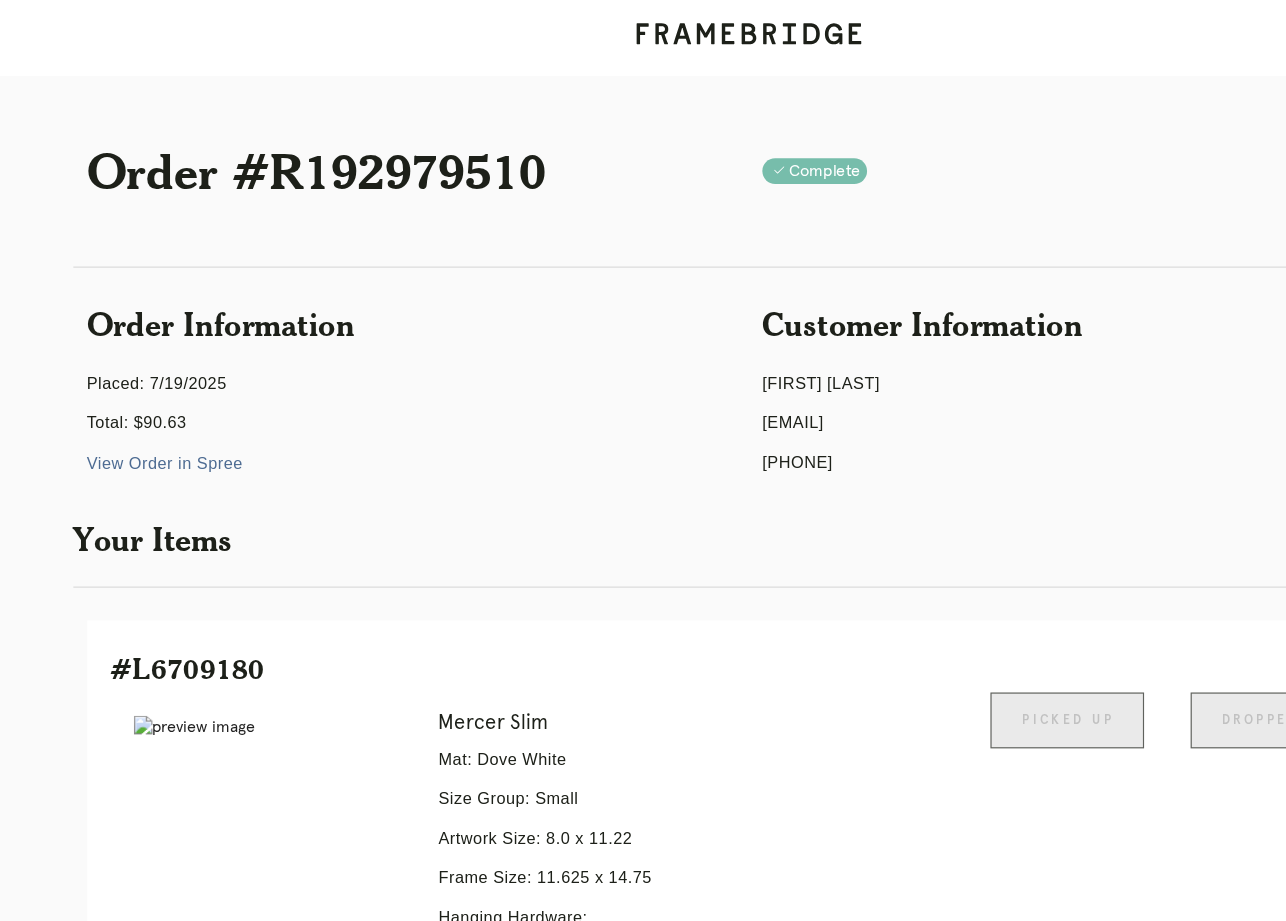 scroll, scrollTop: 207, scrollLeft: 0, axis: vertical 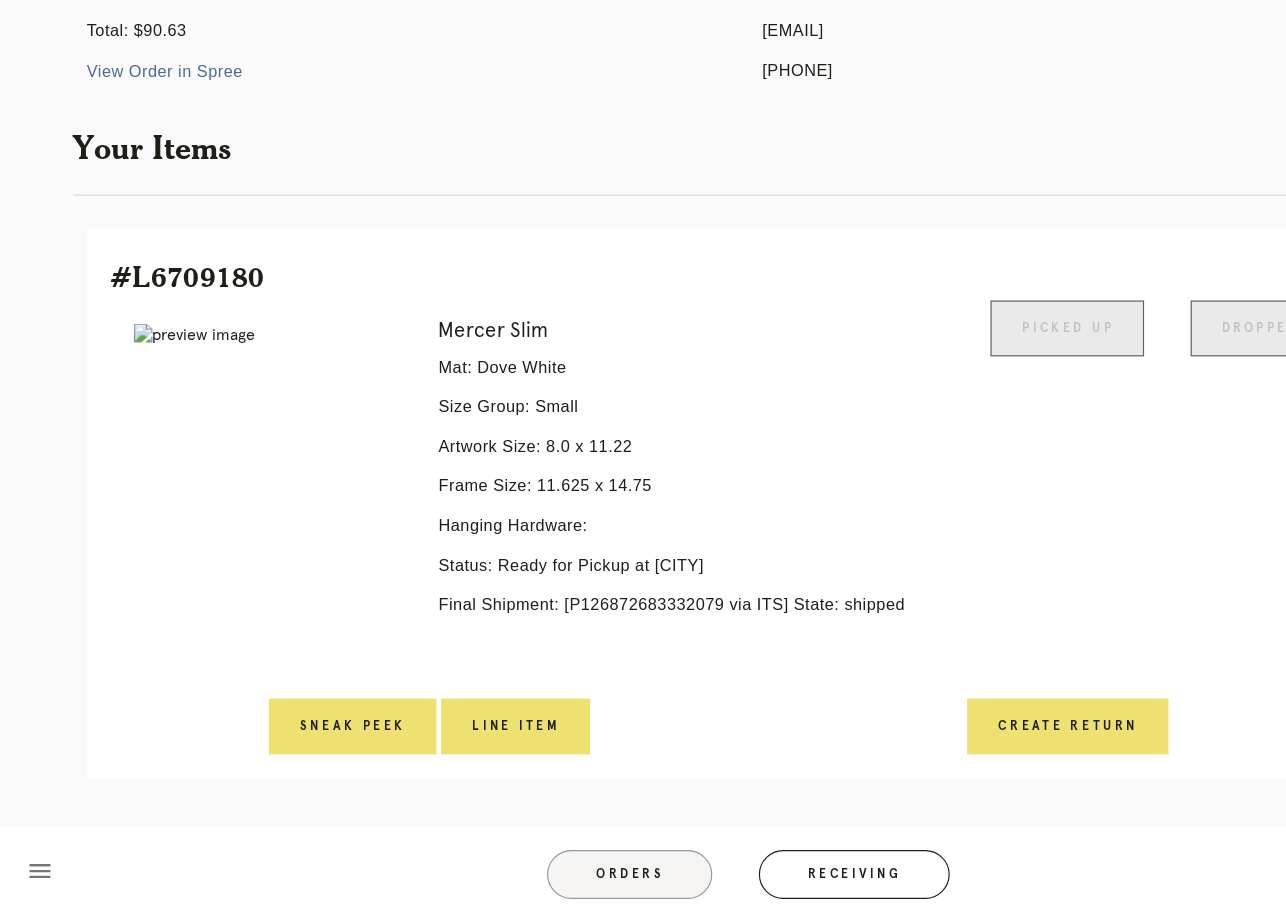 click on "Orders" at bounding box center (541, 881) 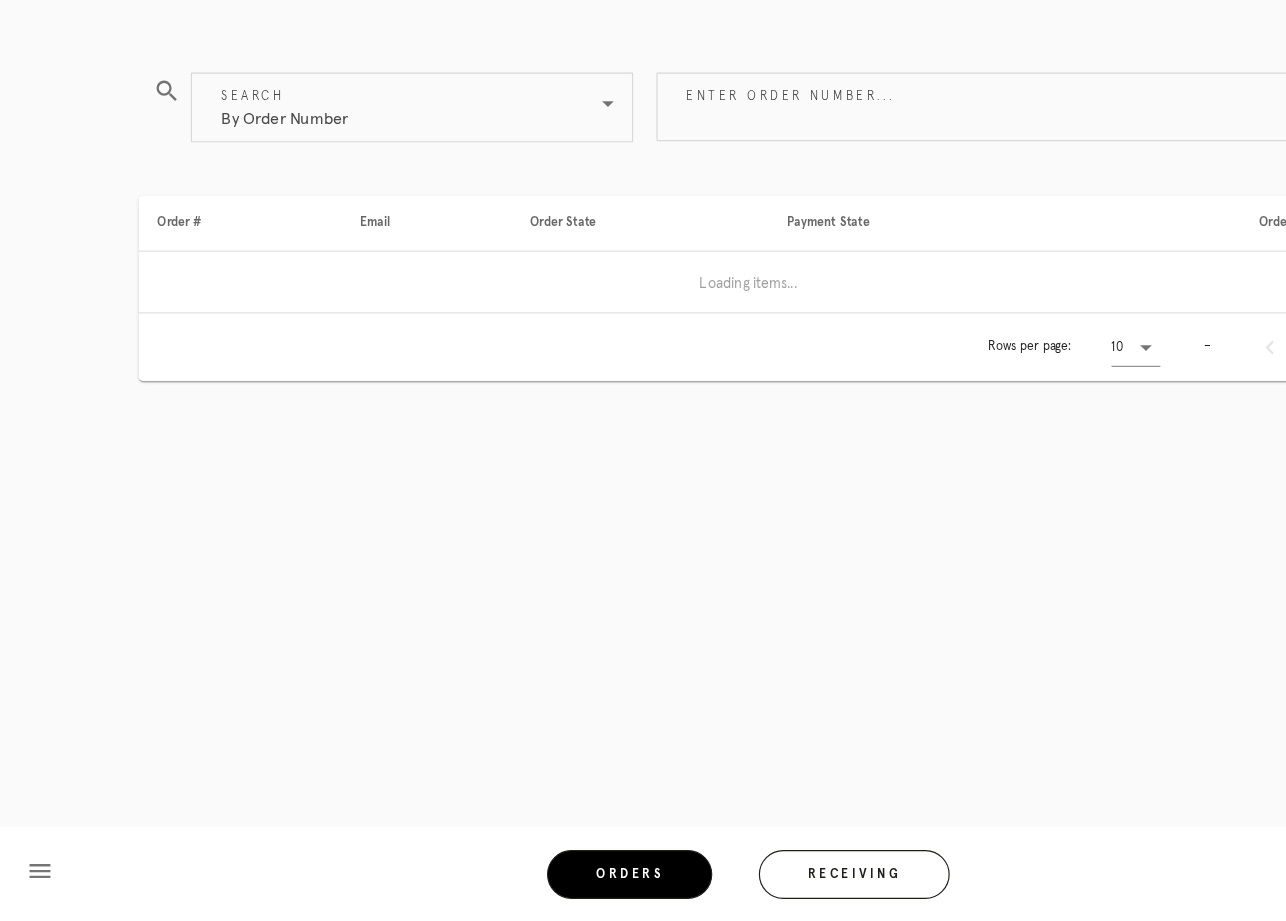 scroll, scrollTop: 0, scrollLeft: 0, axis: both 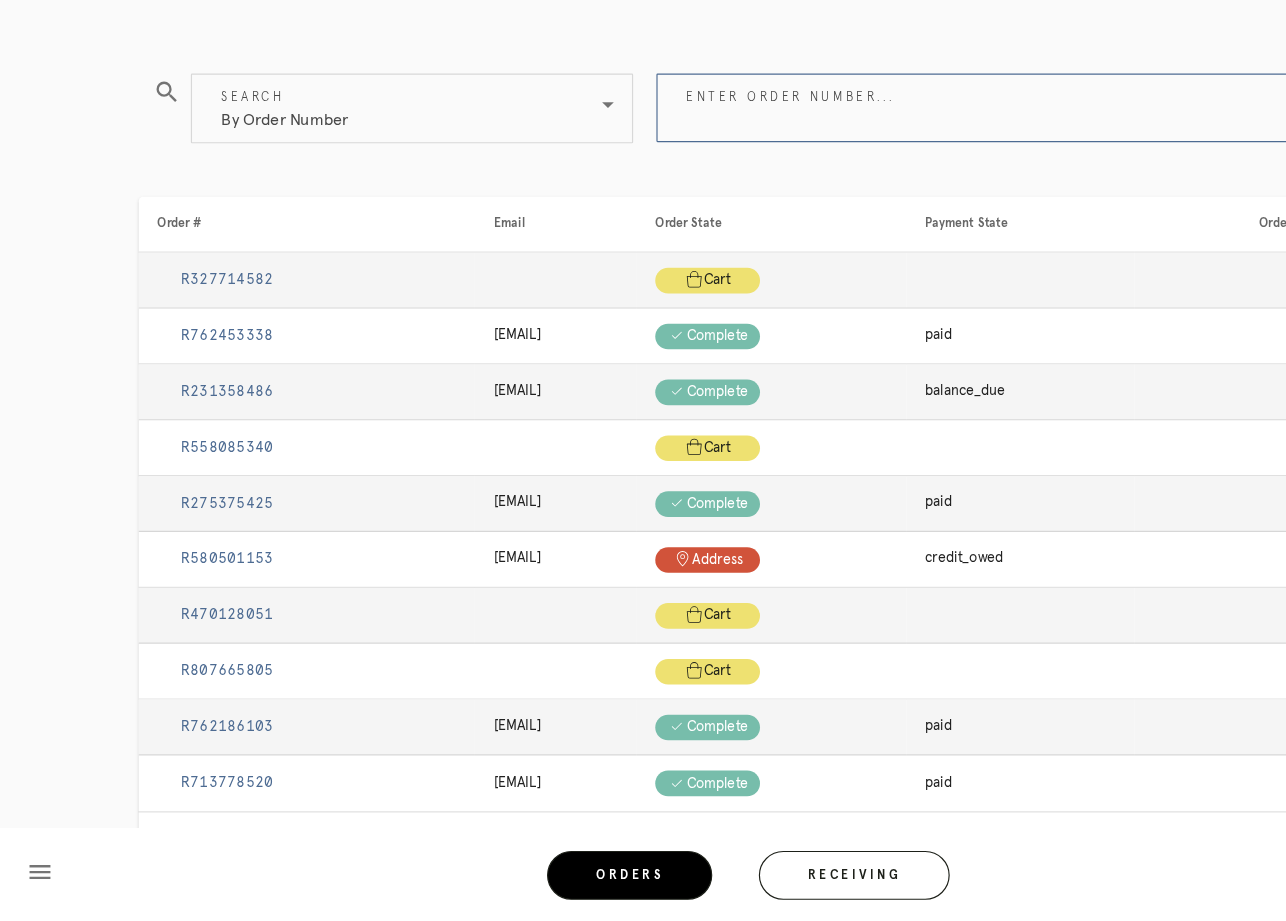click on "Enter order number..." at bounding box center [859, 221] 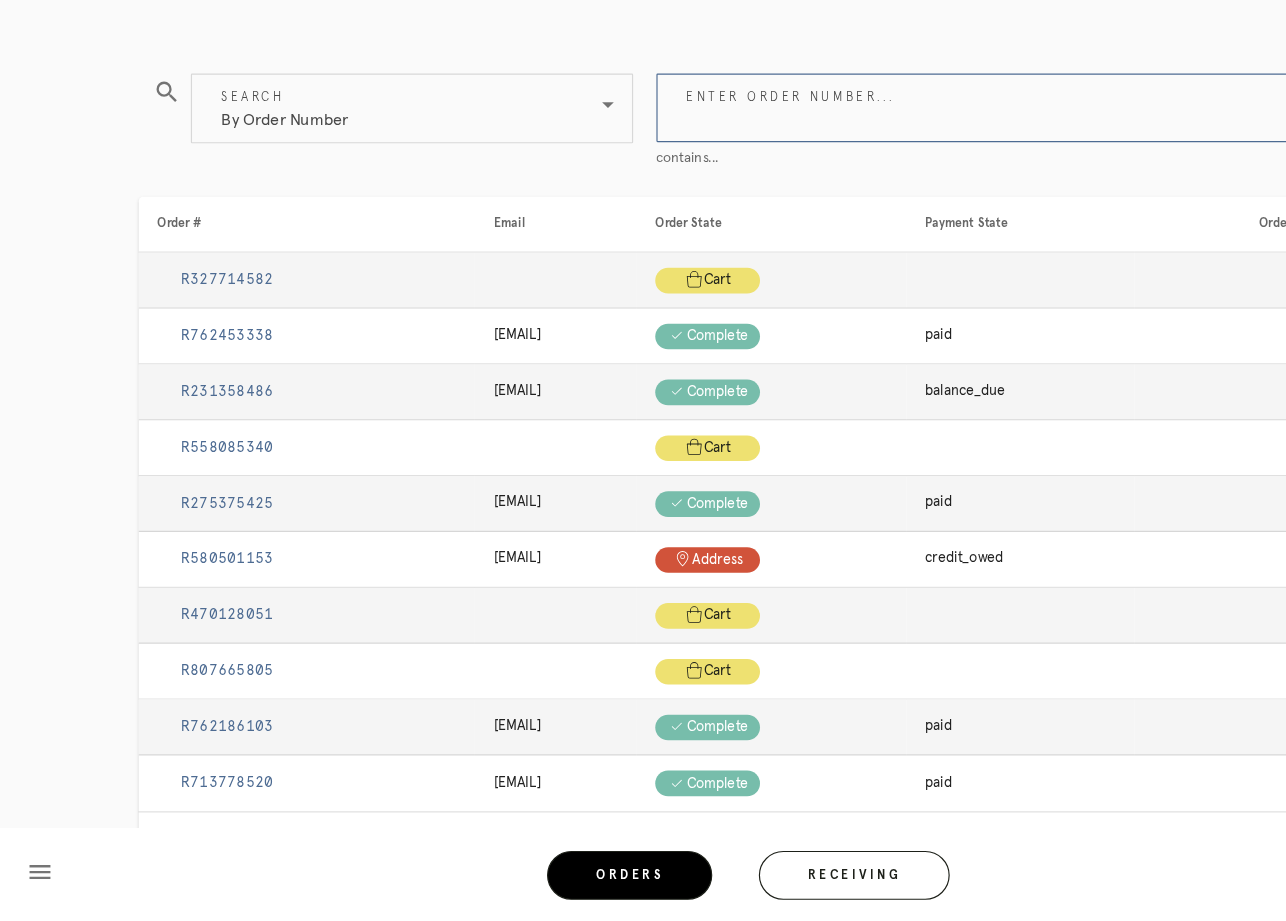 paste on "R222170642" 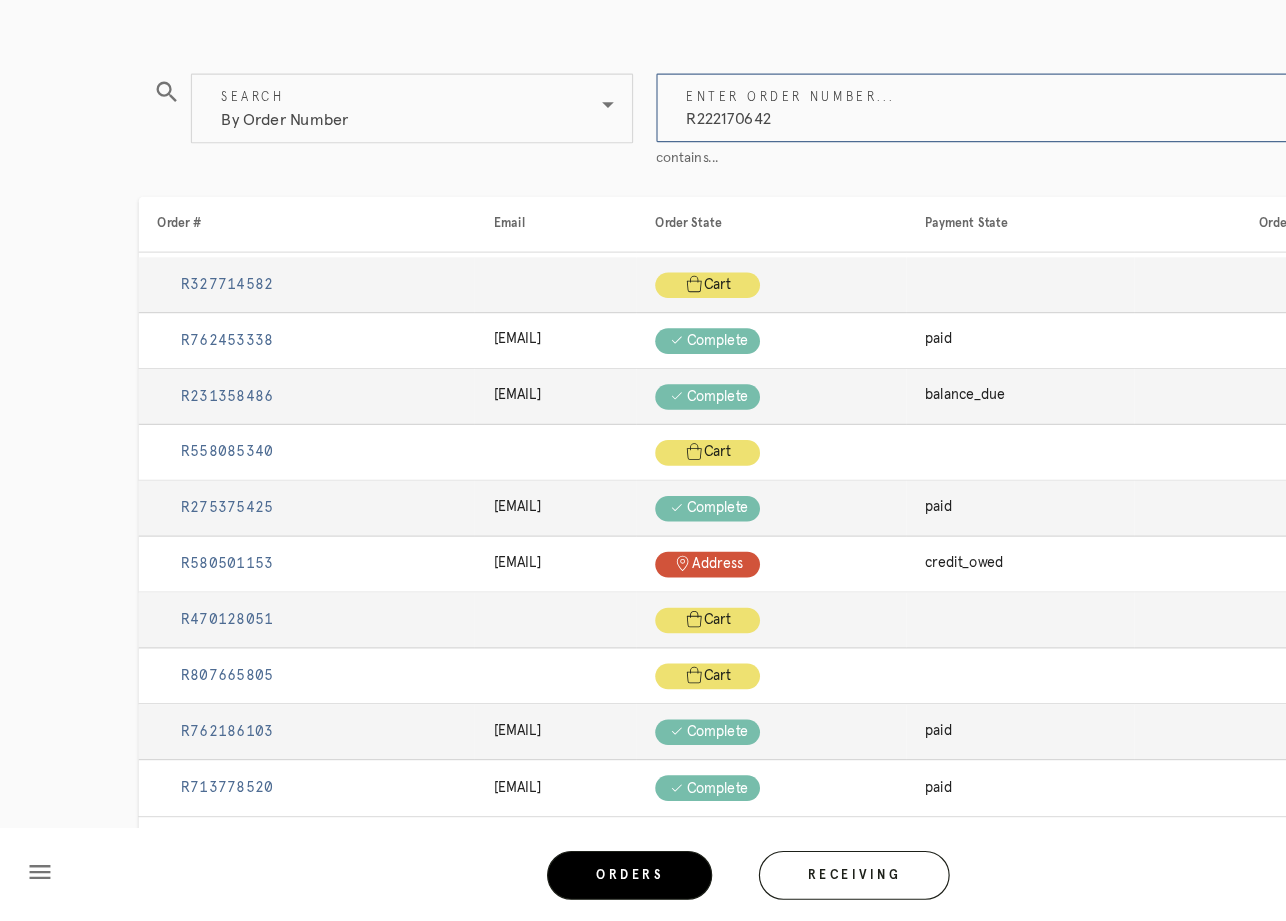 type on "R222170642" 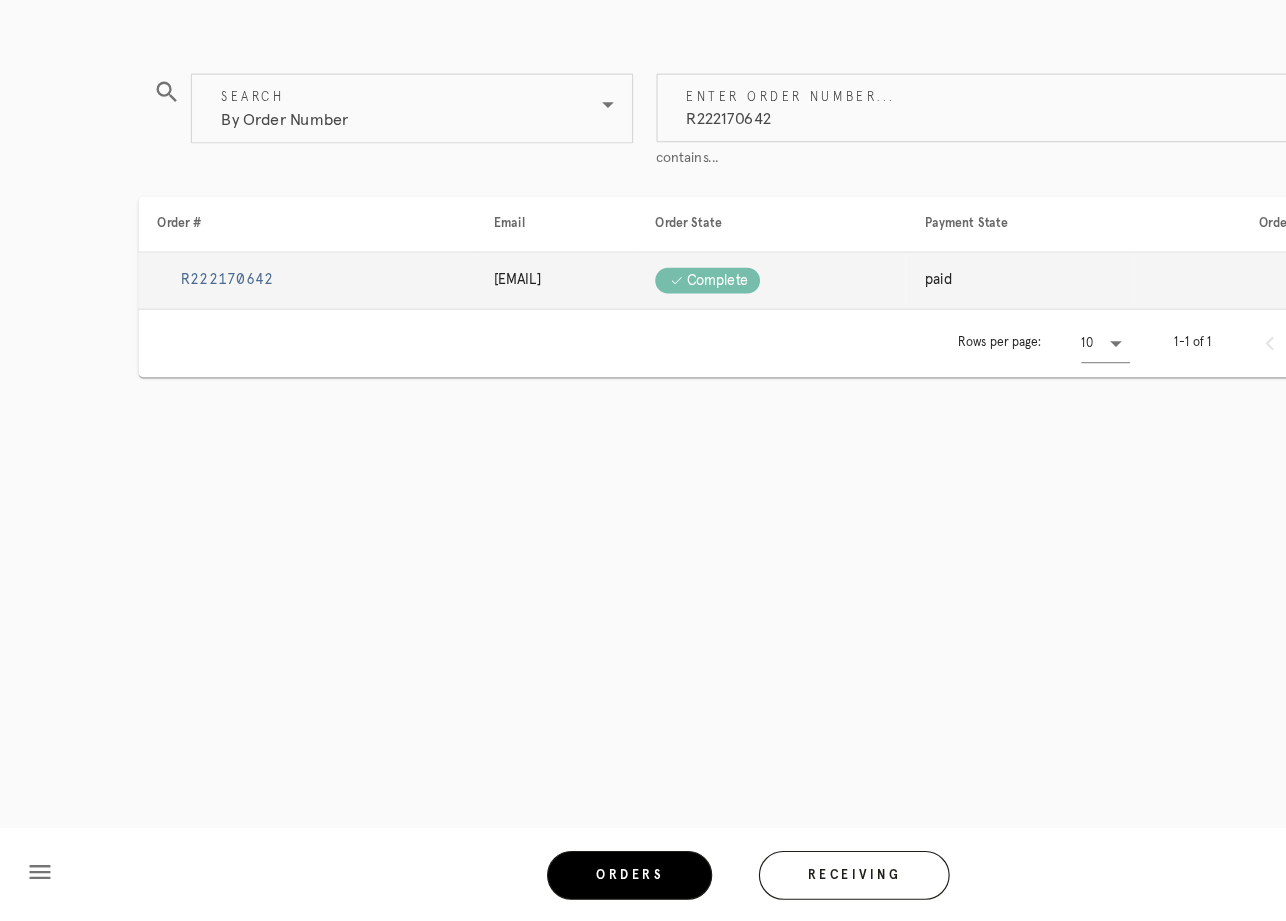click on "R222170642" at bounding box center (195, 369) 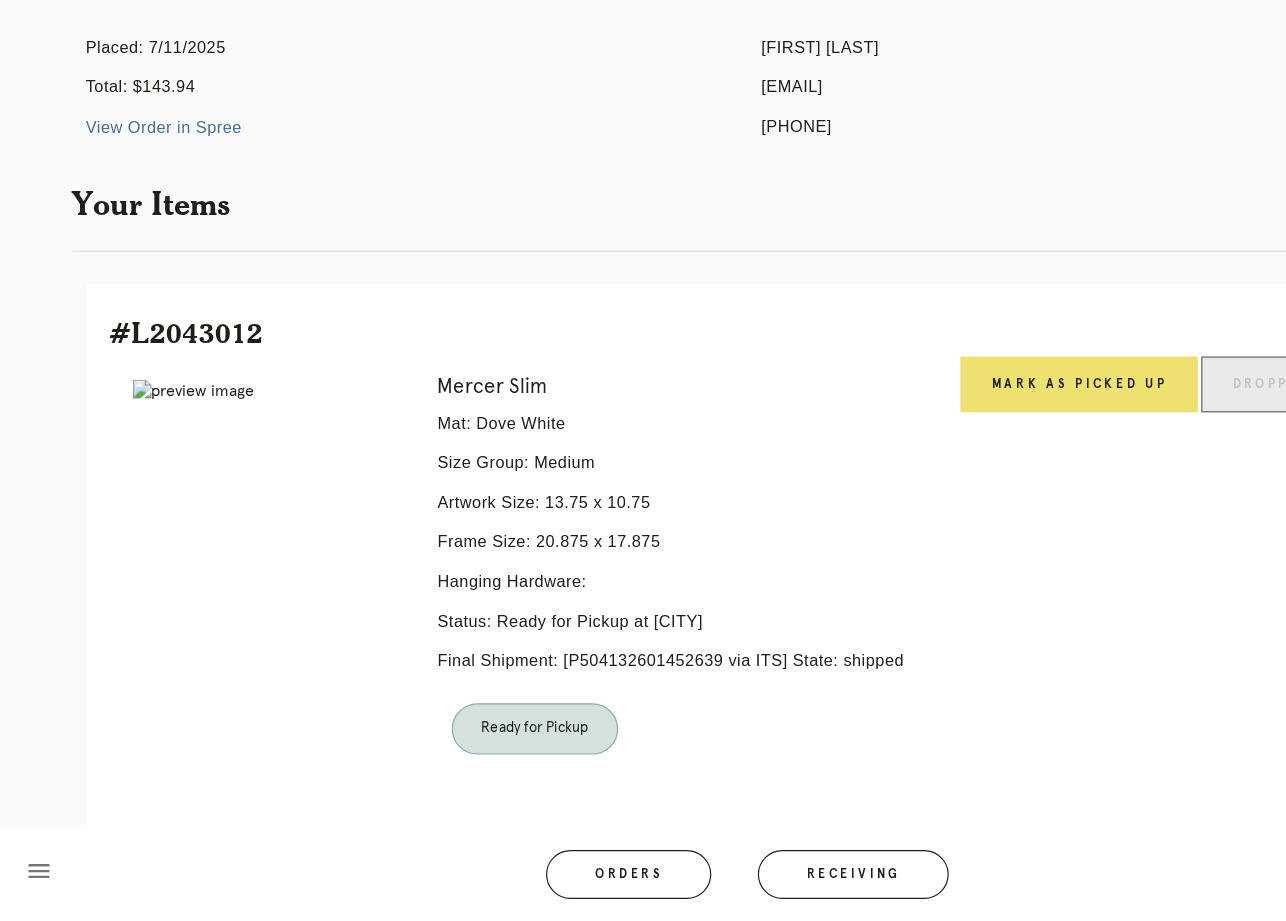 scroll, scrollTop: 174, scrollLeft: 0, axis: vertical 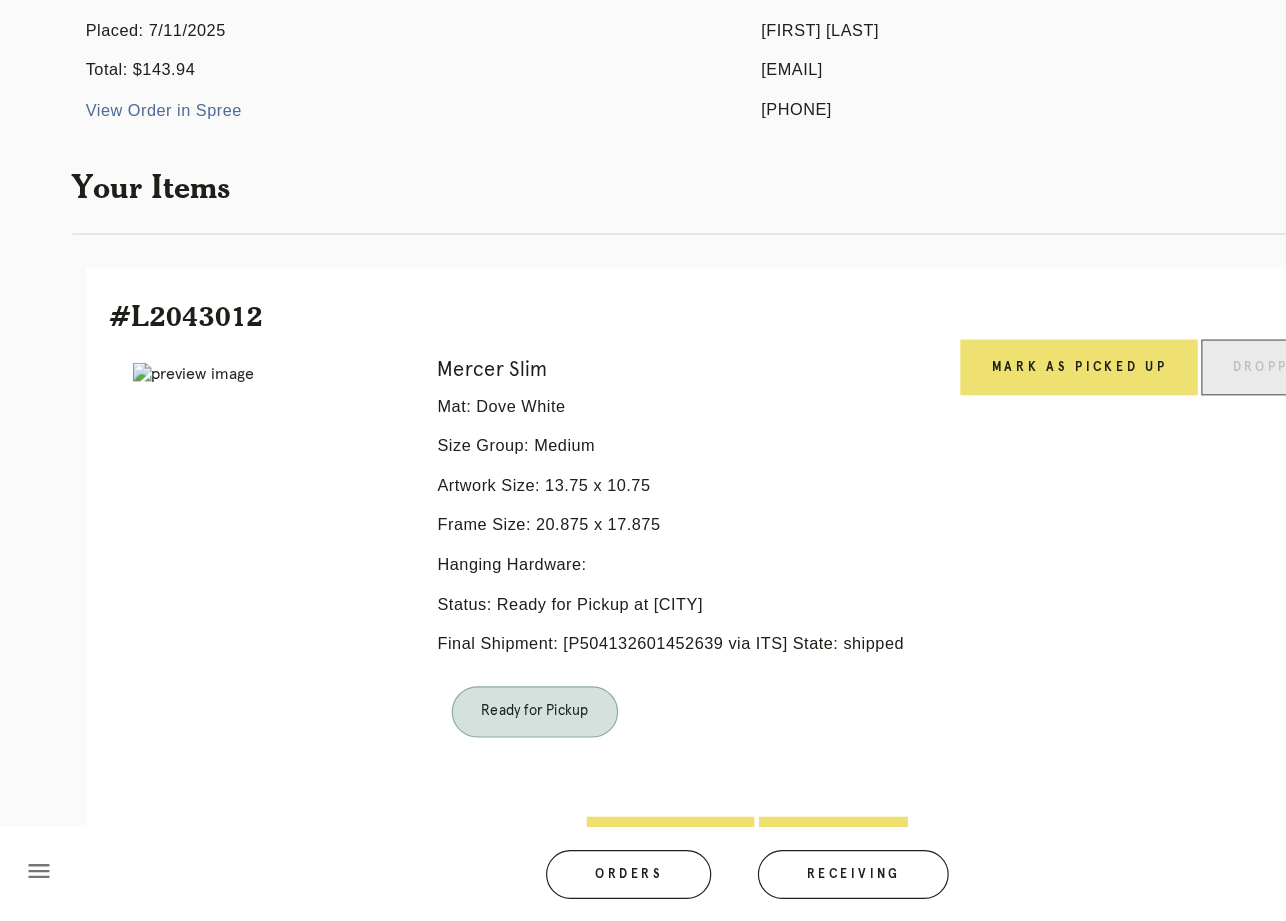 click at bounding box center (232, 451) 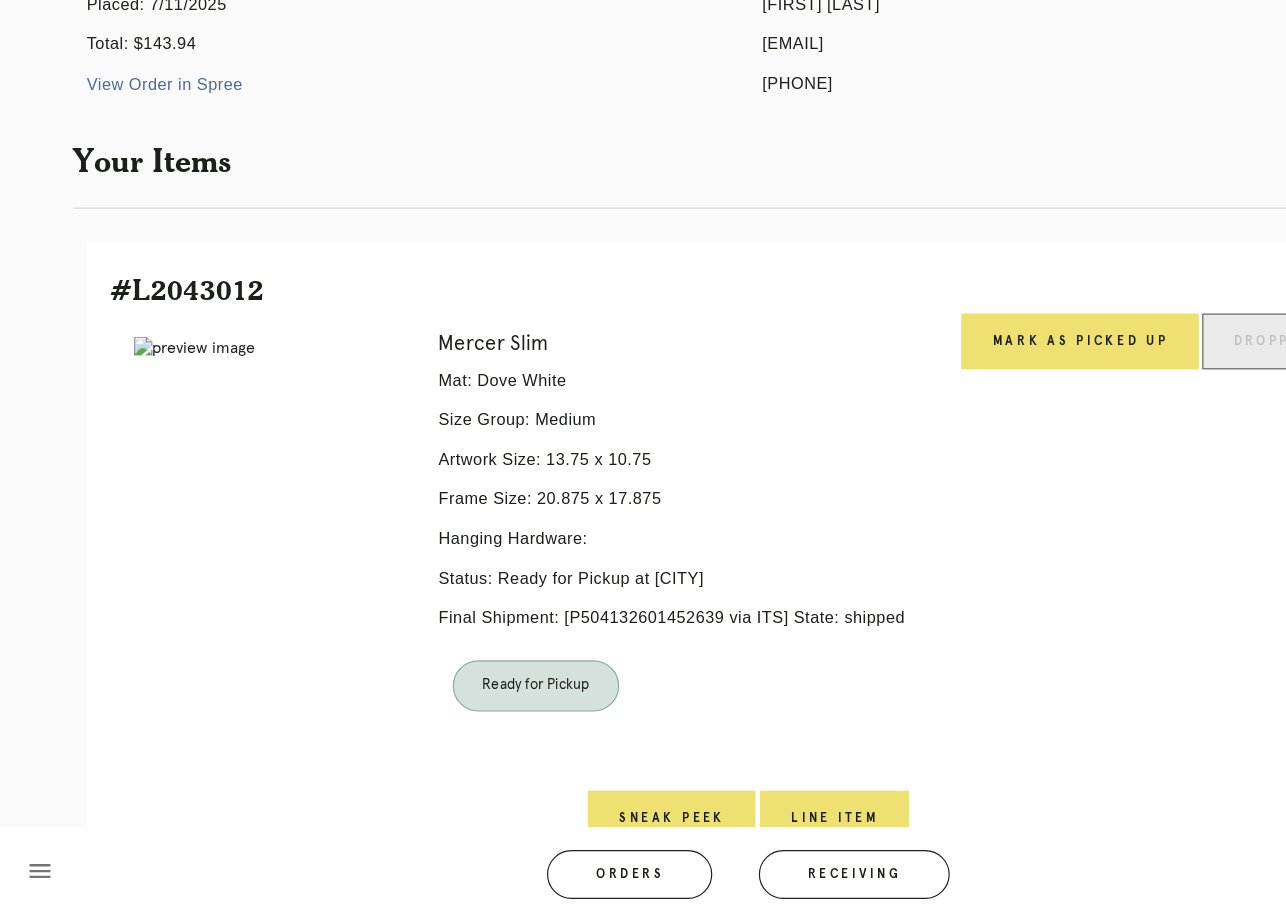 scroll, scrollTop: 275, scrollLeft: 0, axis: vertical 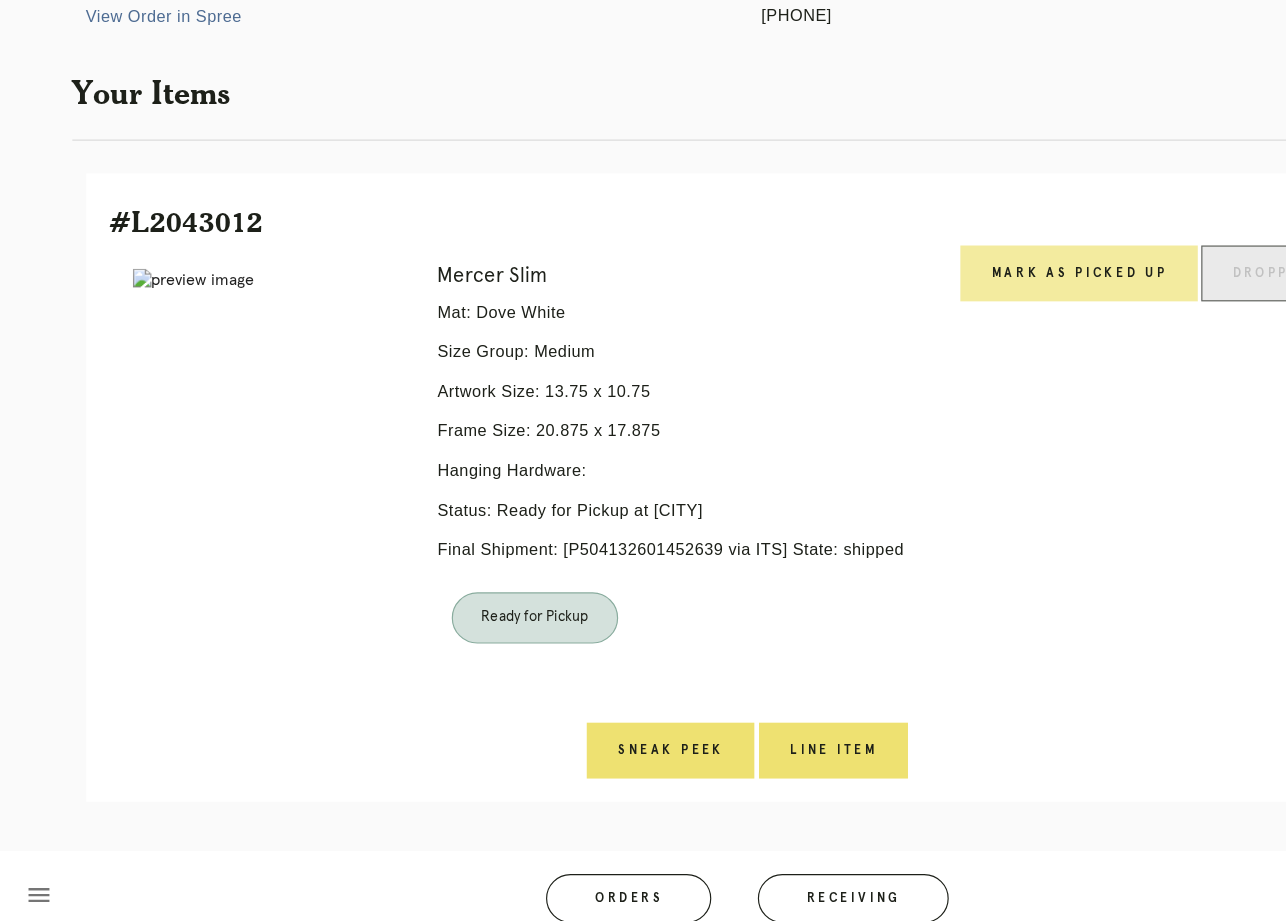 click on "Mark as Picked Up" at bounding box center (928, 344) 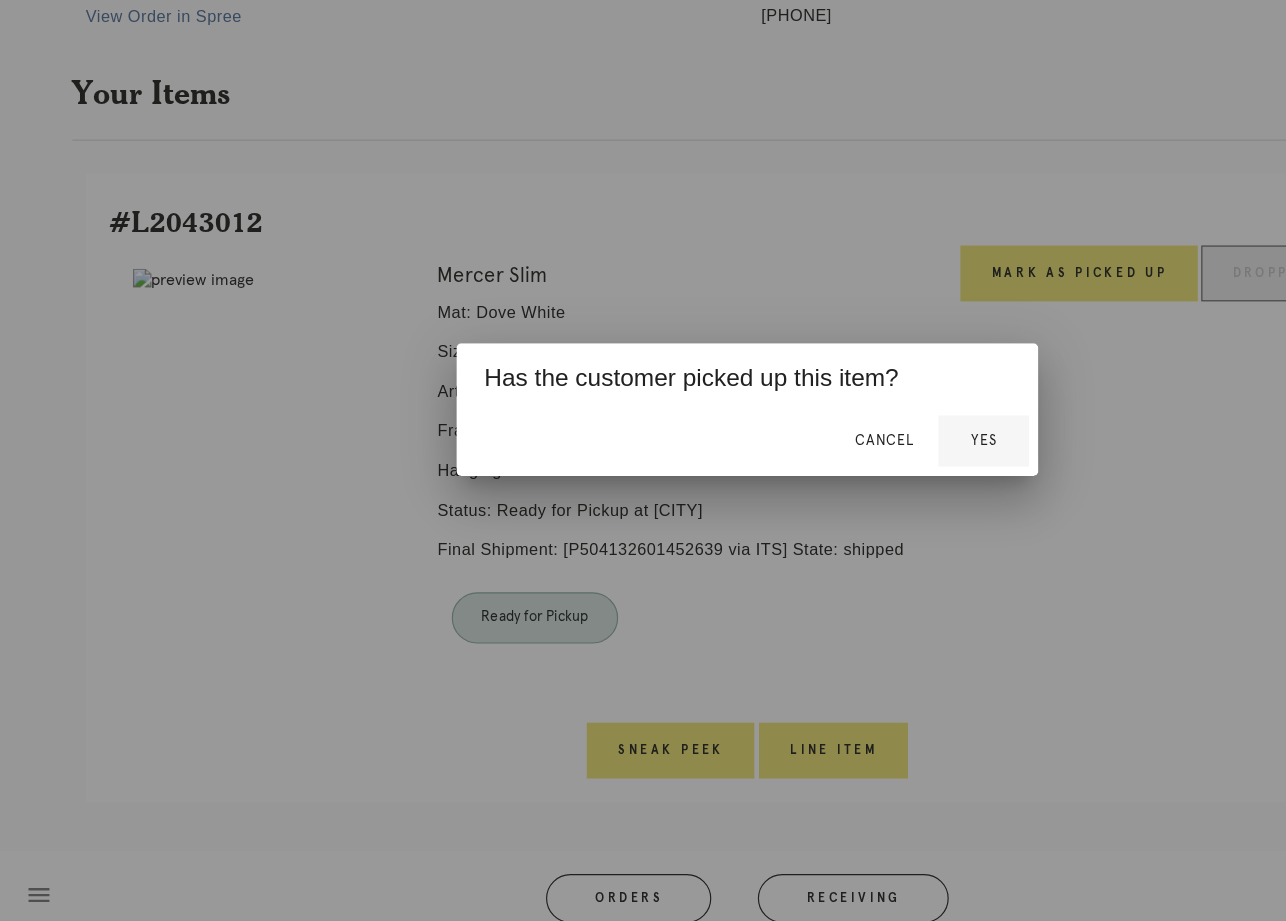 click on "Yes" at bounding box center (846, 488) 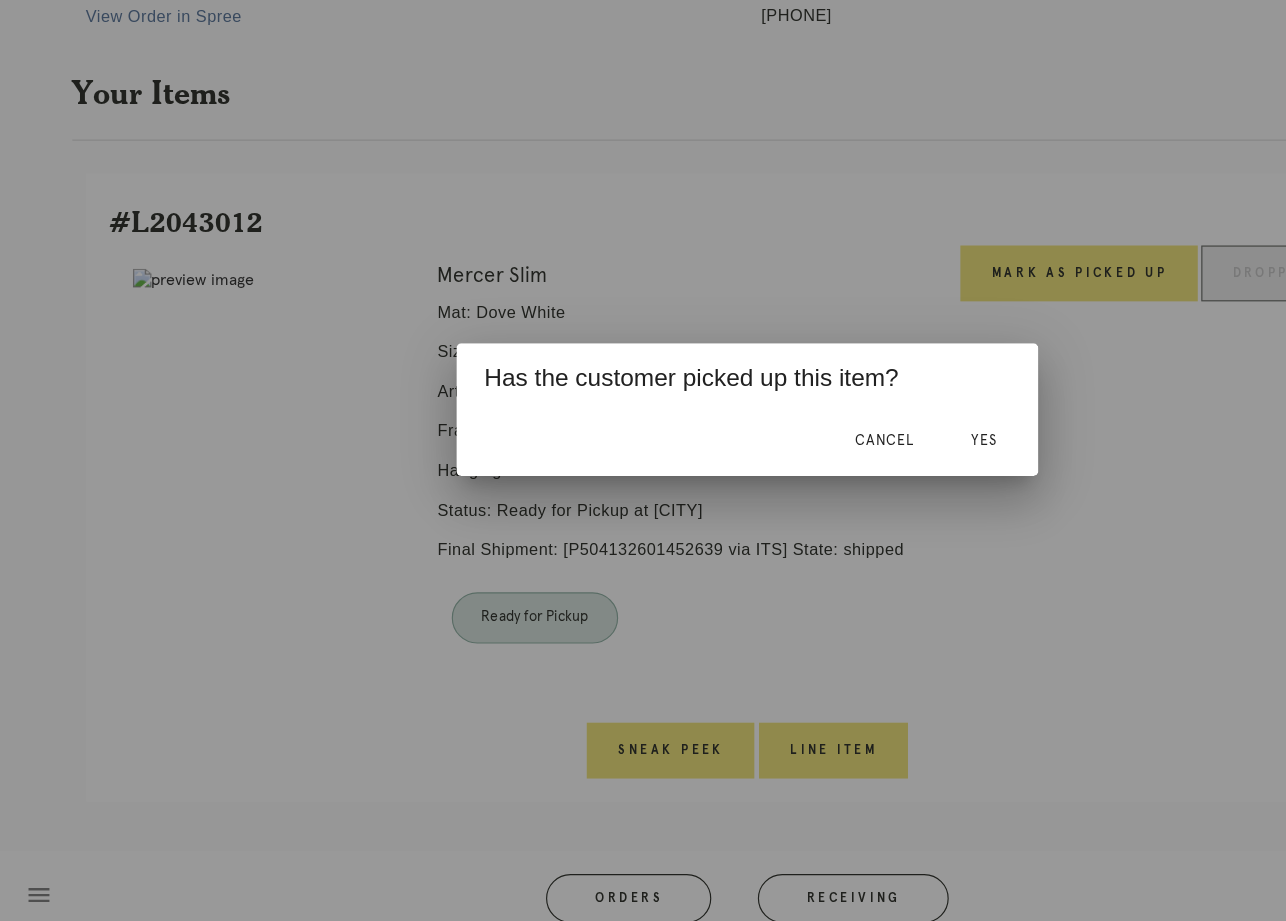 scroll, scrollTop: 208, scrollLeft: 0, axis: vertical 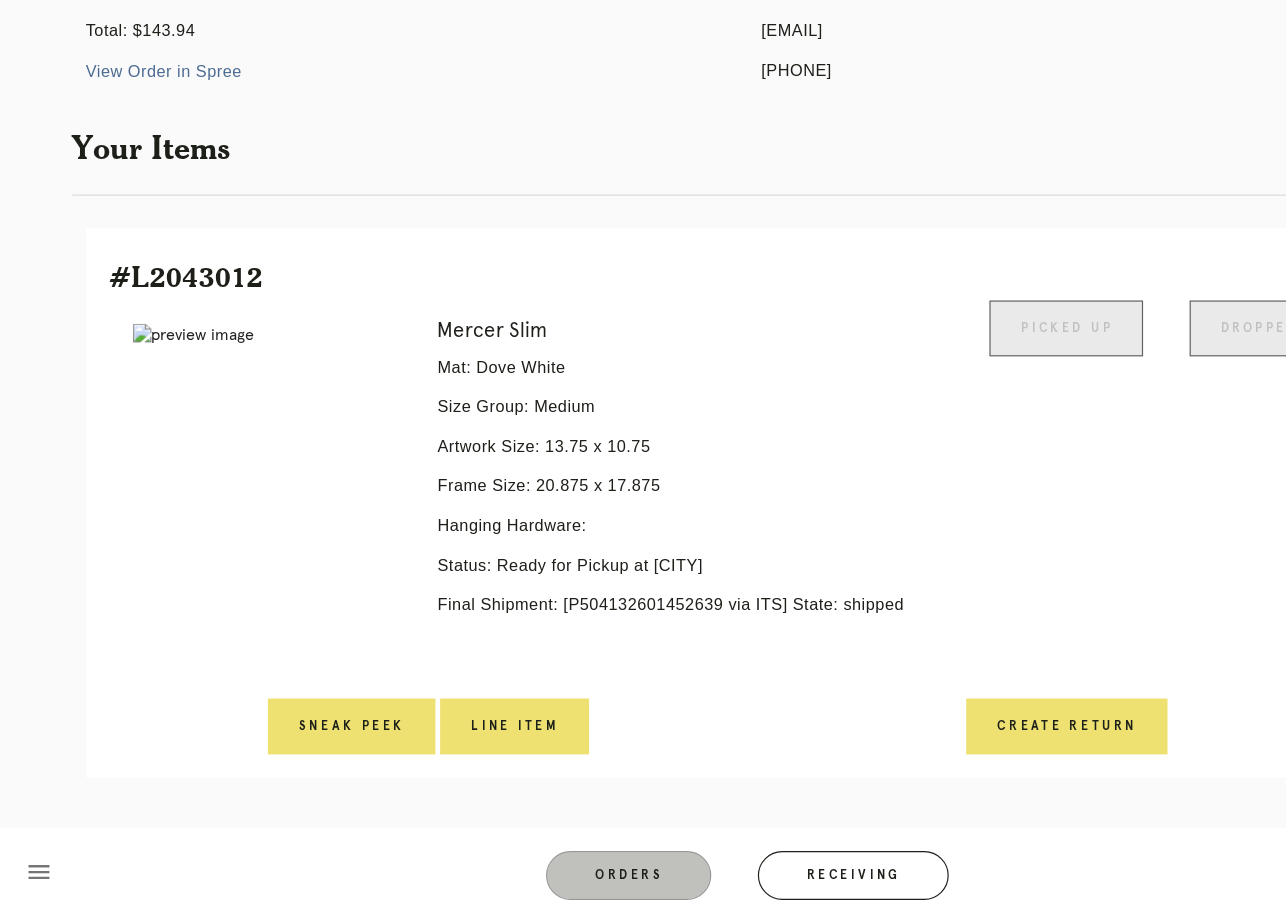 click on "Orders" at bounding box center [541, 881] 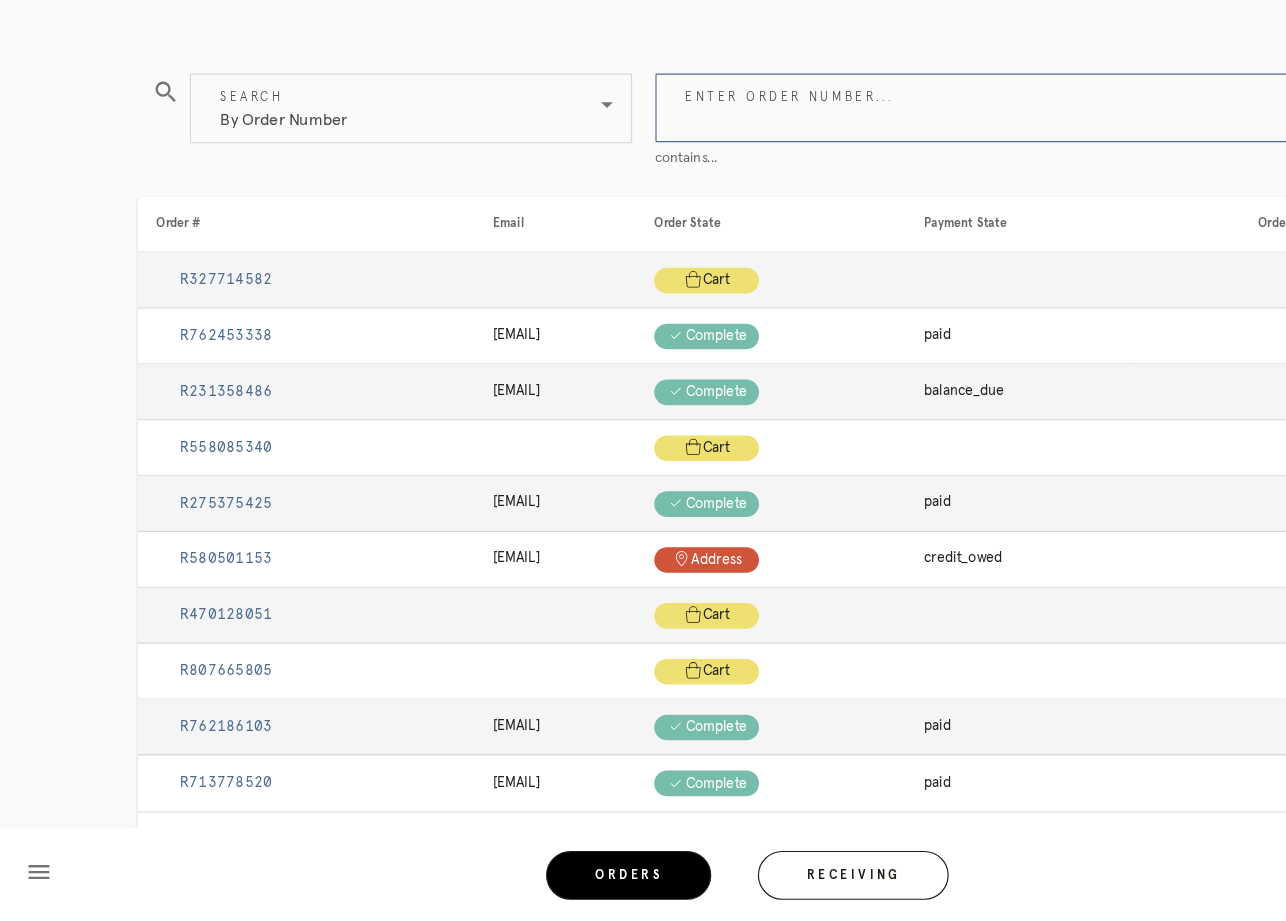 click on "Enter order number..." at bounding box center (859, 221) 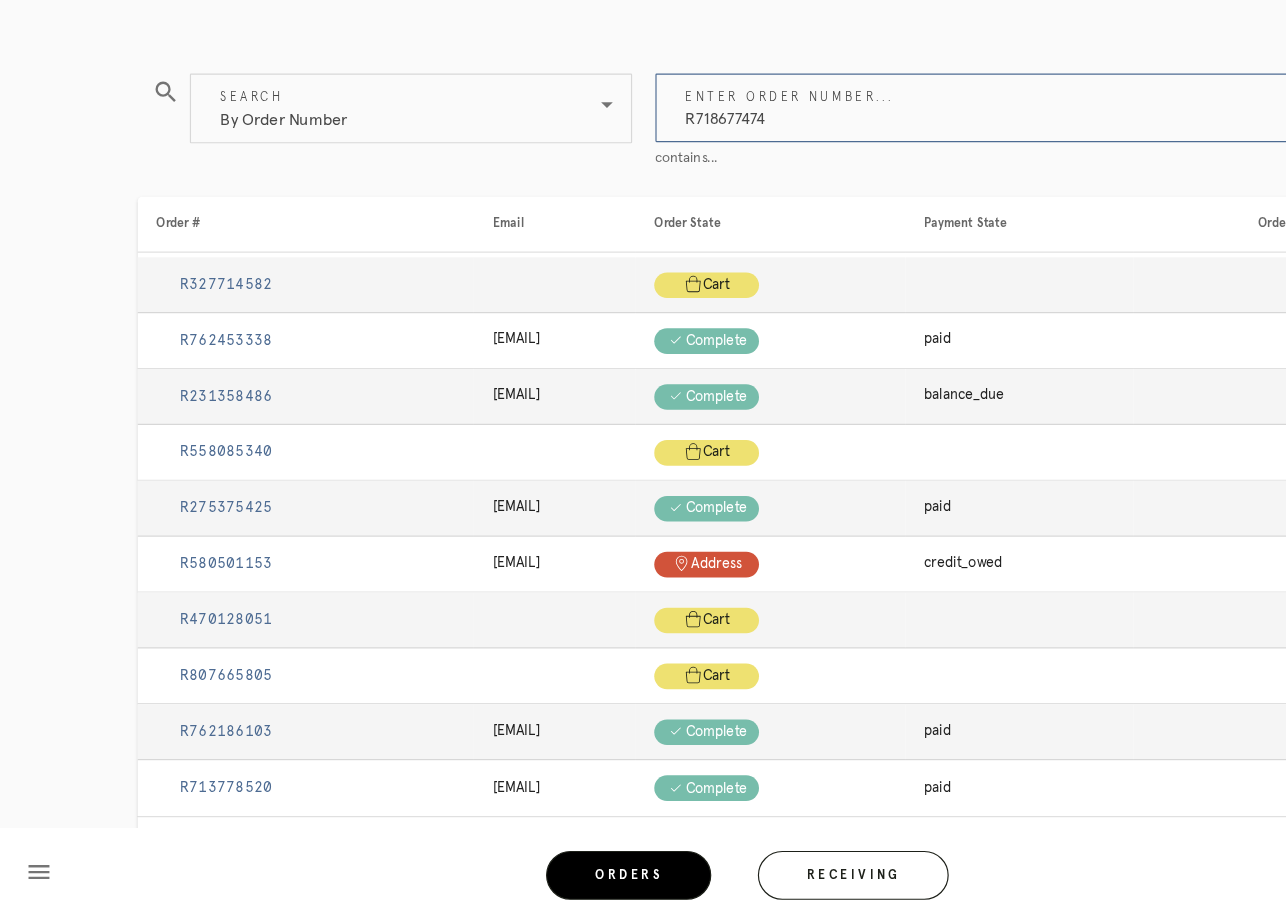 type on "R718677474" 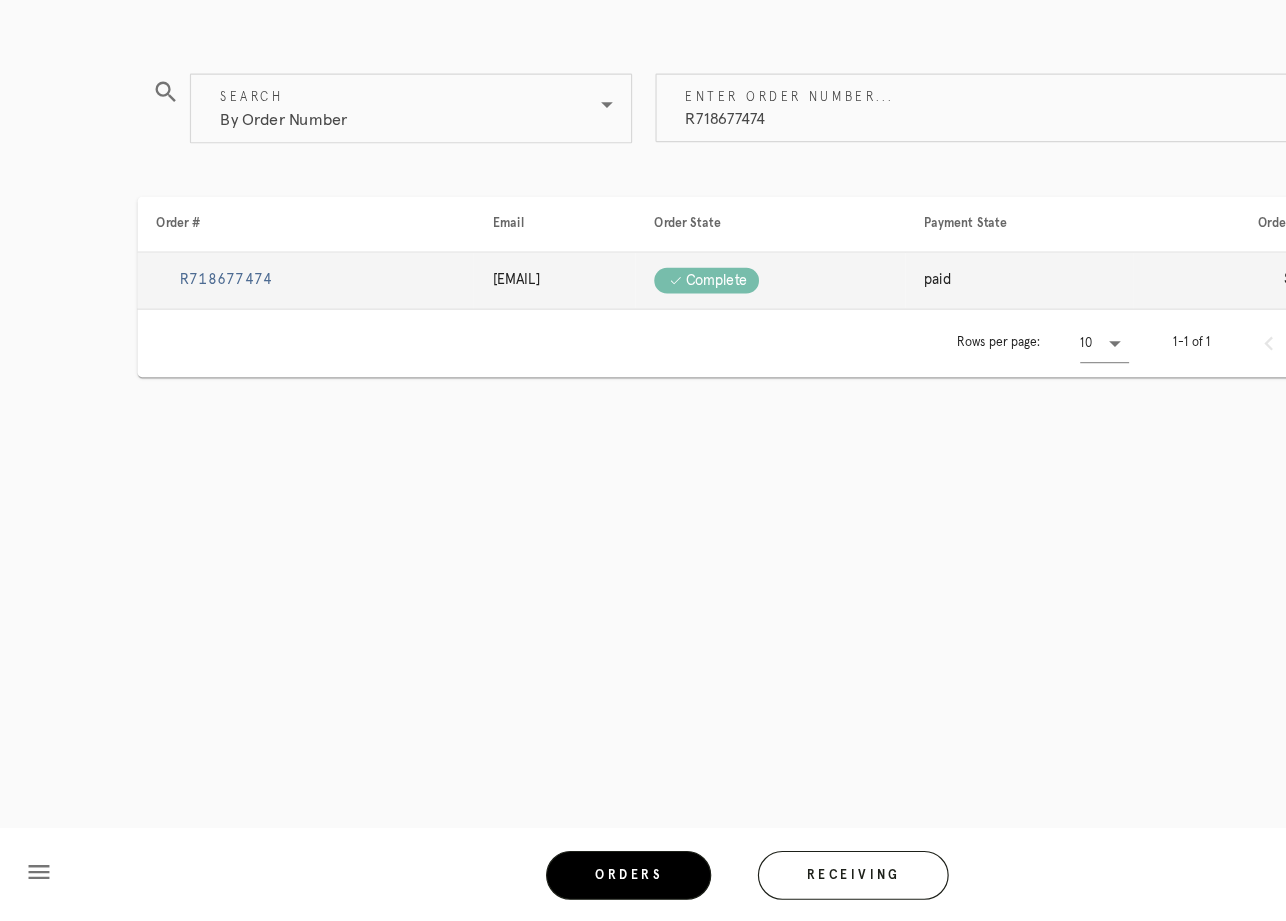 click on "R718677474" at bounding box center (195, 369) 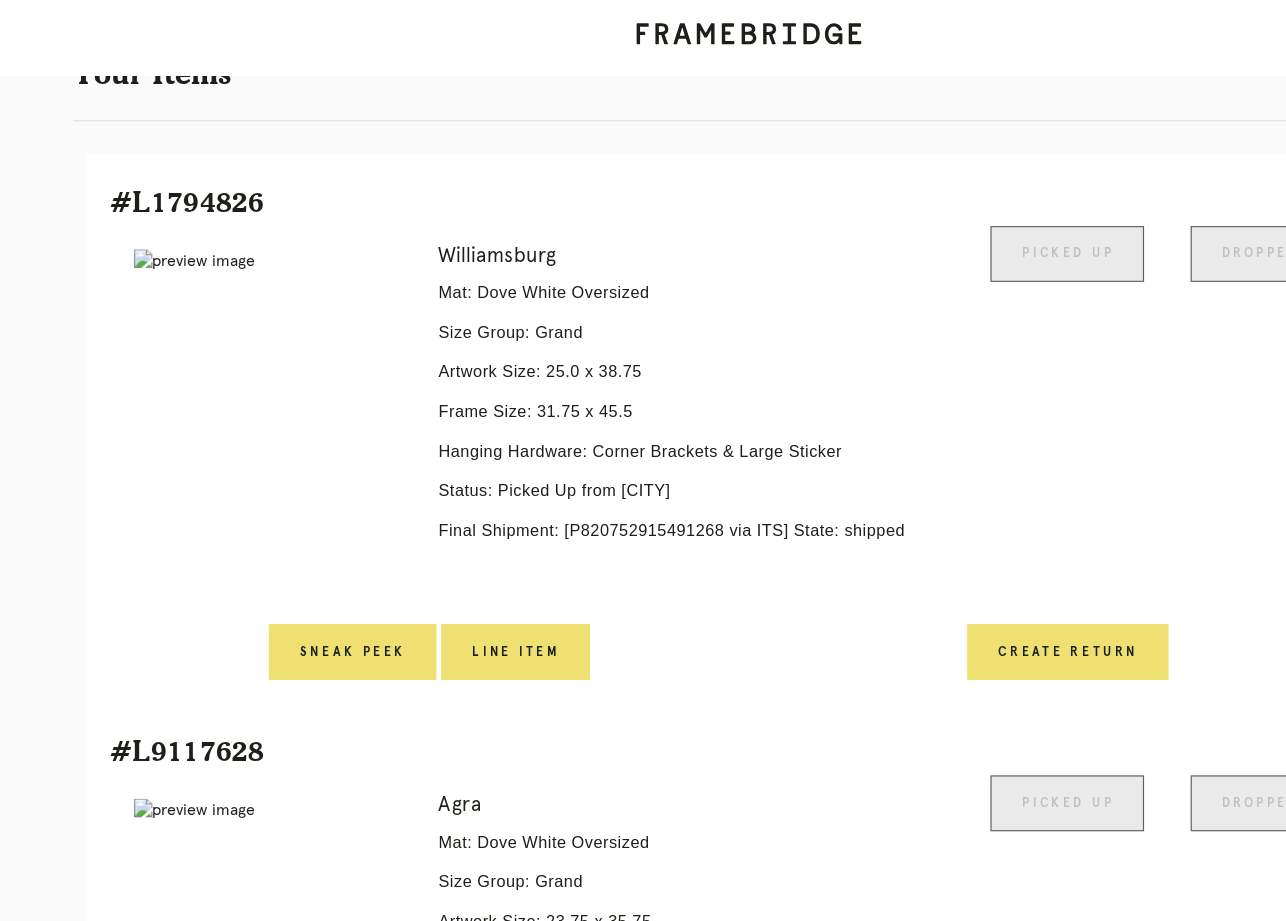 scroll, scrollTop: 0, scrollLeft: 0, axis: both 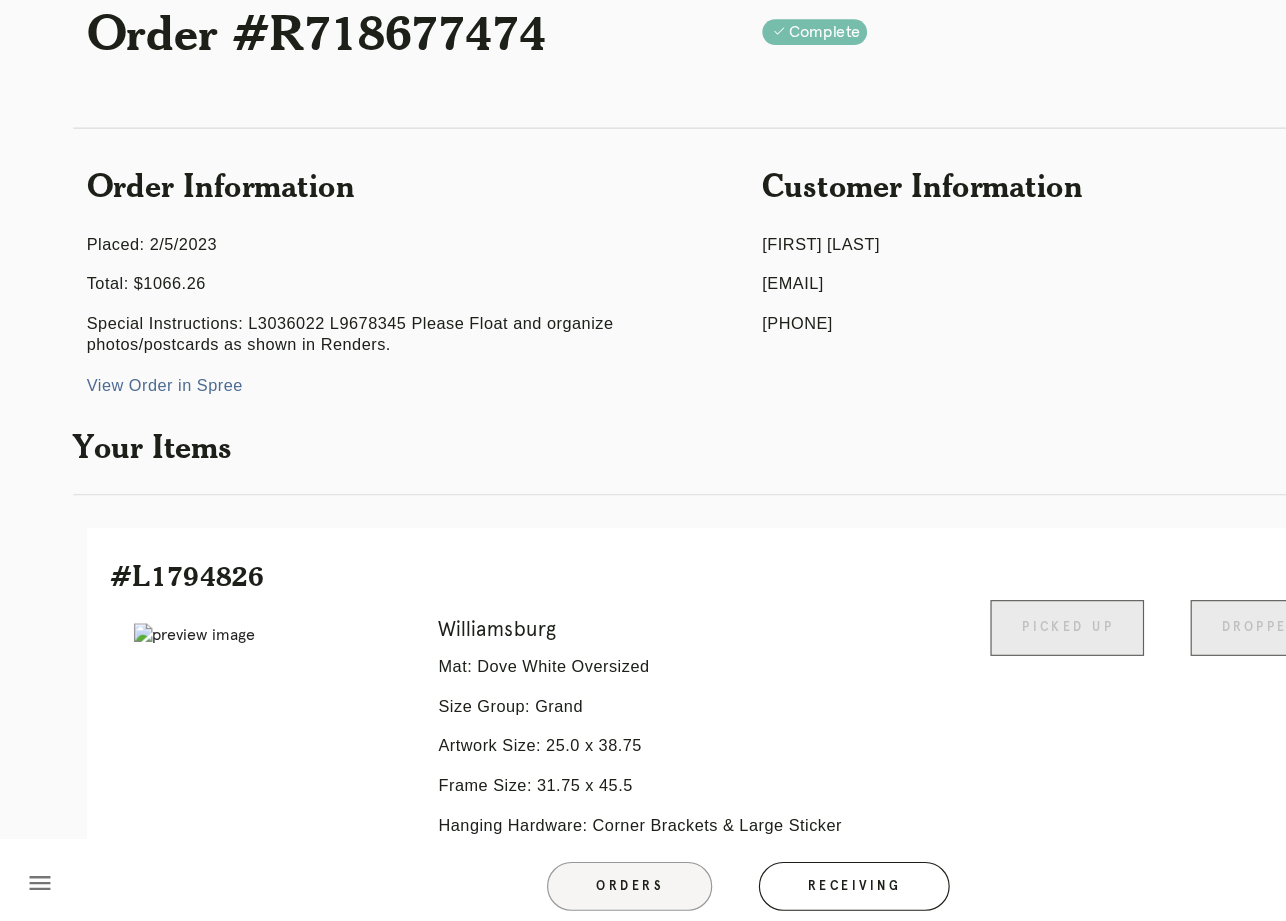 click on "Orders" at bounding box center [541, 881] 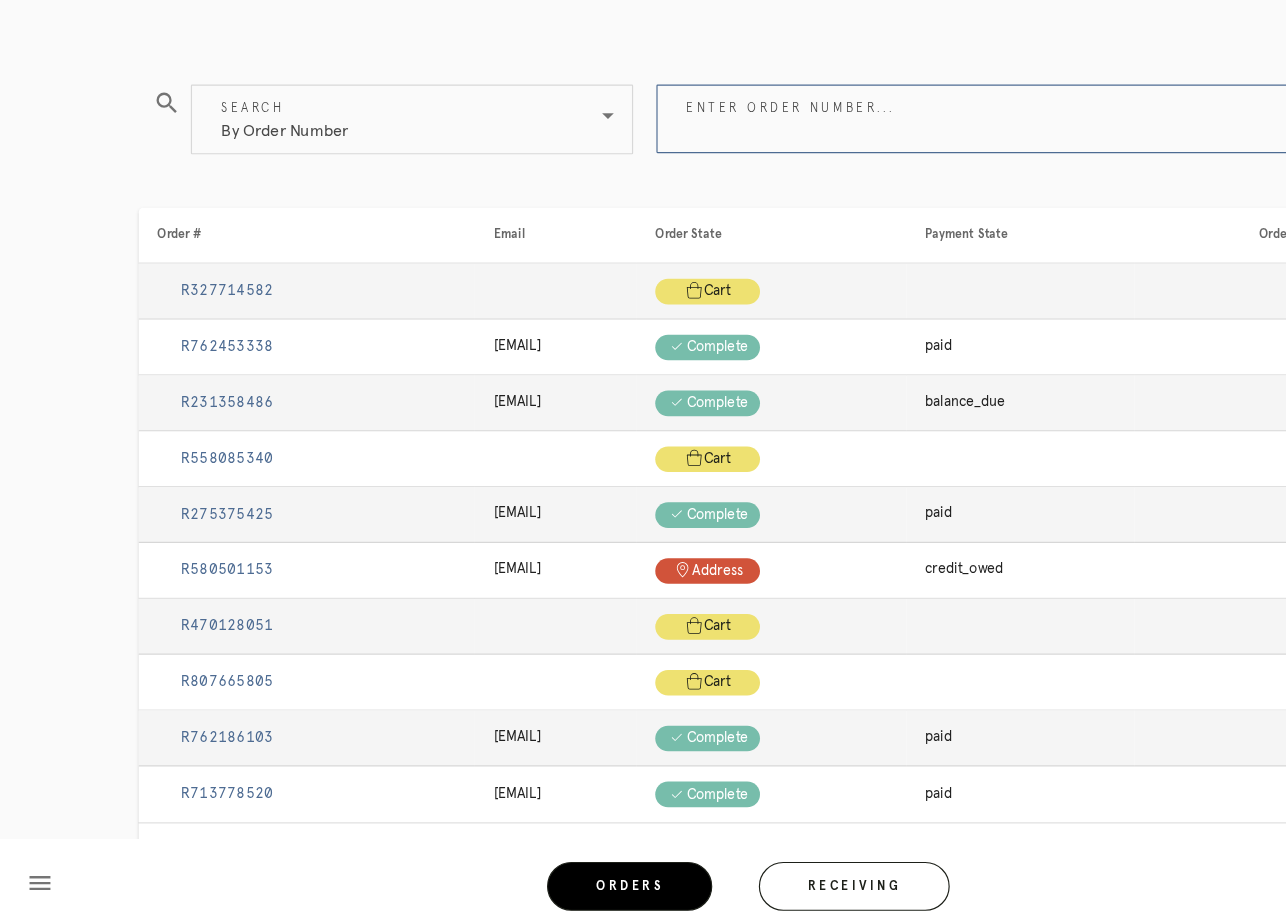 click on "Enter order number..." at bounding box center (859, 221) 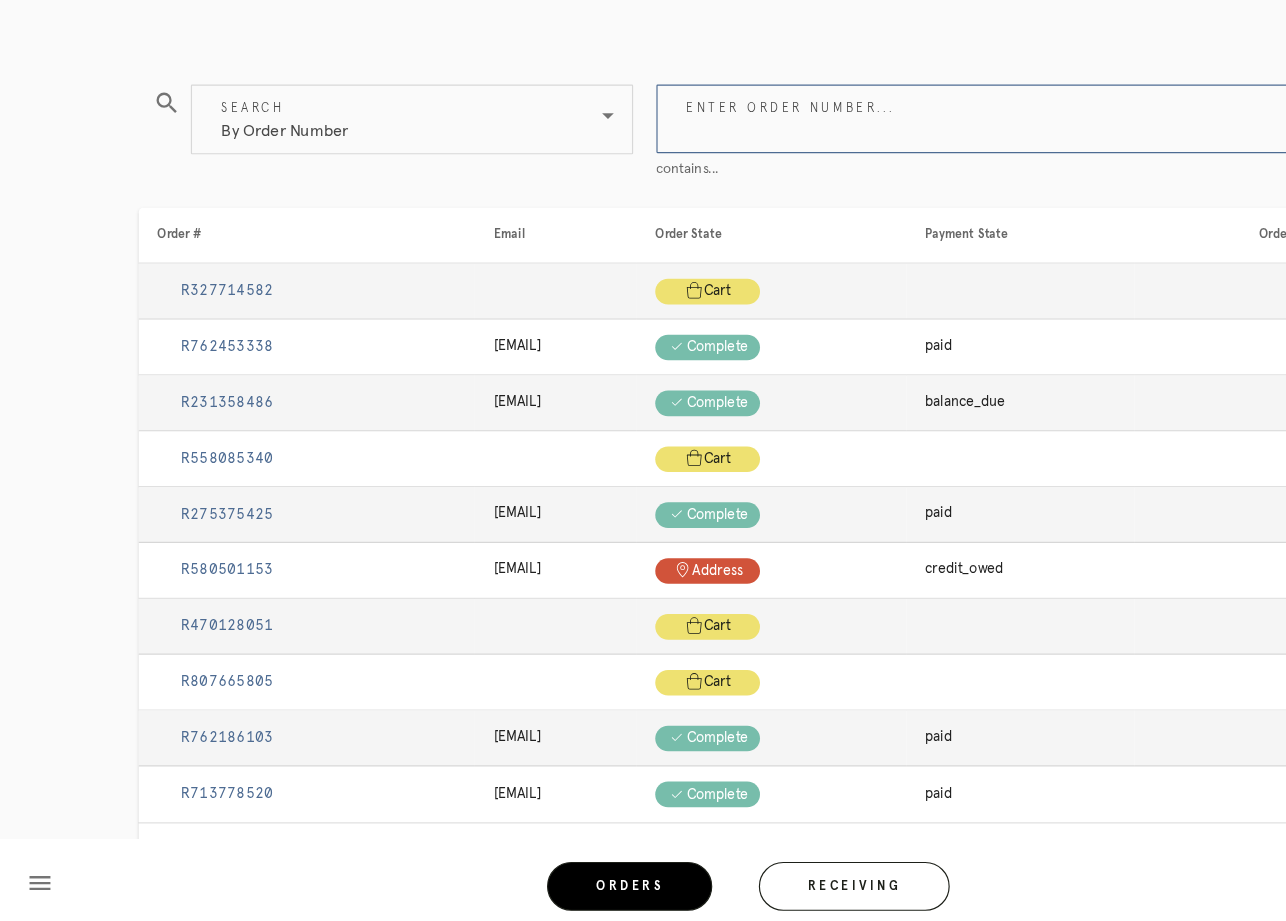 paste on "R037027503" 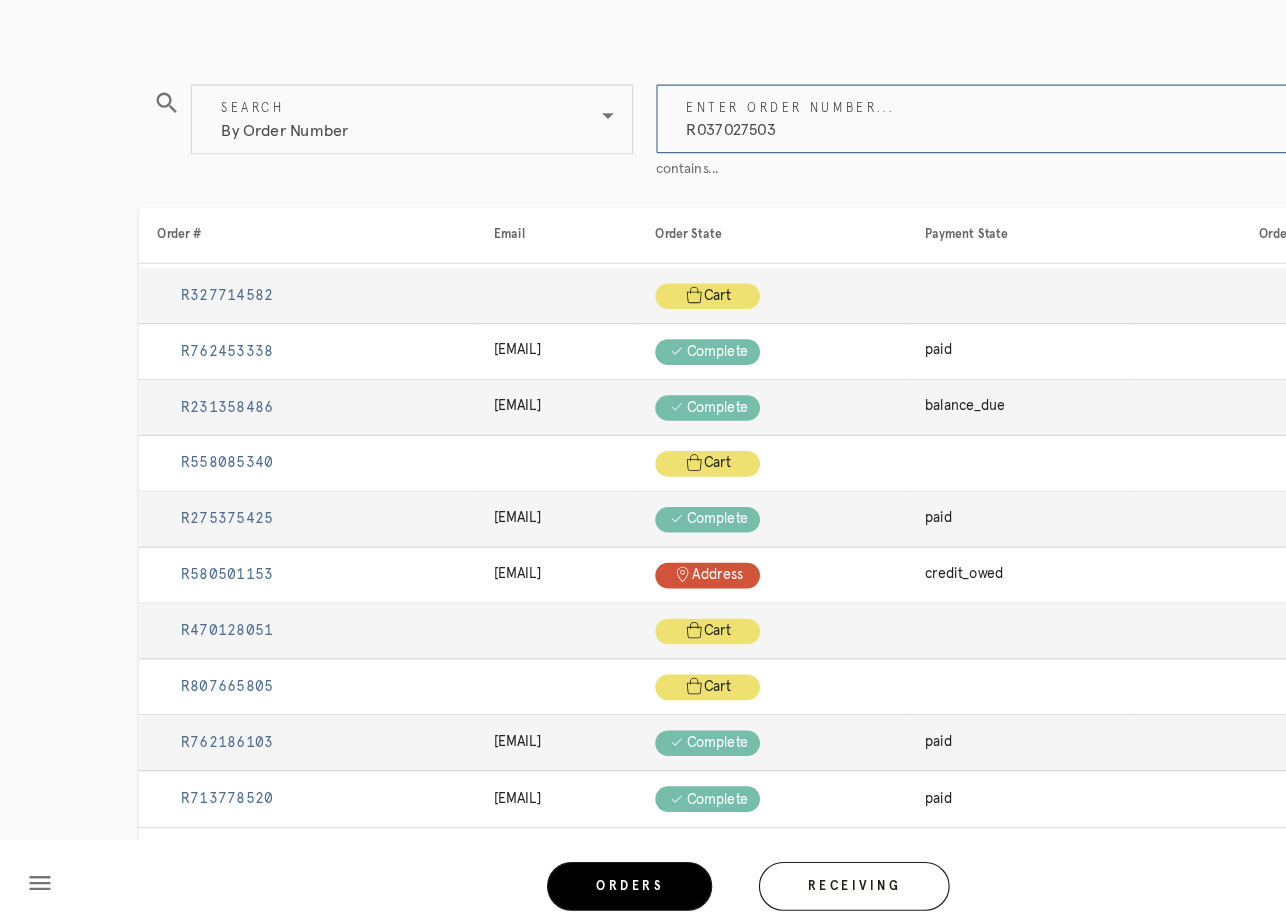 type on "R037027503" 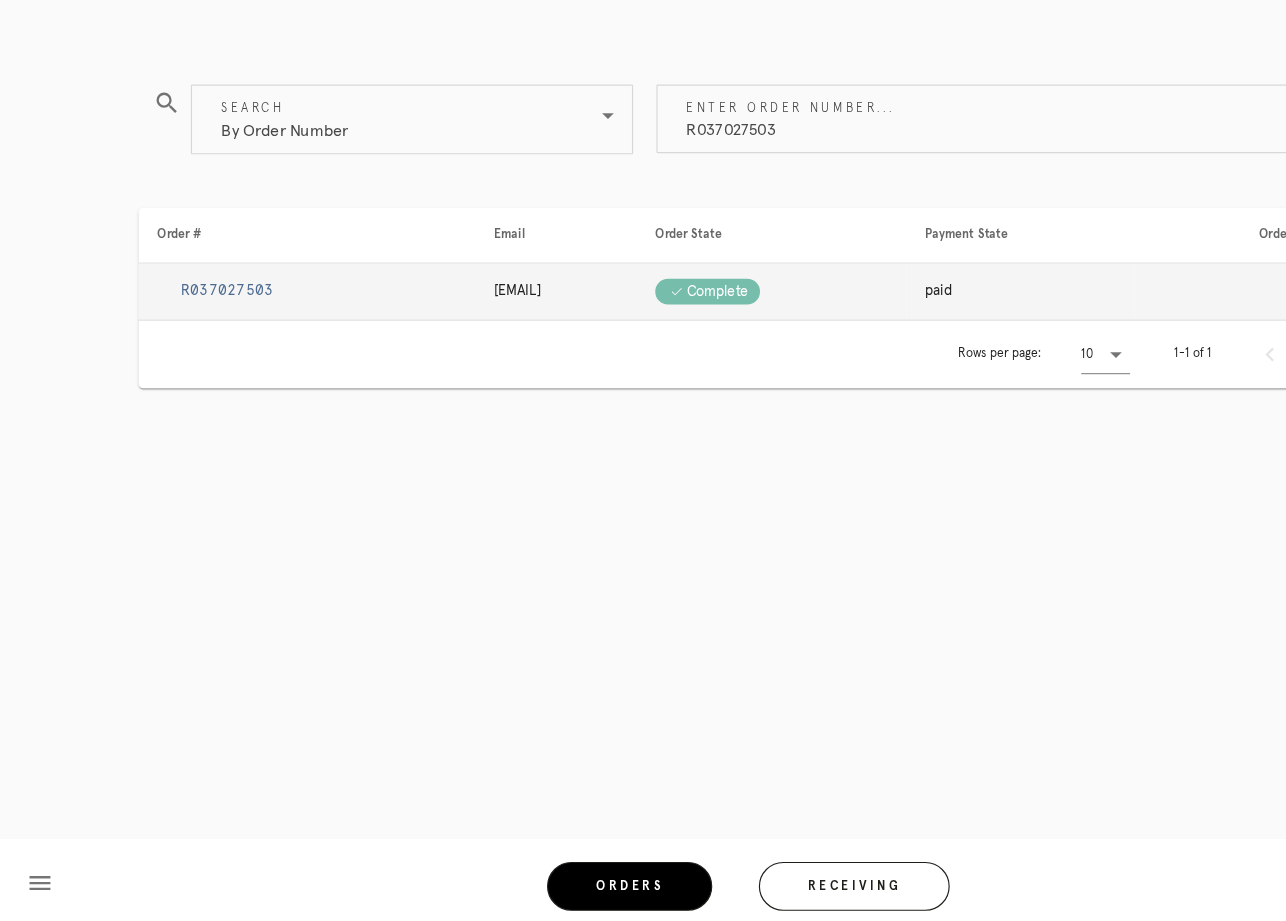 click on "R037027503" at bounding box center (195, 369) 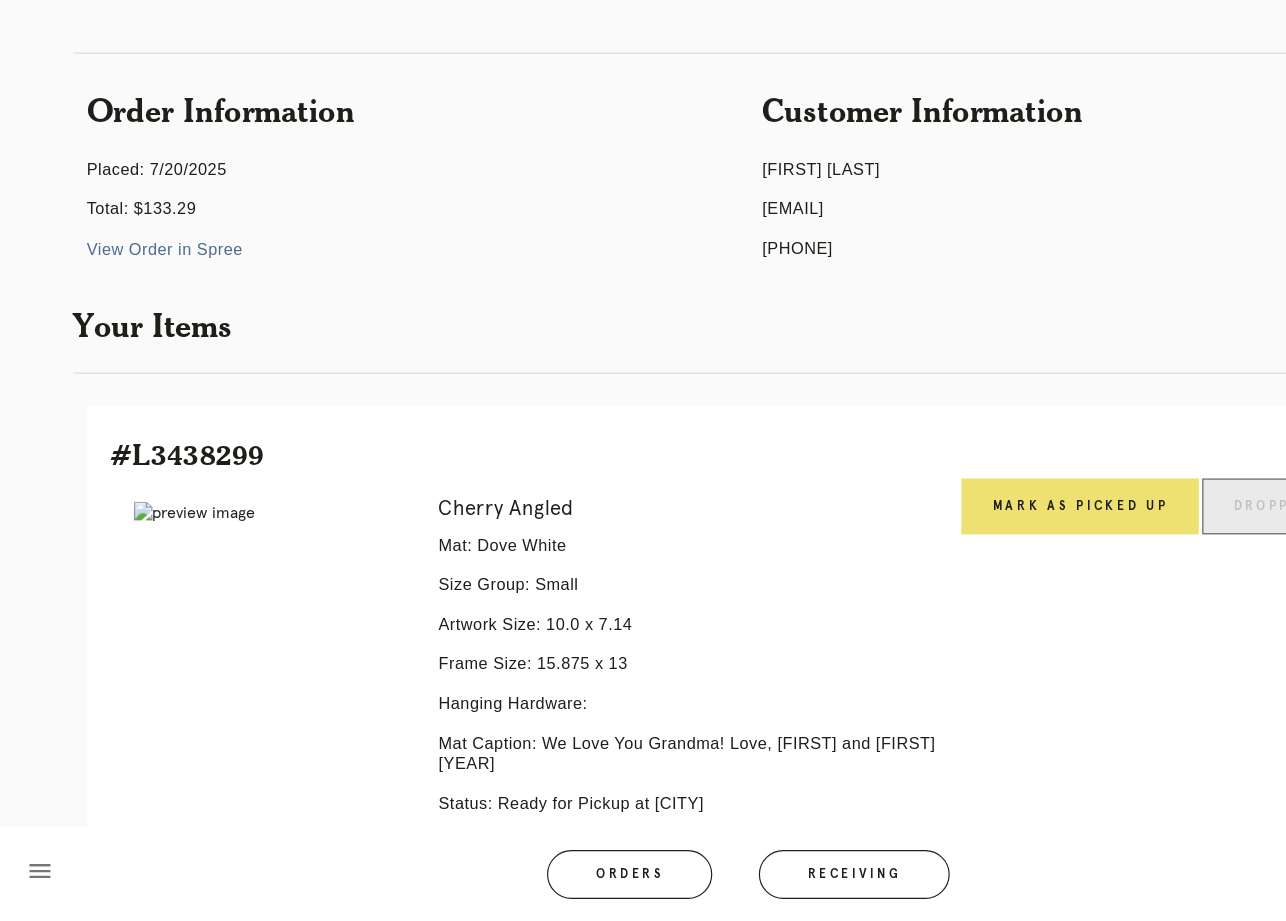 scroll, scrollTop: 102, scrollLeft: 0, axis: vertical 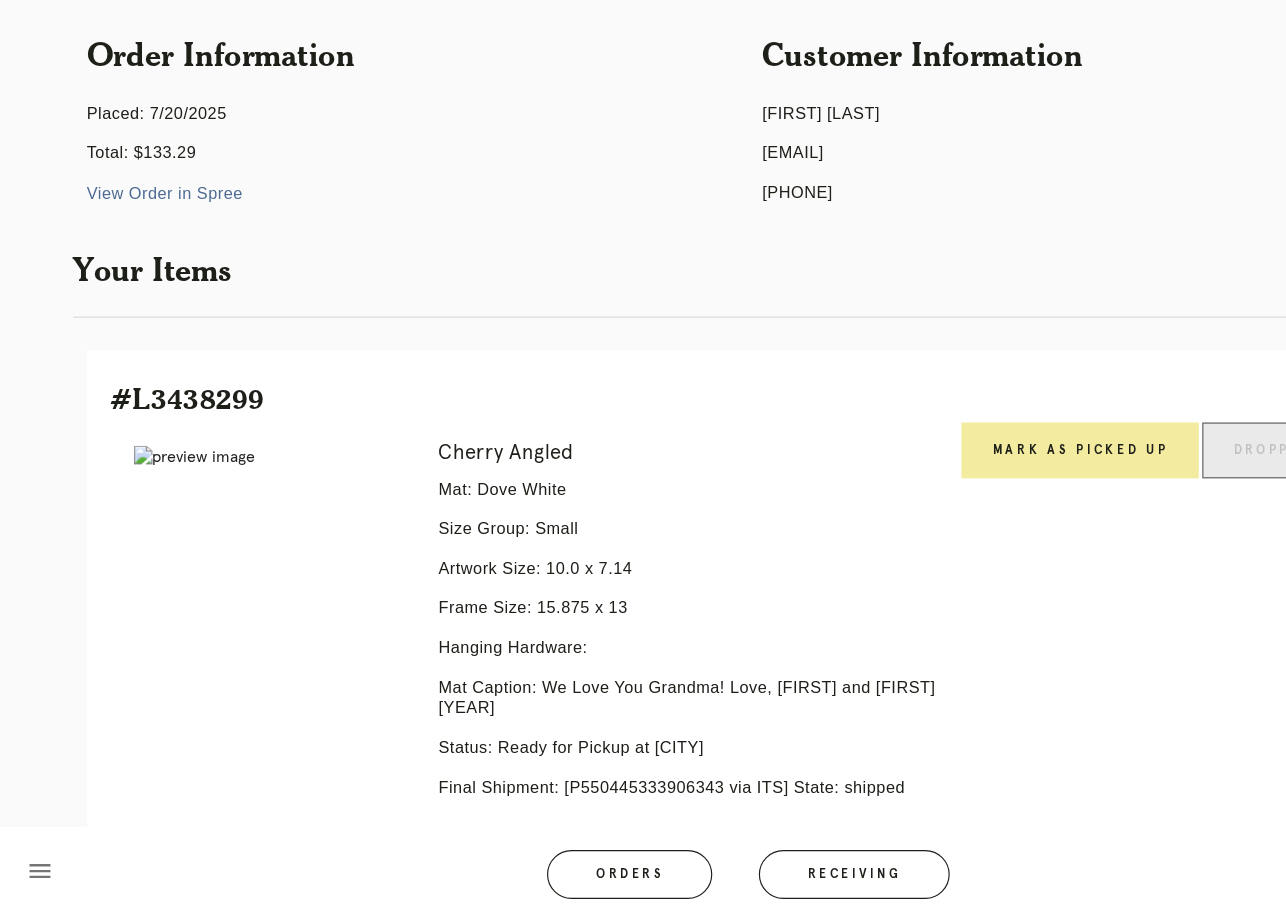 click on "Mark as Picked Up" at bounding box center [928, 517] 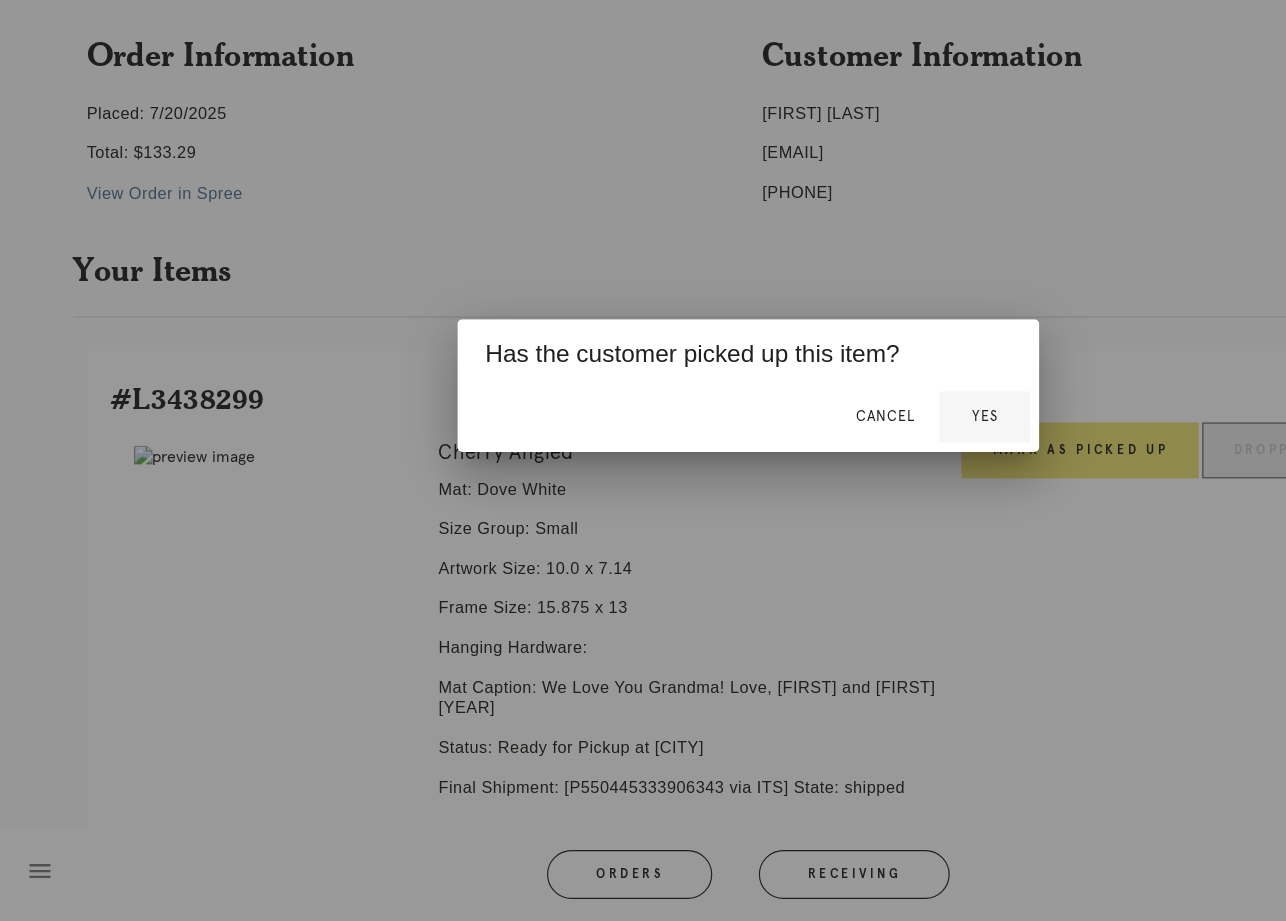 click on "Yes" at bounding box center (846, 487) 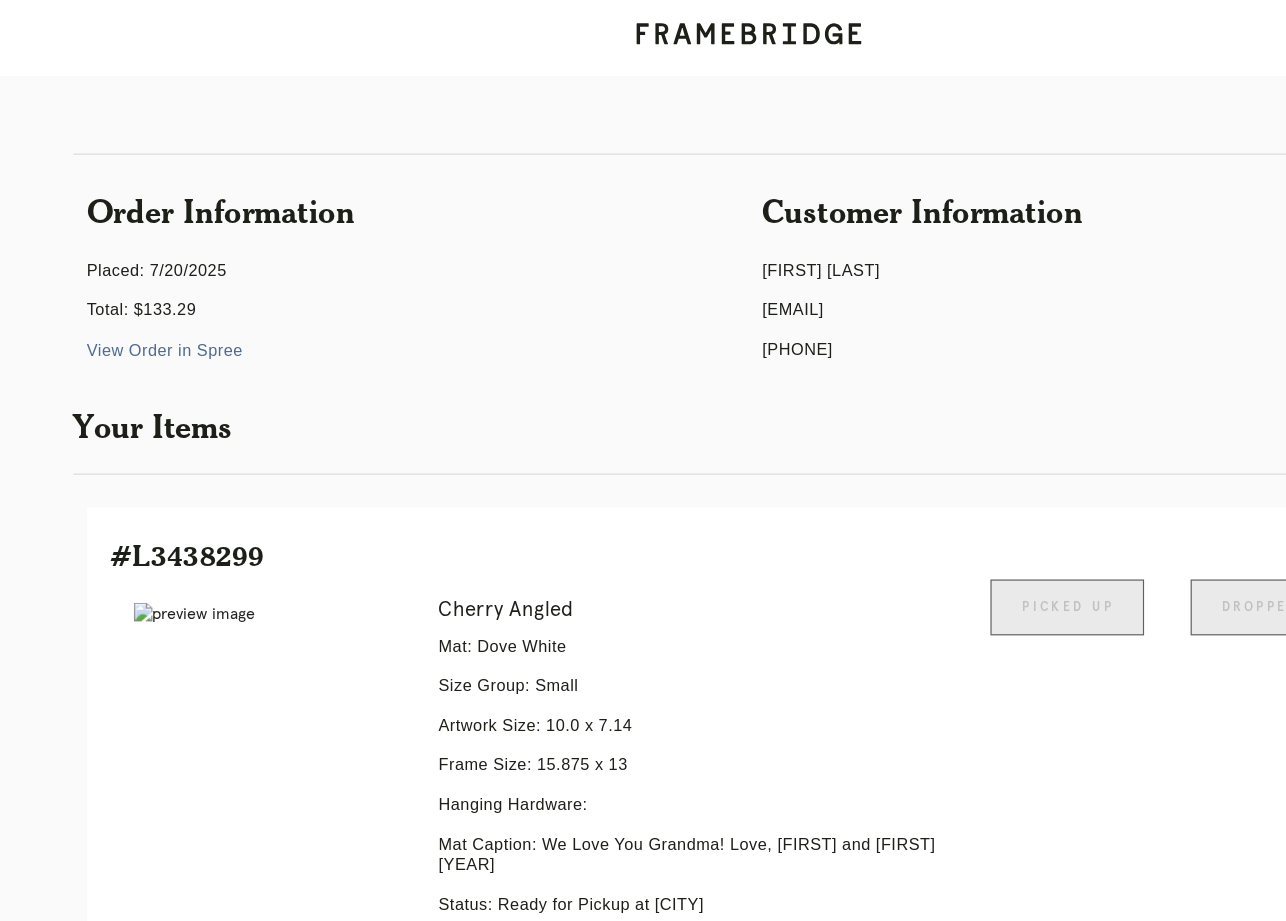 scroll, scrollTop: 0, scrollLeft: 0, axis: both 